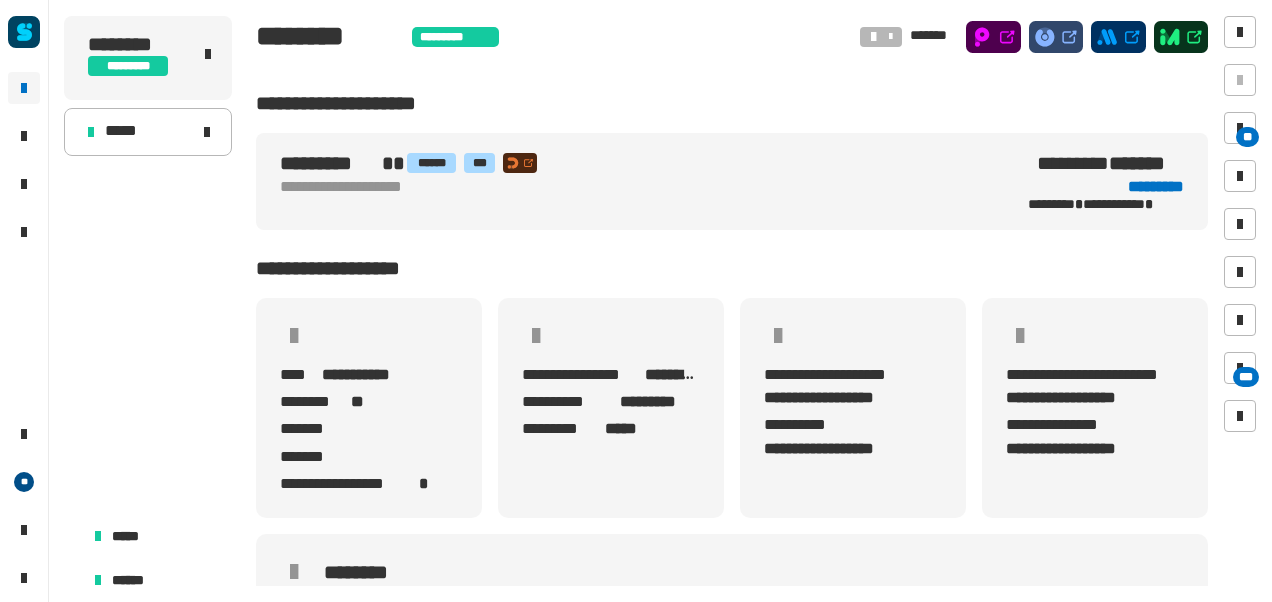 scroll, scrollTop: 0, scrollLeft: 0, axis: both 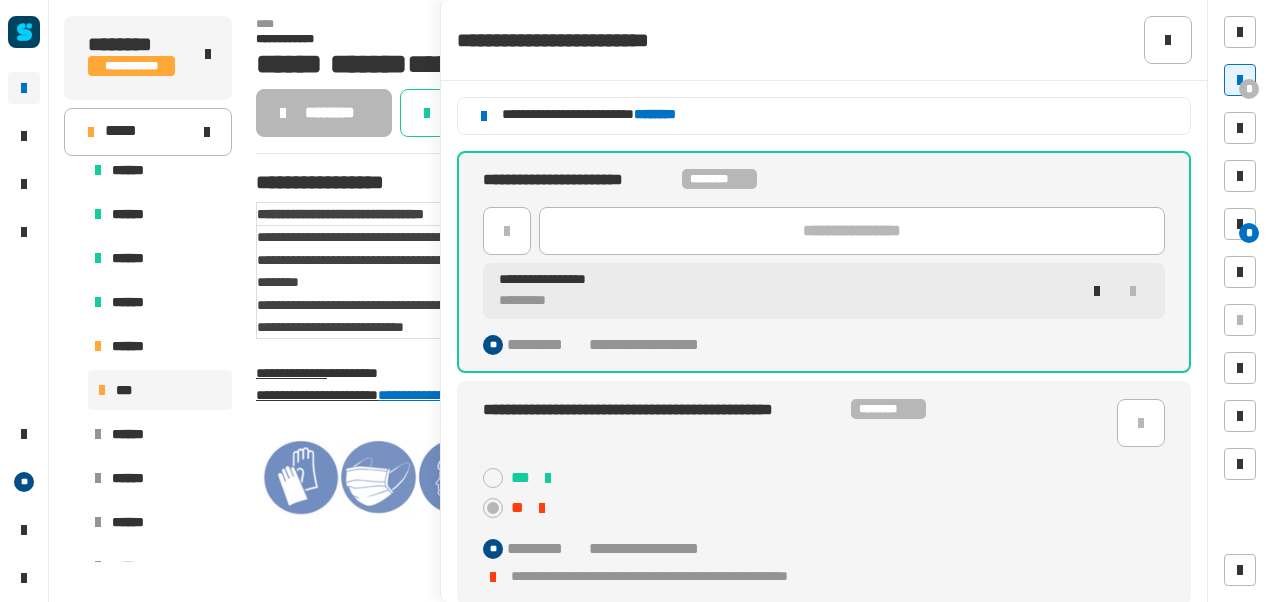 click on "**********" at bounding box center [463, 305] 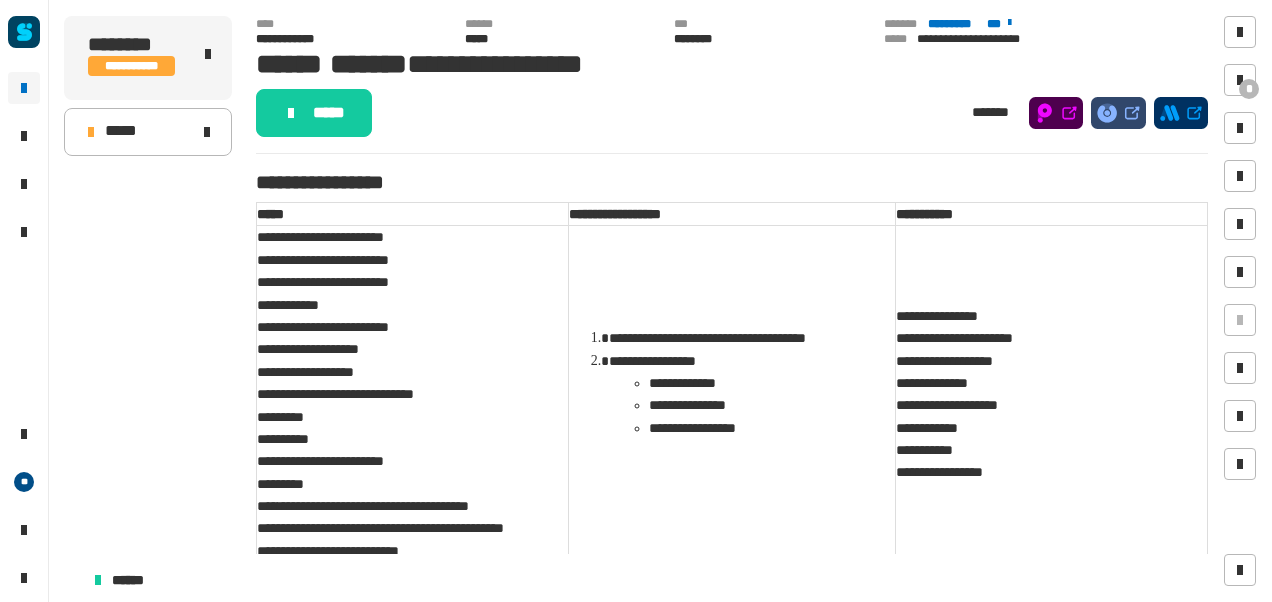 scroll, scrollTop: 0, scrollLeft: 0, axis: both 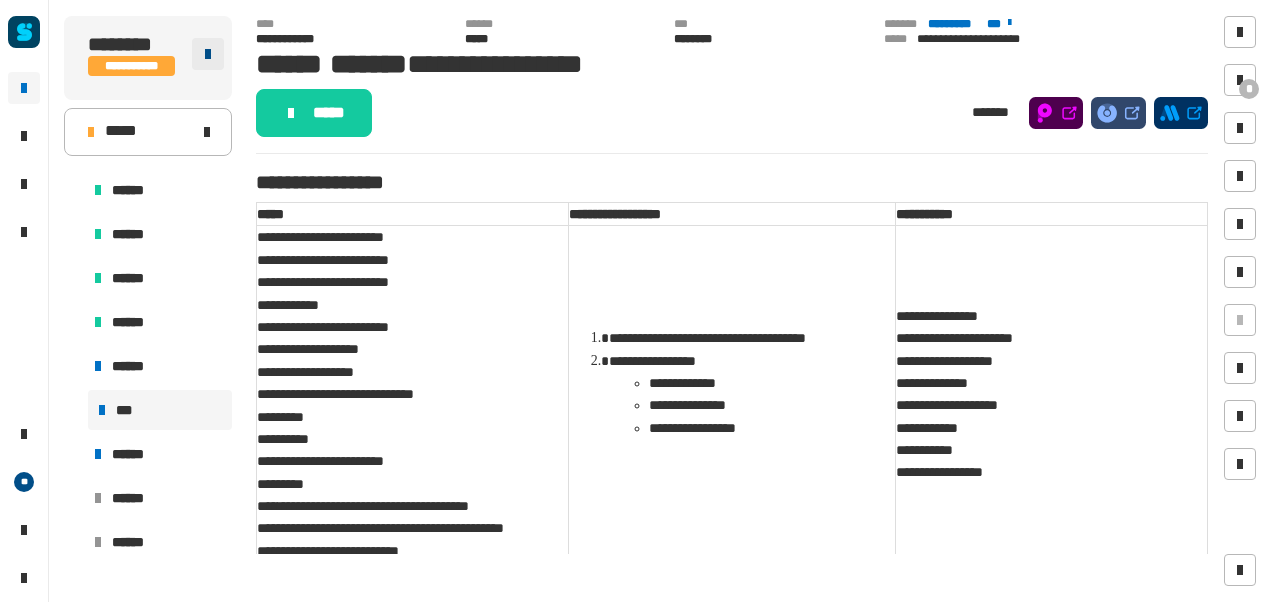 click 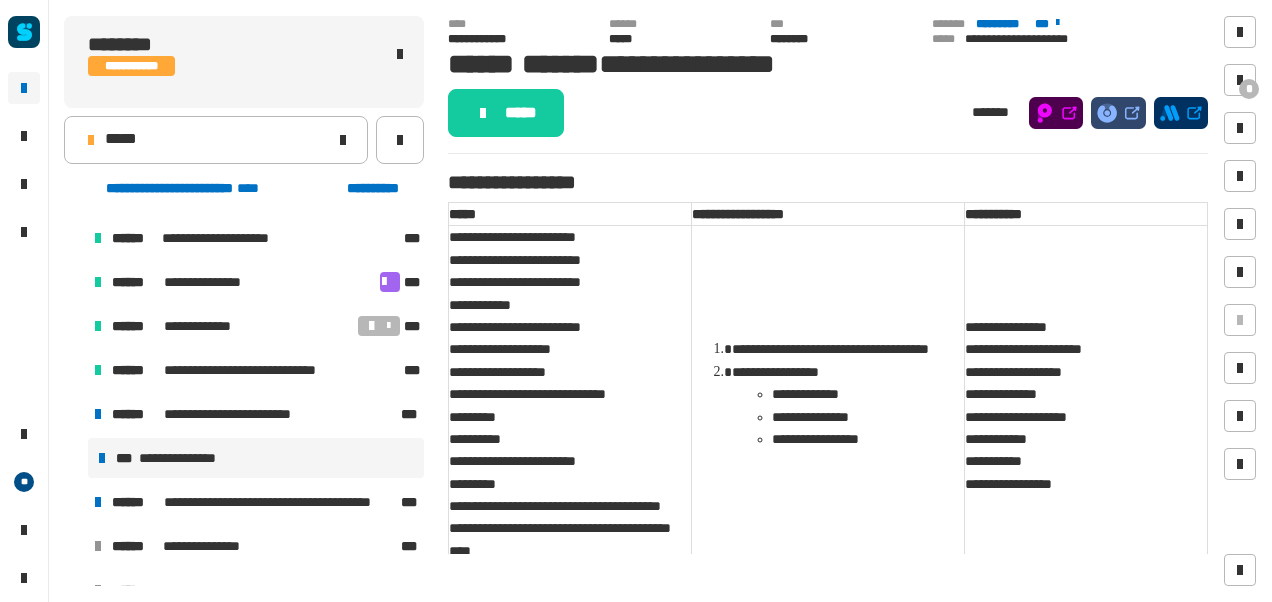 click on "**********" at bounding box center (565, 506) 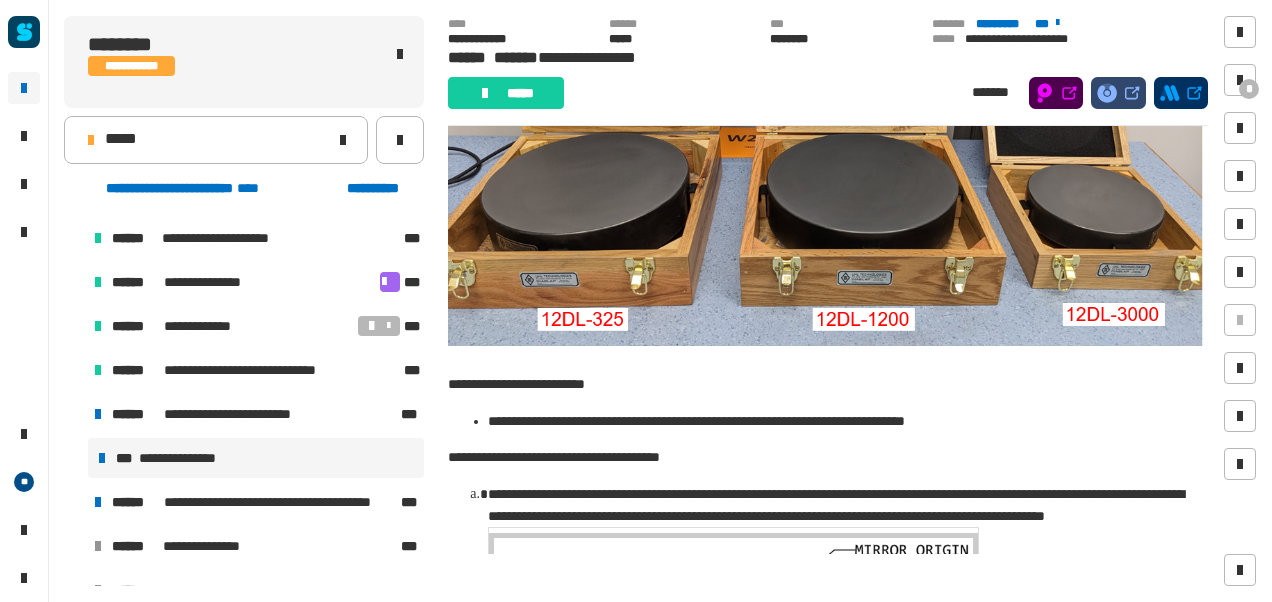 scroll, scrollTop: 1103, scrollLeft: 0, axis: vertical 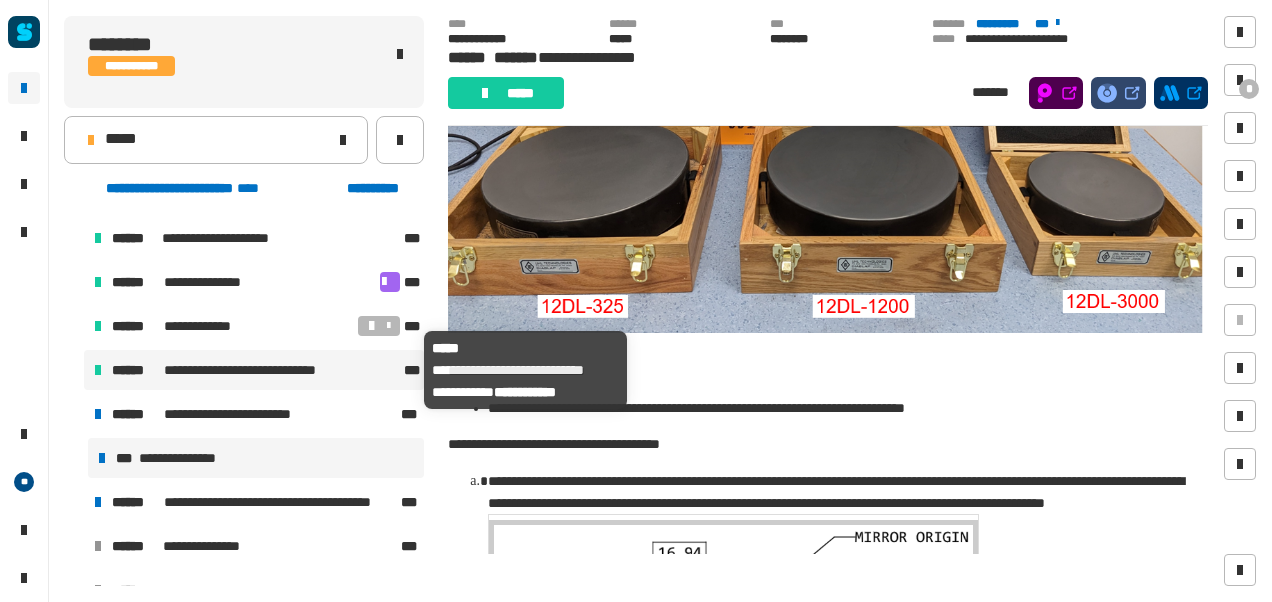 click on "**********" at bounding box center (257, 370) 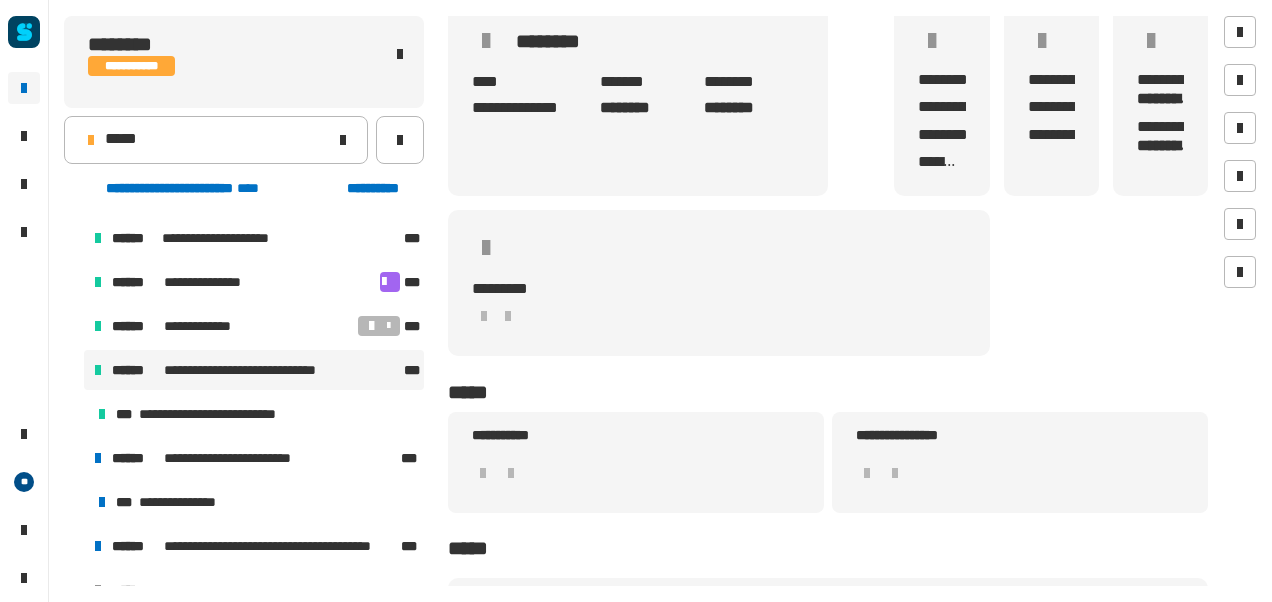 scroll, scrollTop: 180, scrollLeft: 0, axis: vertical 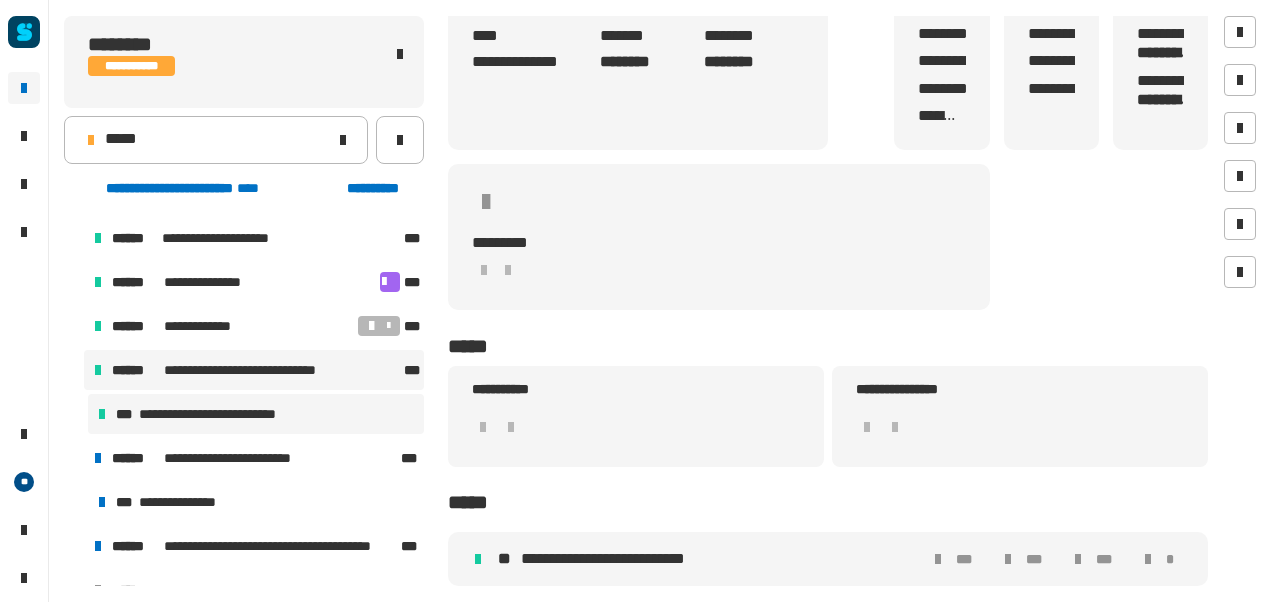 click on "**********" at bounding box center [231, 414] 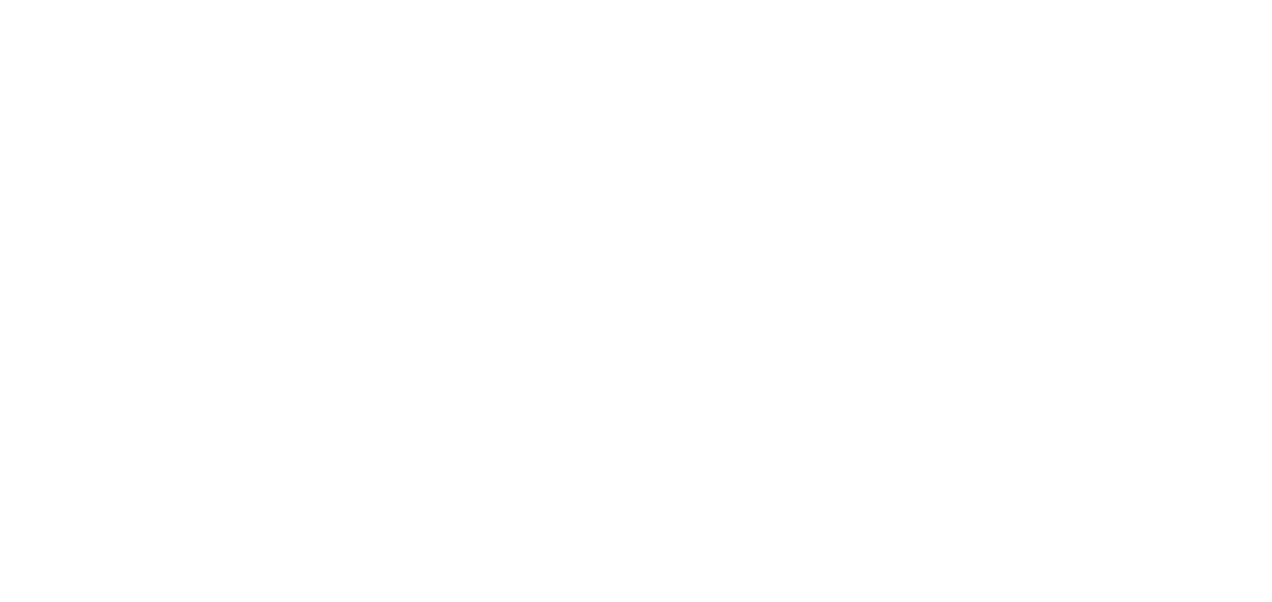 scroll, scrollTop: 341, scrollLeft: 0, axis: vertical 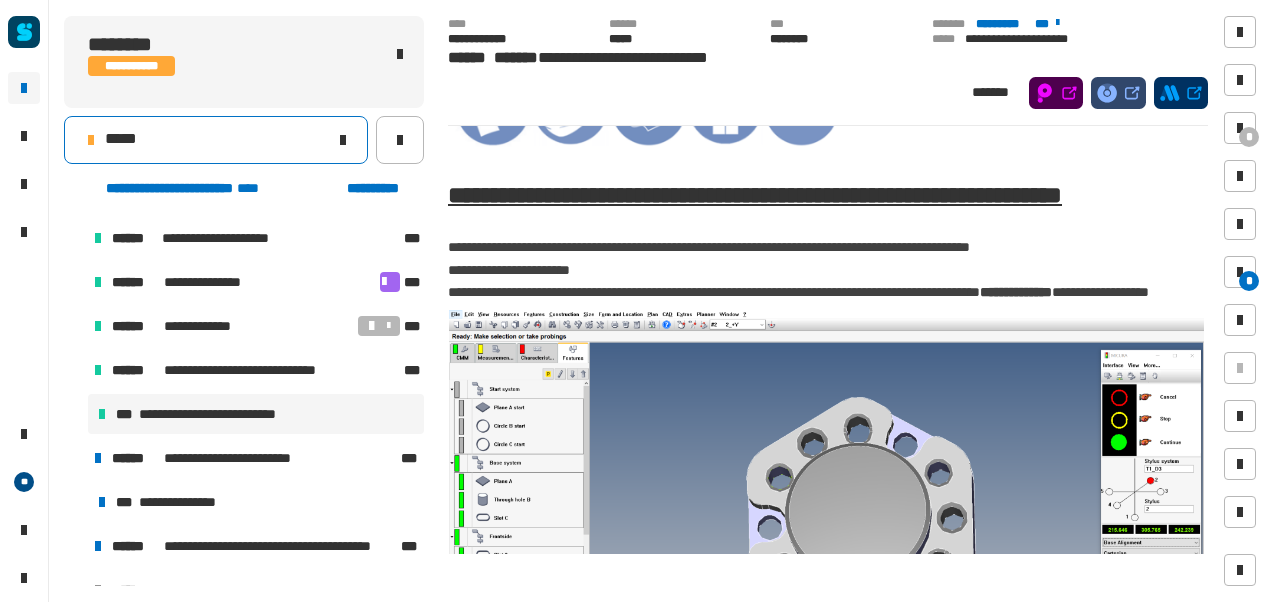 click on "*****" 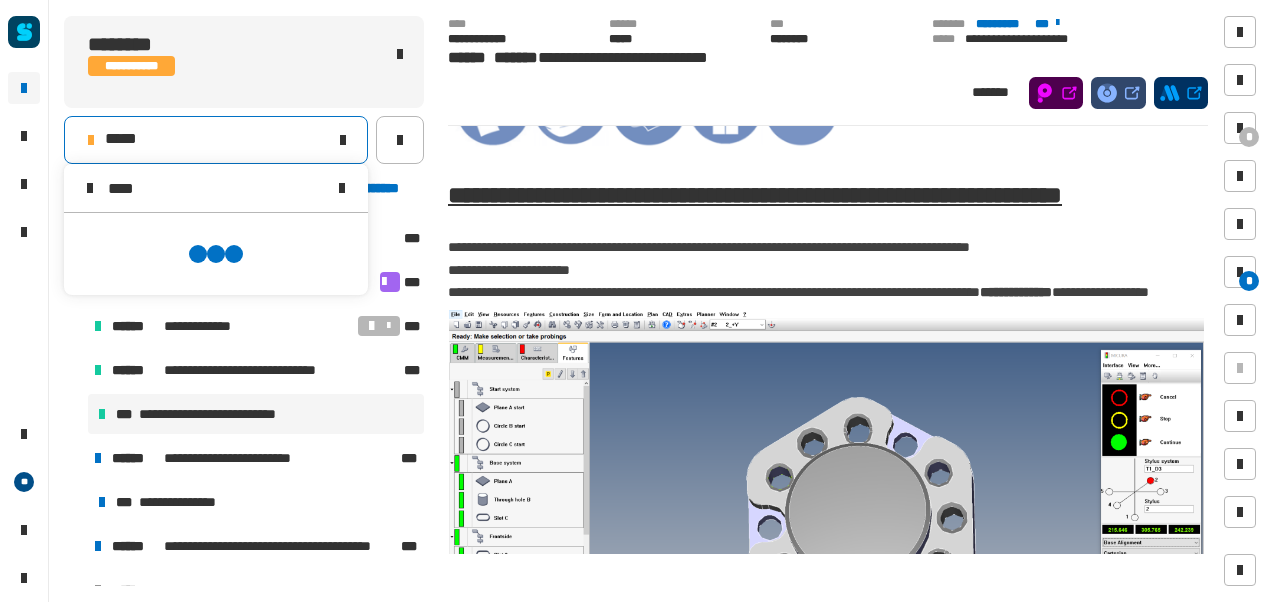scroll, scrollTop: 0, scrollLeft: 0, axis: both 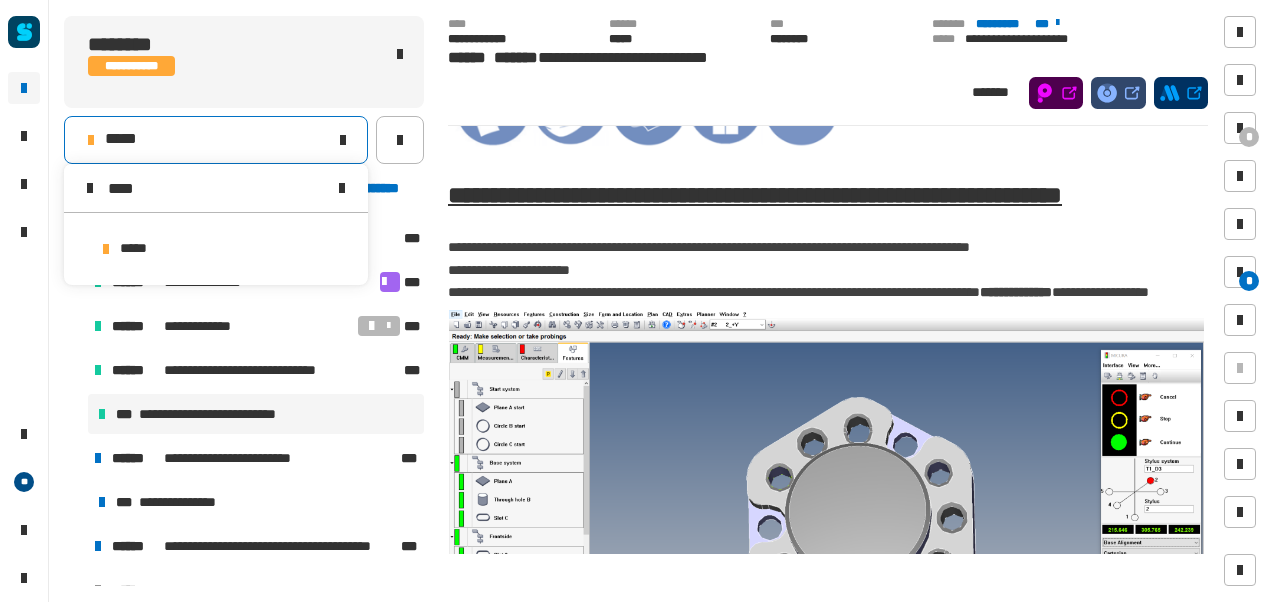 type on "****" 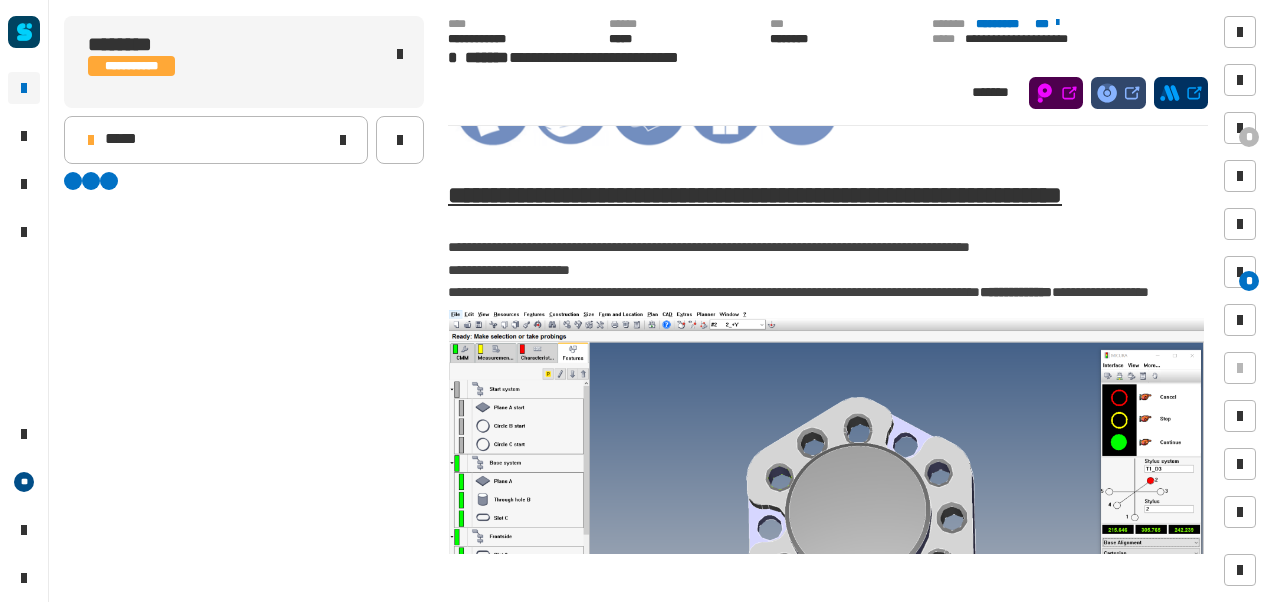 scroll, scrollTop: 0, scrollLeft: 0, axis: both 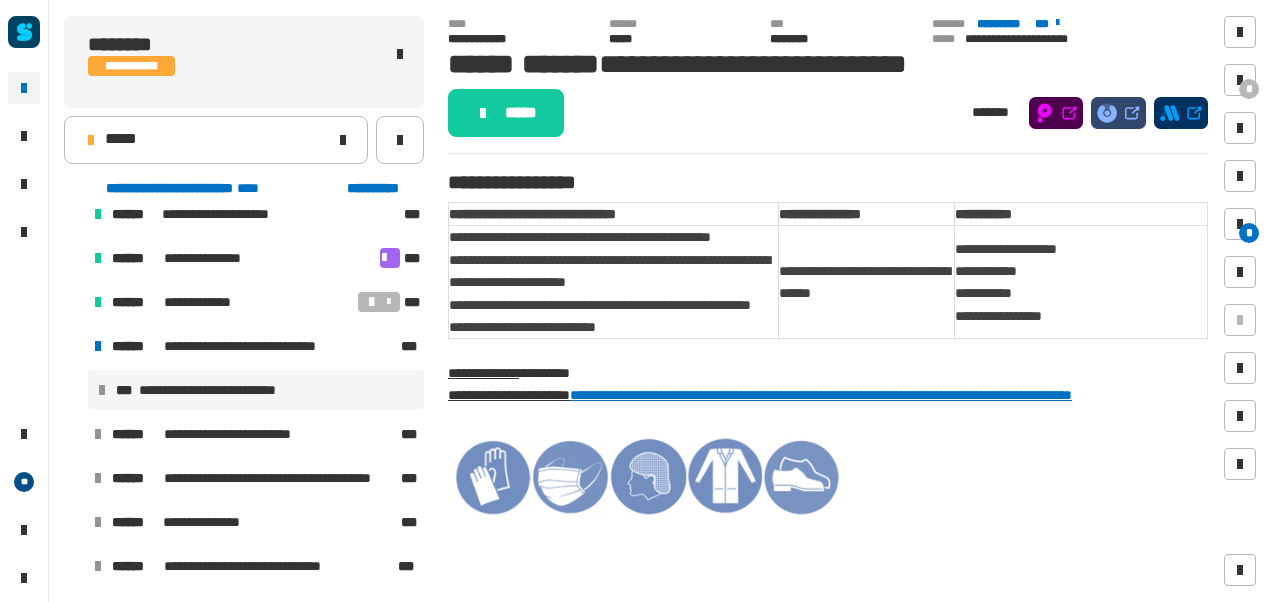 click on "**********" at bounding box center [231, 390] 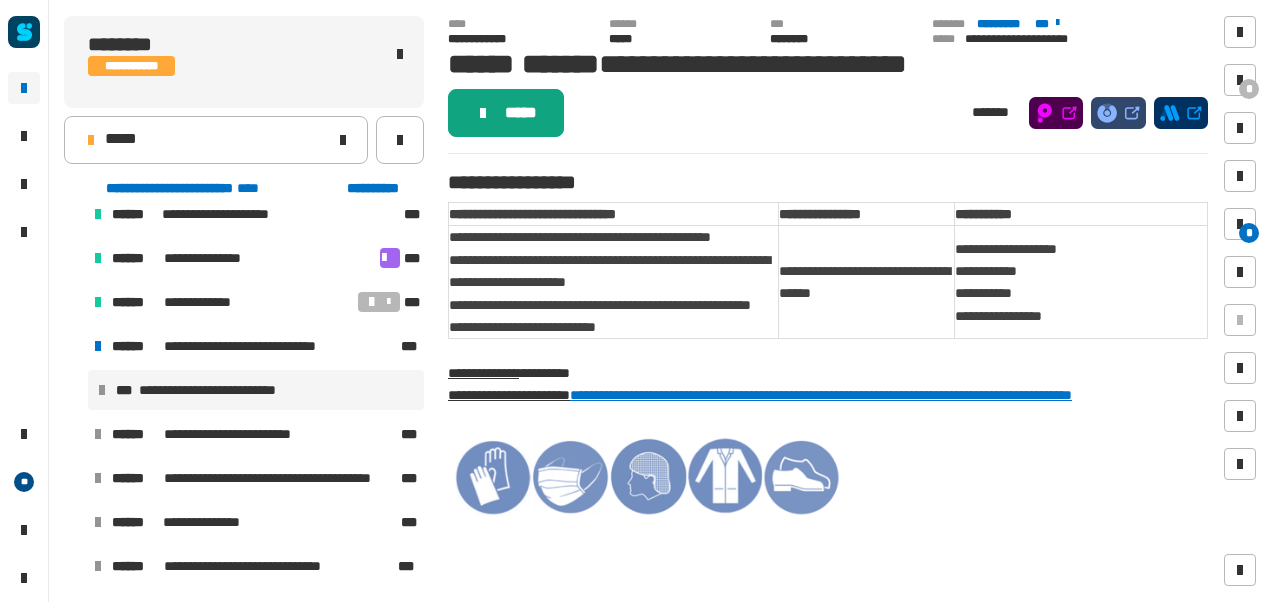 click on "*****" 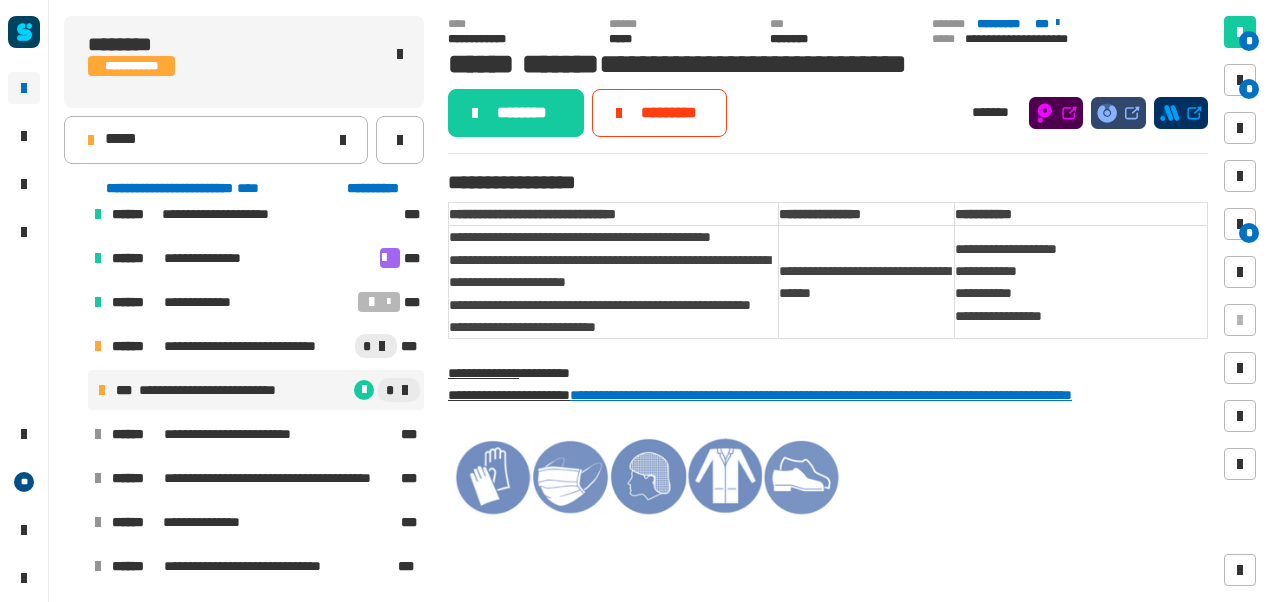 click on "**********" 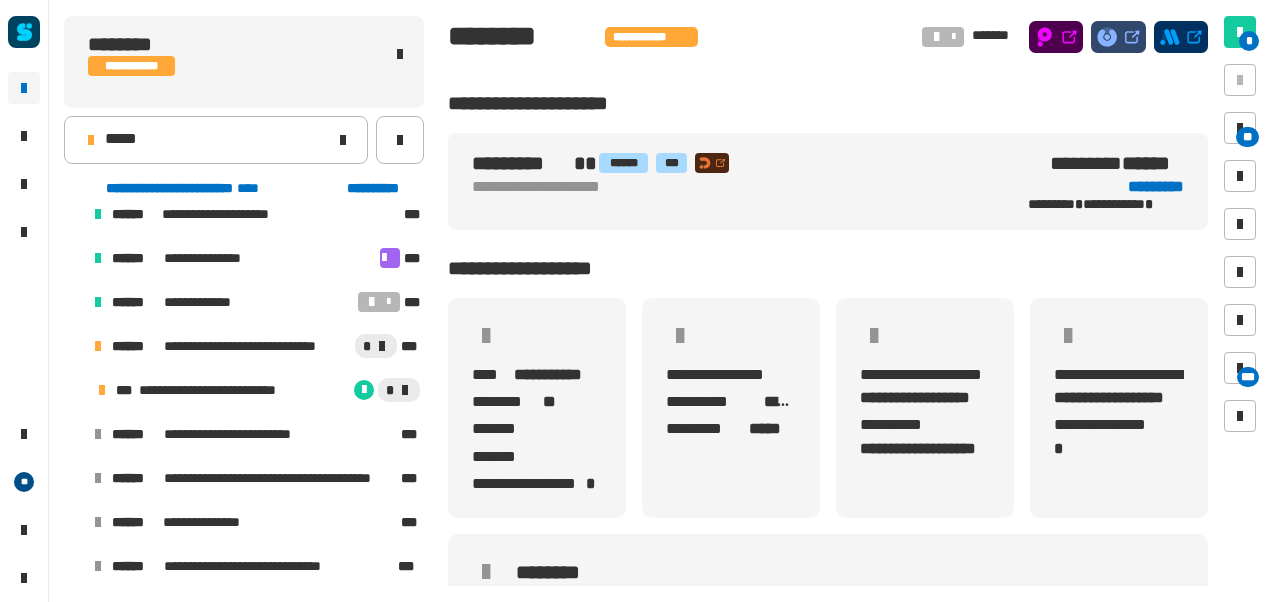 click on "[FIRST] [LAST] [MIDDLE] [STREET] [NUMBER] [CITY] [STATE] [POSTAL_CODE] [COUNTRY] [PHONE] [EMAIL] [SSN] [PASSPORT] [DRIVER_LICENSE] [CREDIT_CARD] [DOB] [AGE] [TIME]" 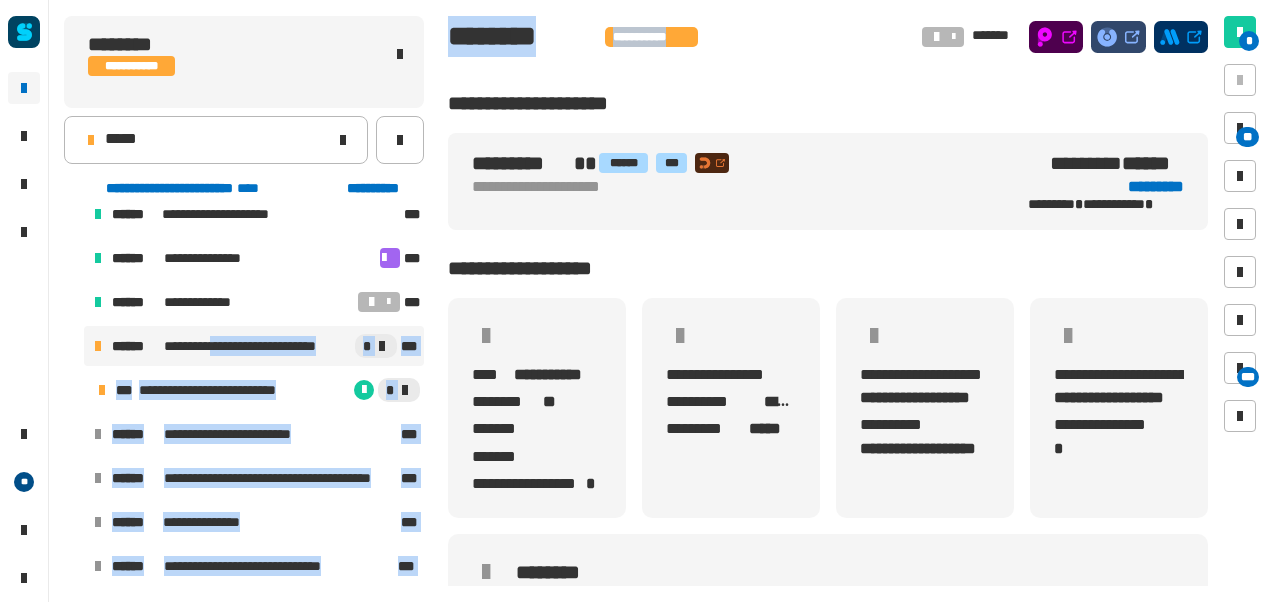 drag, startPoint x: 832, startPoint y: 73, endPoint x: 214, endPoint y: 349, distance: 676.8309 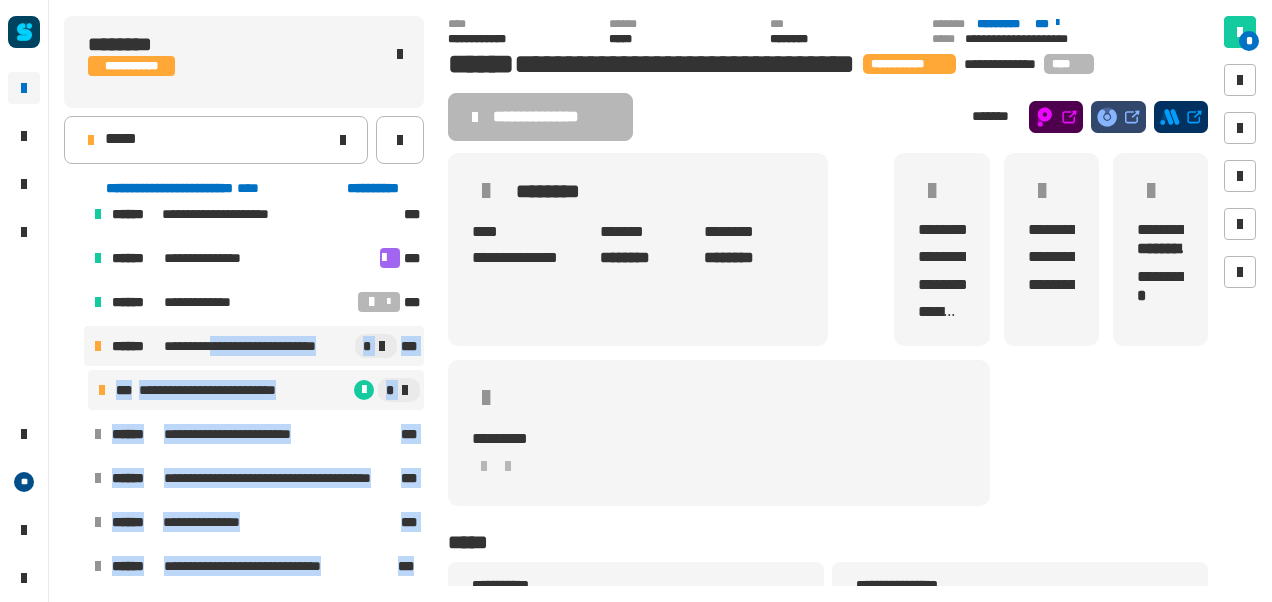 click on "**********" at bounding box center [256, 390] 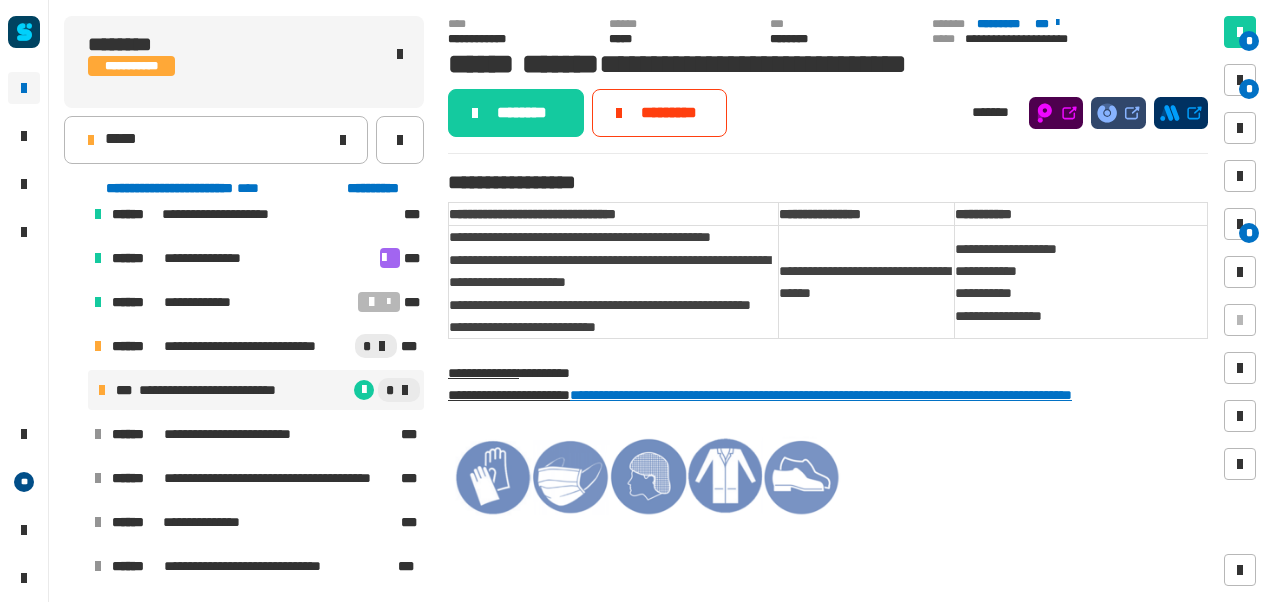 click on "**********" at bounding box center (522, 327) 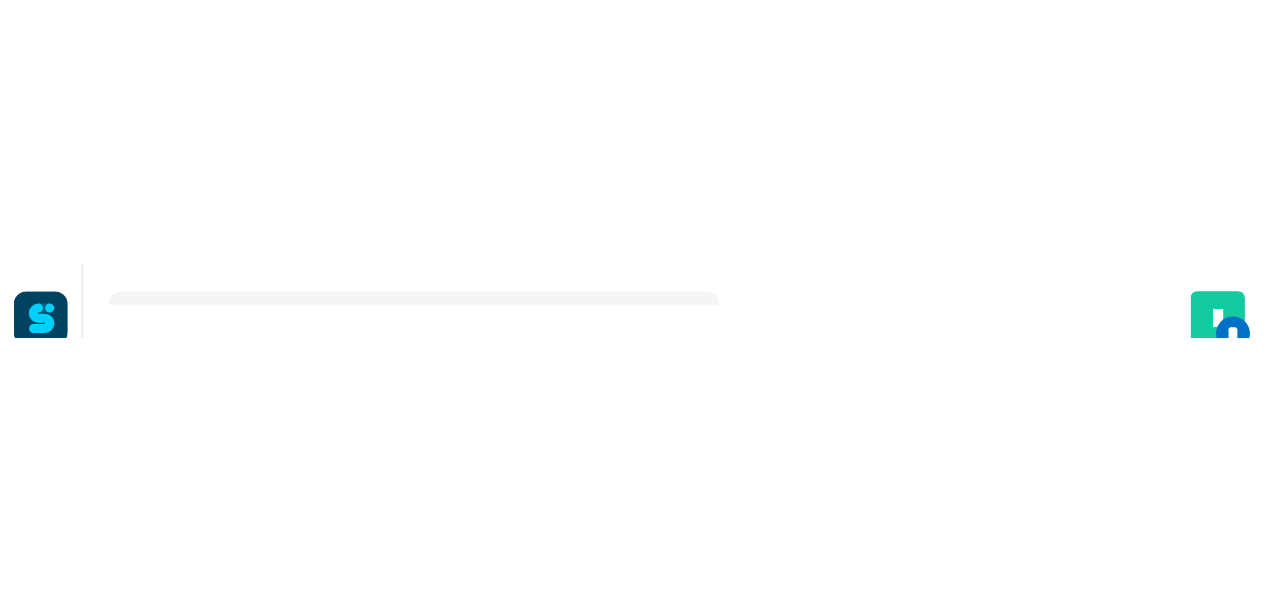 scroll, scrollTop: 1876, scrollLeft: 0, axis: vertical 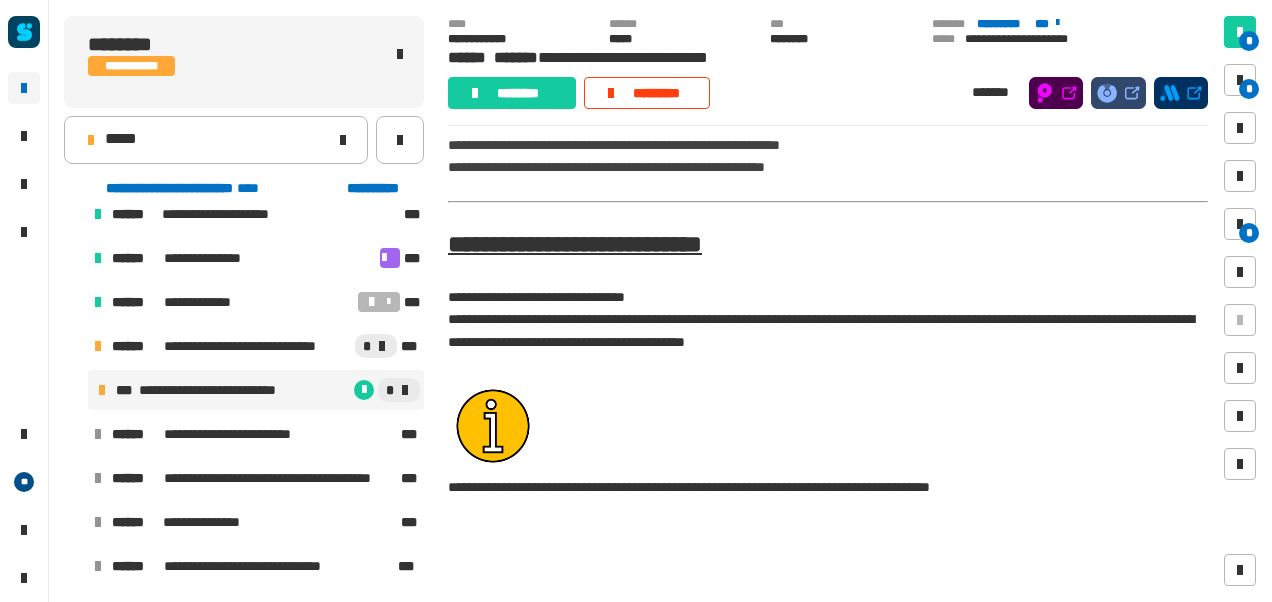 click on "* * *" 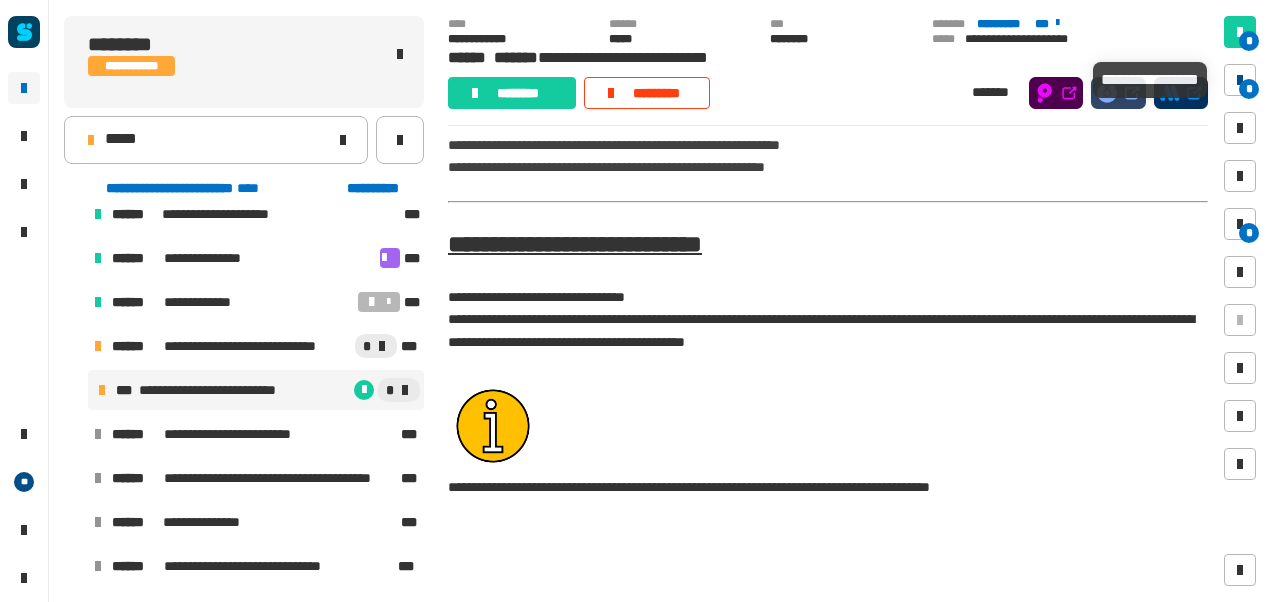 click on "*" at bounding box center (1240, 80) 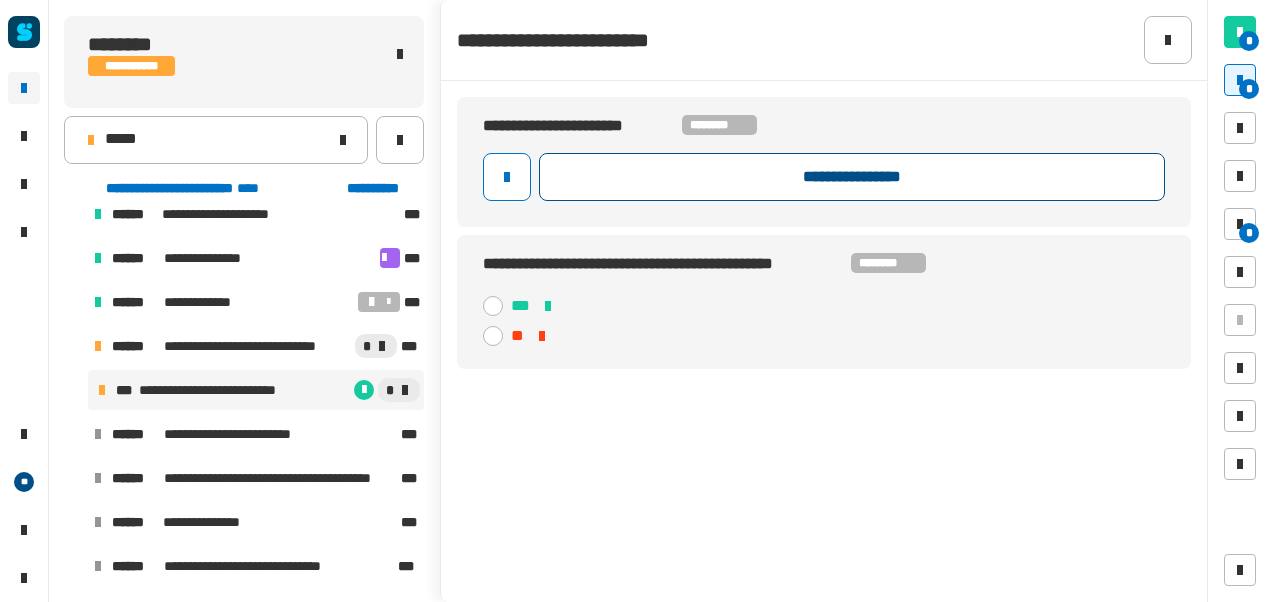 click on "**********" 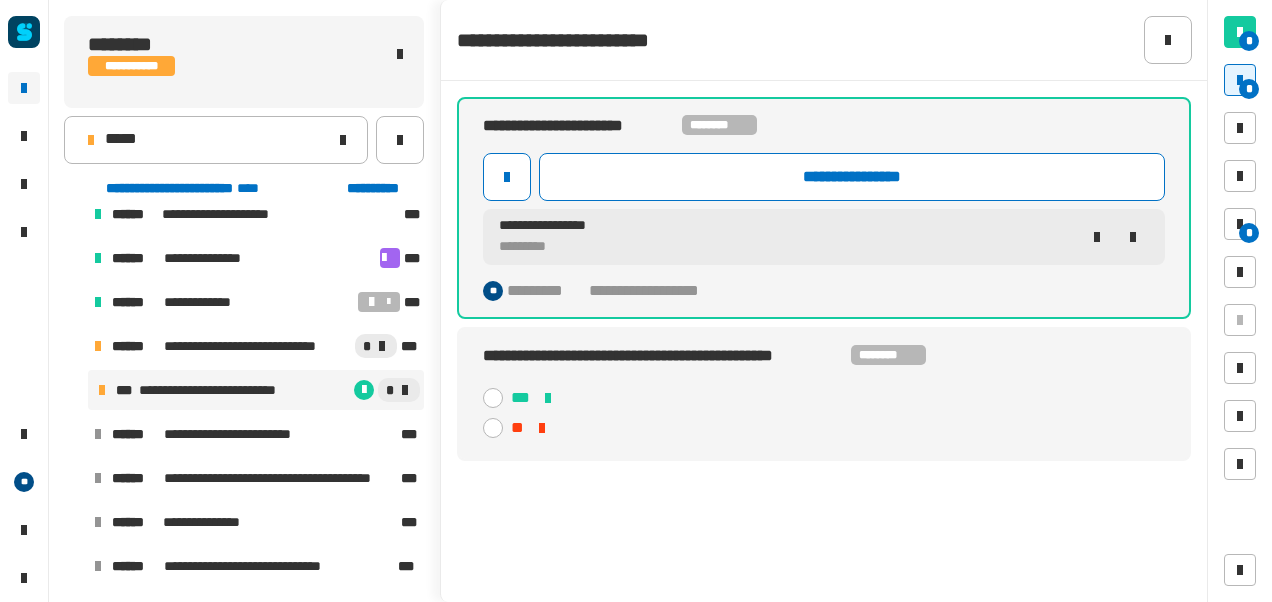 click on "[FIRST] [LAST] [MIDDLE] [STREET] [NUMBER] [CITY] [STATE]" 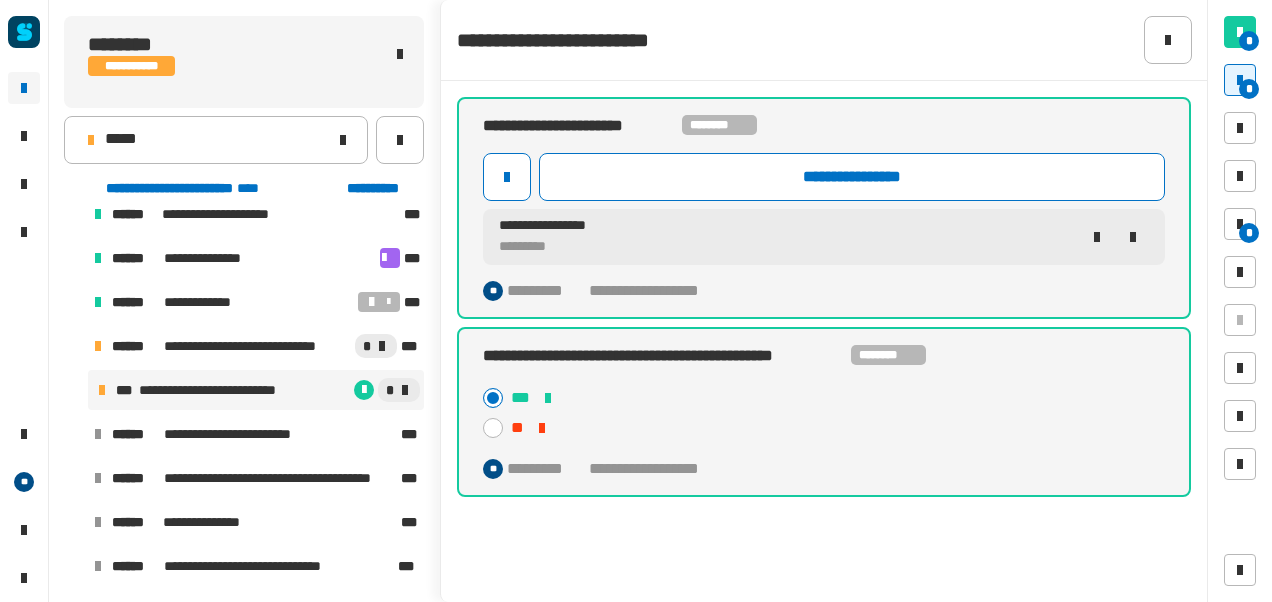 click on "* * *" 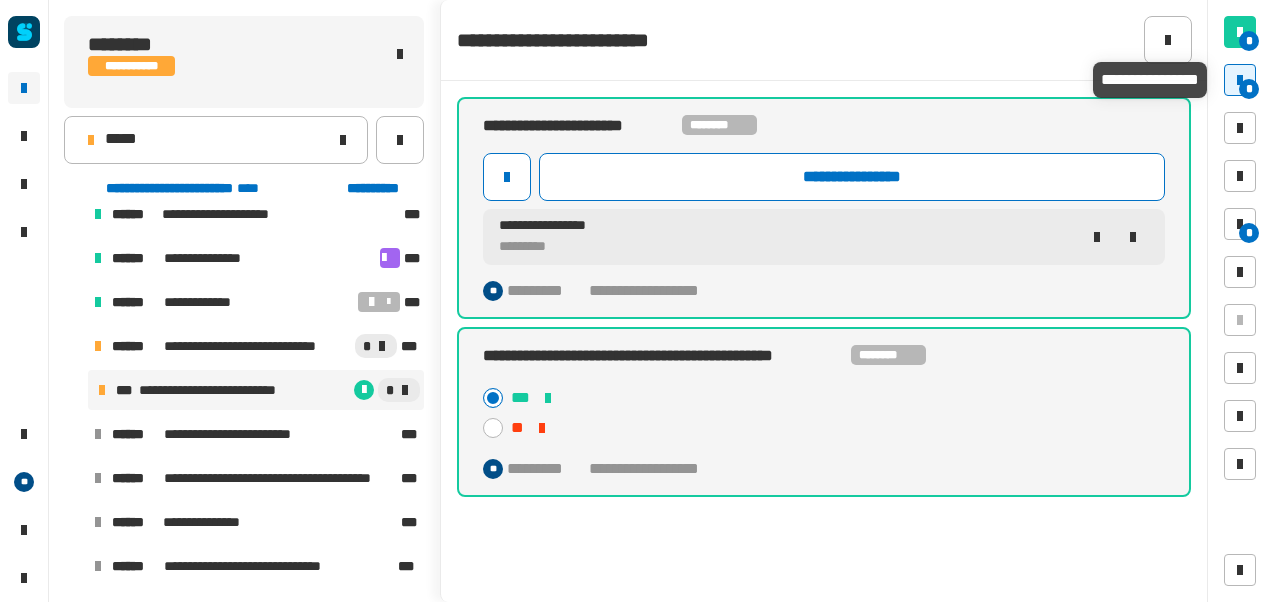 click on "*" at bounding box center [1249, 89] 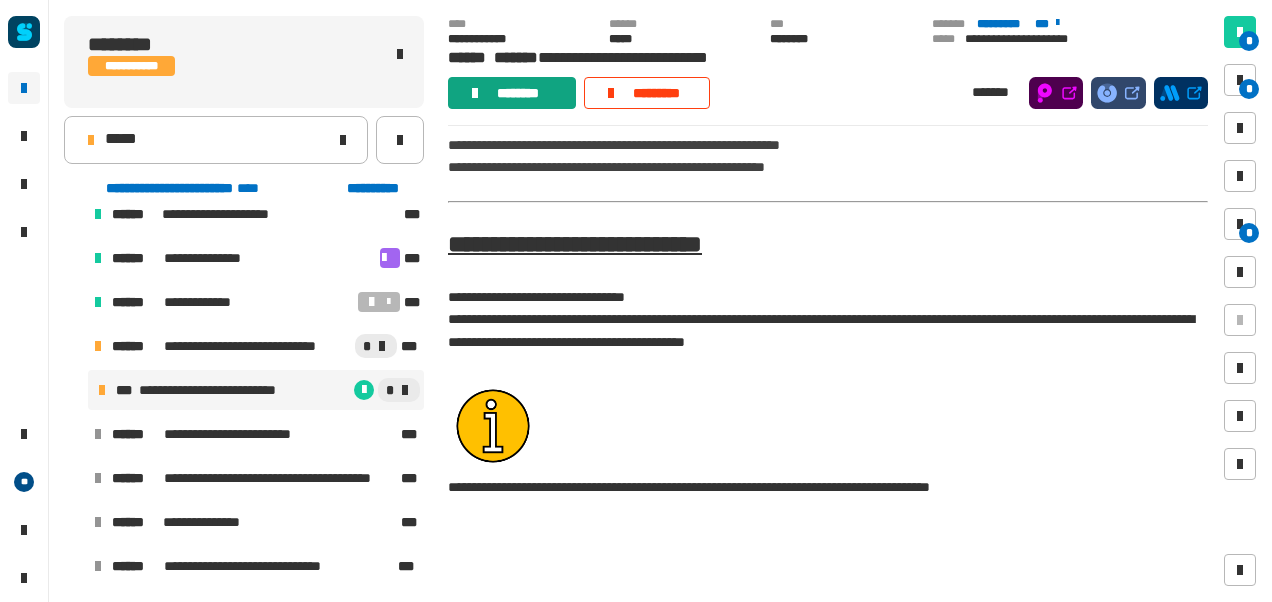 click on "********" 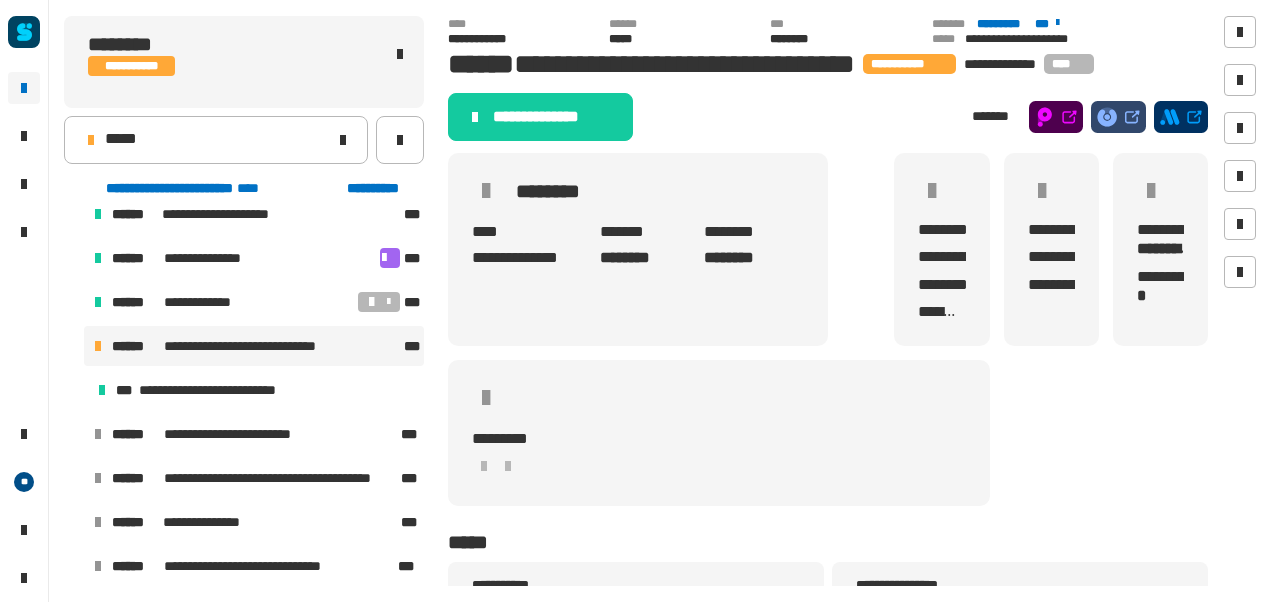 click on "**********" 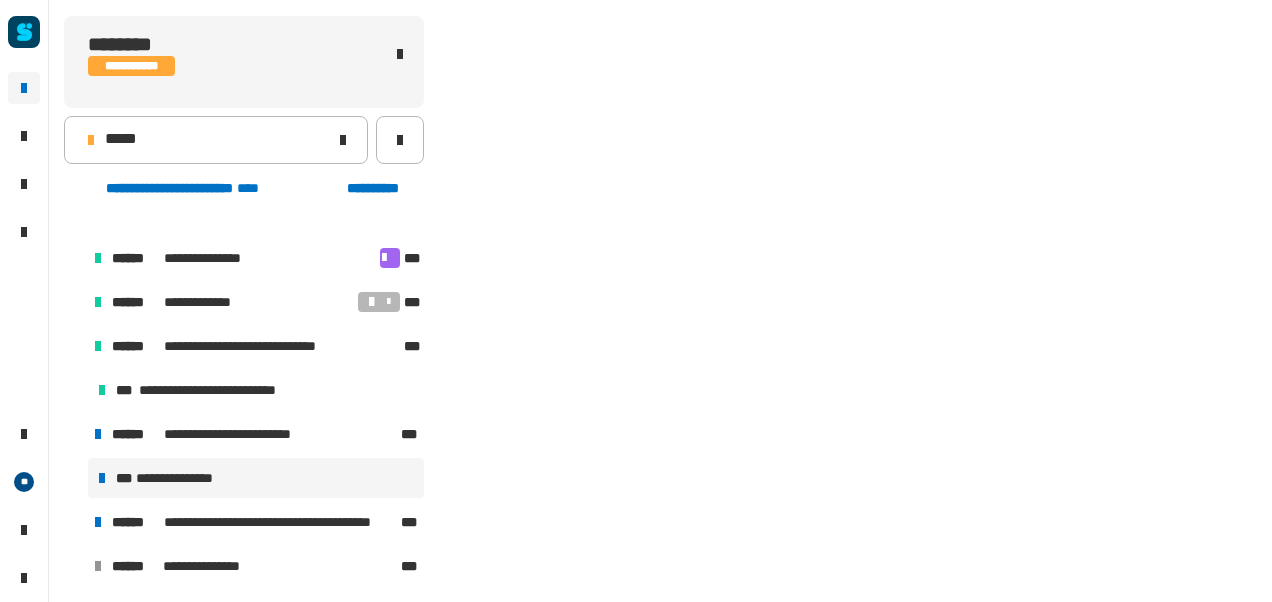 scroll, scrollTop: 502, scrollLeft: 0, axis: vertical 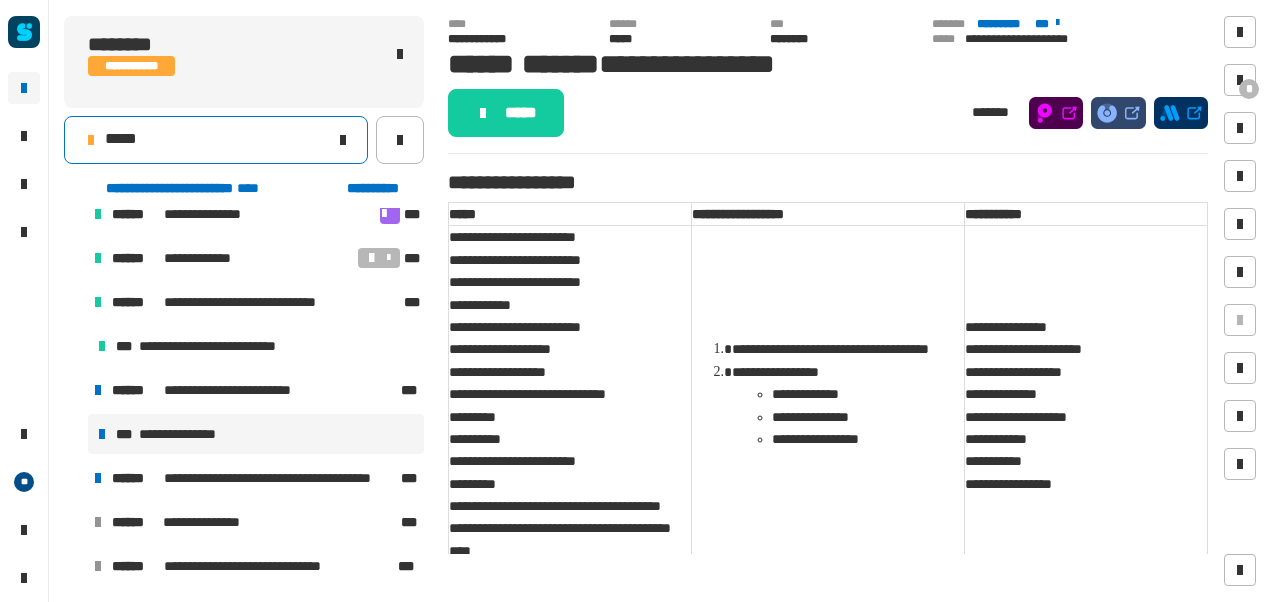 click on "*****" 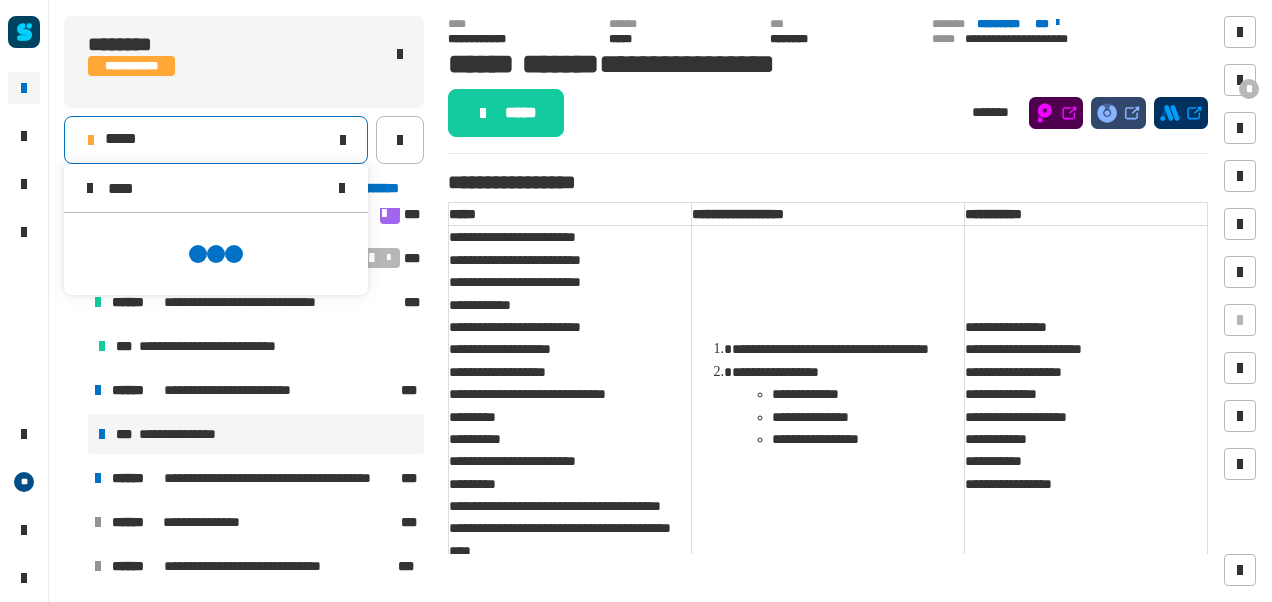 scroll, scrollTop: 0, scrollLeft: 0, axis: both 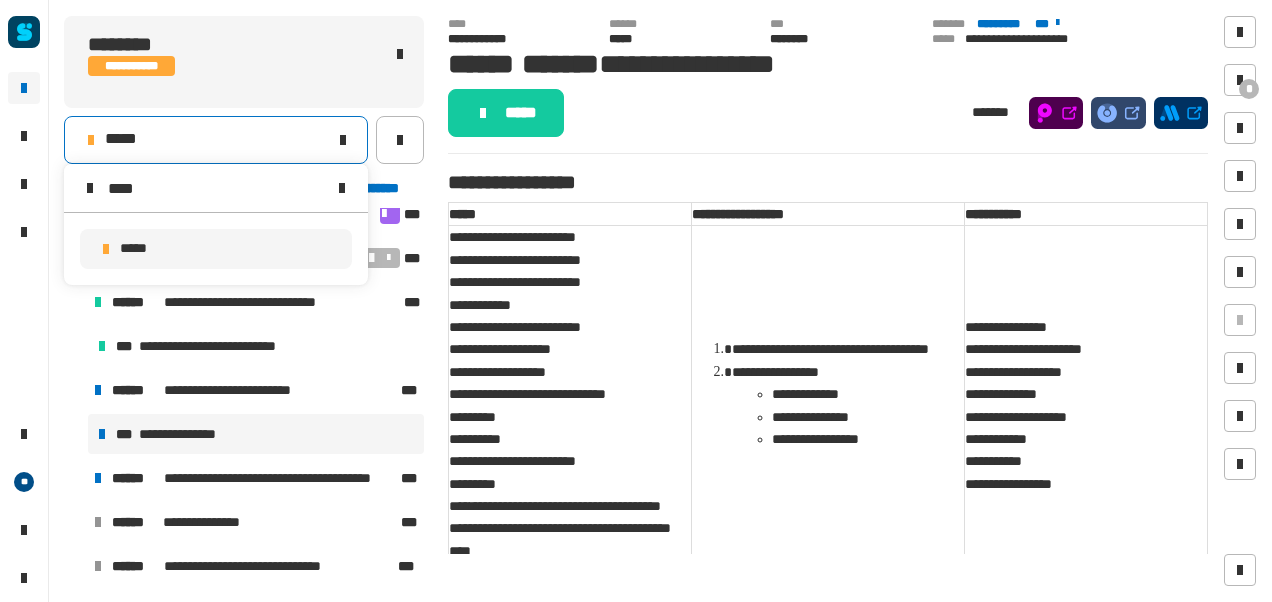 type on "****" 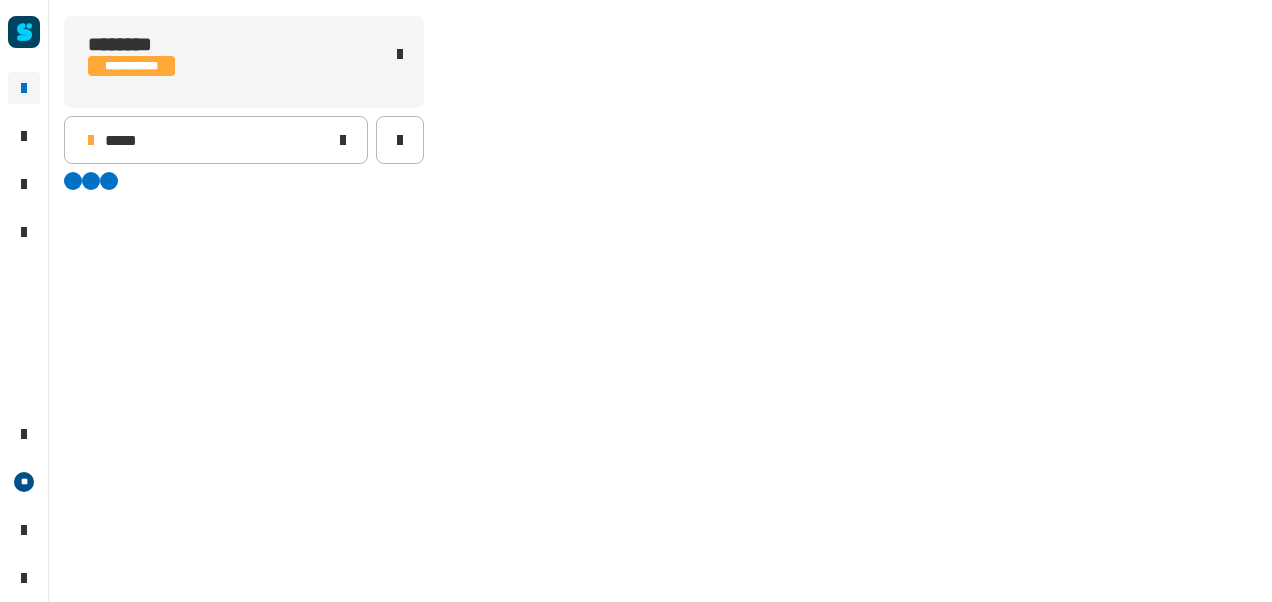 scroll, scrollTop: 0, scrollLeft: 0, axis: both 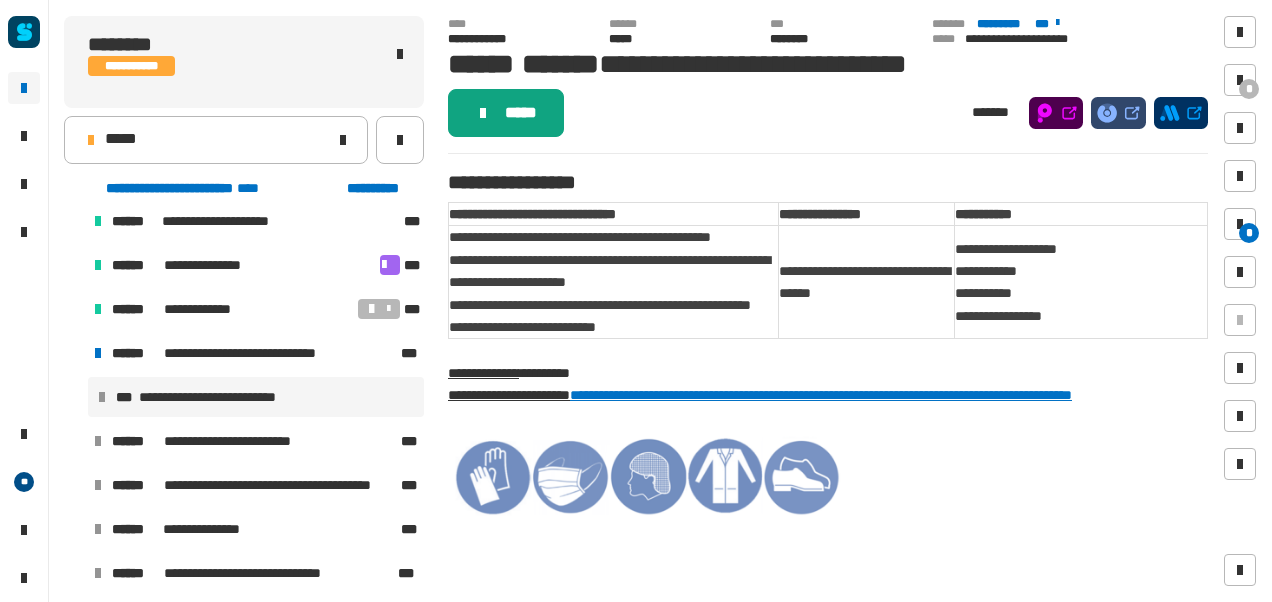 click on "*****" 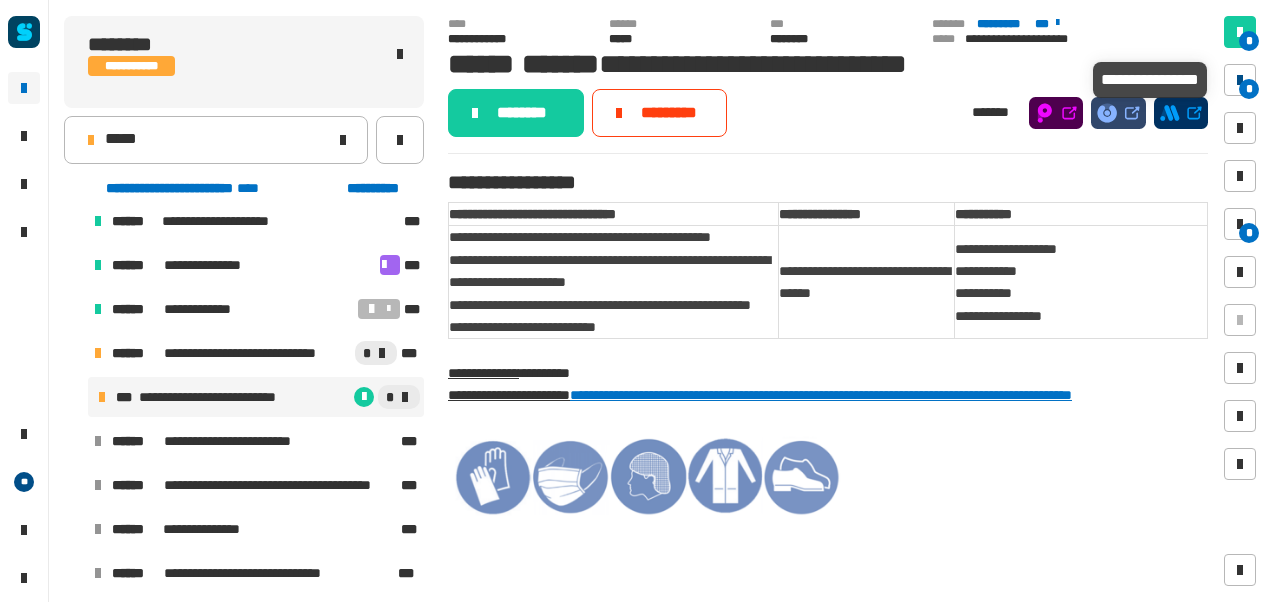 click at bounding box center (1240, 80) 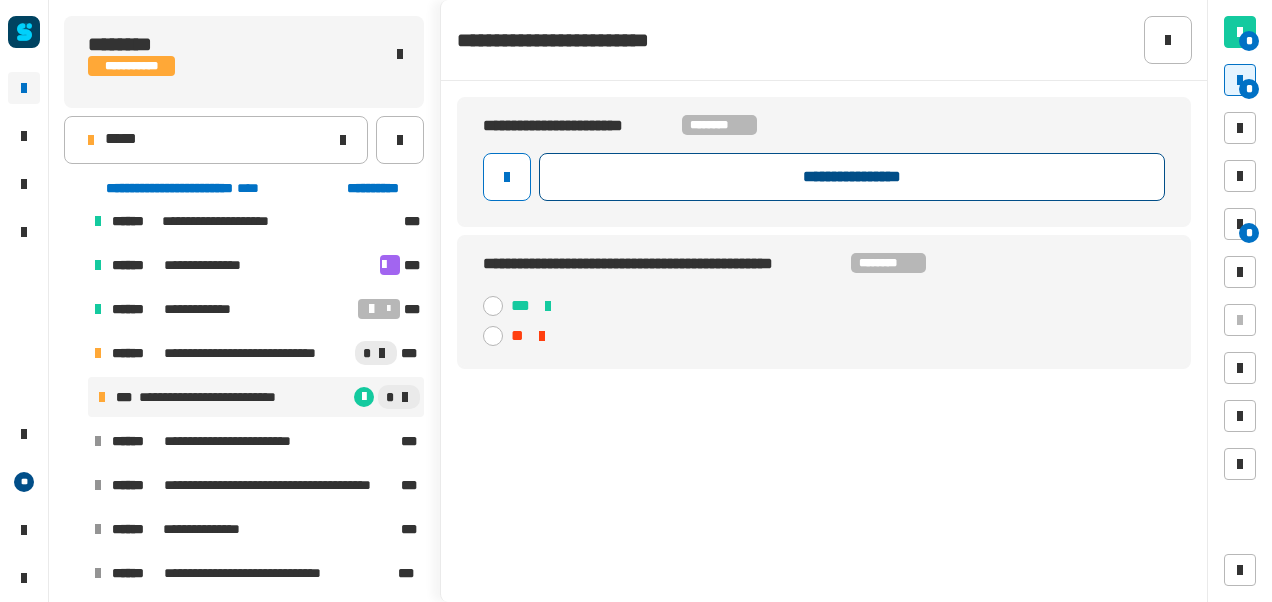 click on "**********" 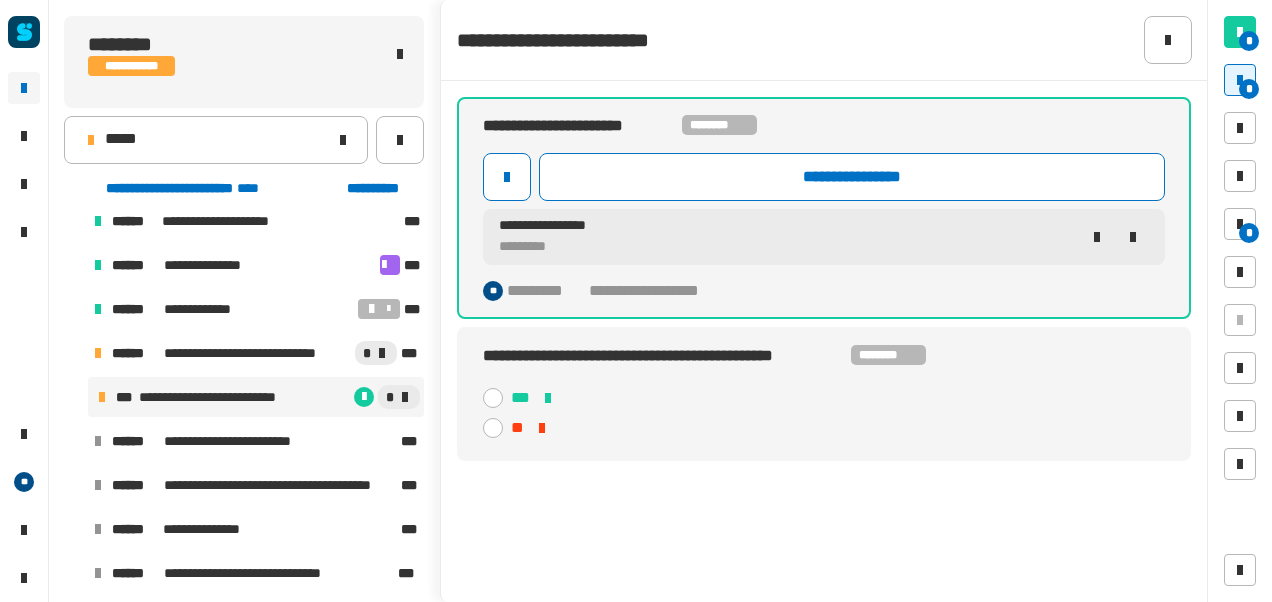 click on "[FIRST] [LAST] [MIDDLE] [STREET] [NUMBER] [CITY] [STATE]" 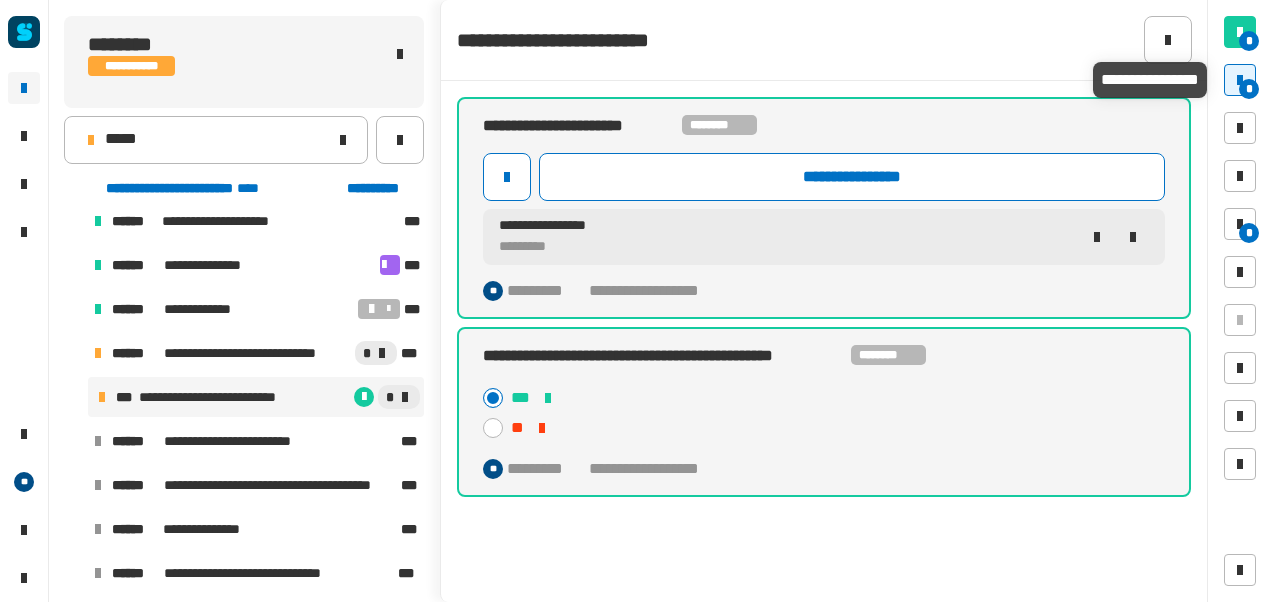 click on "*" at bounding box center (1249, 89) 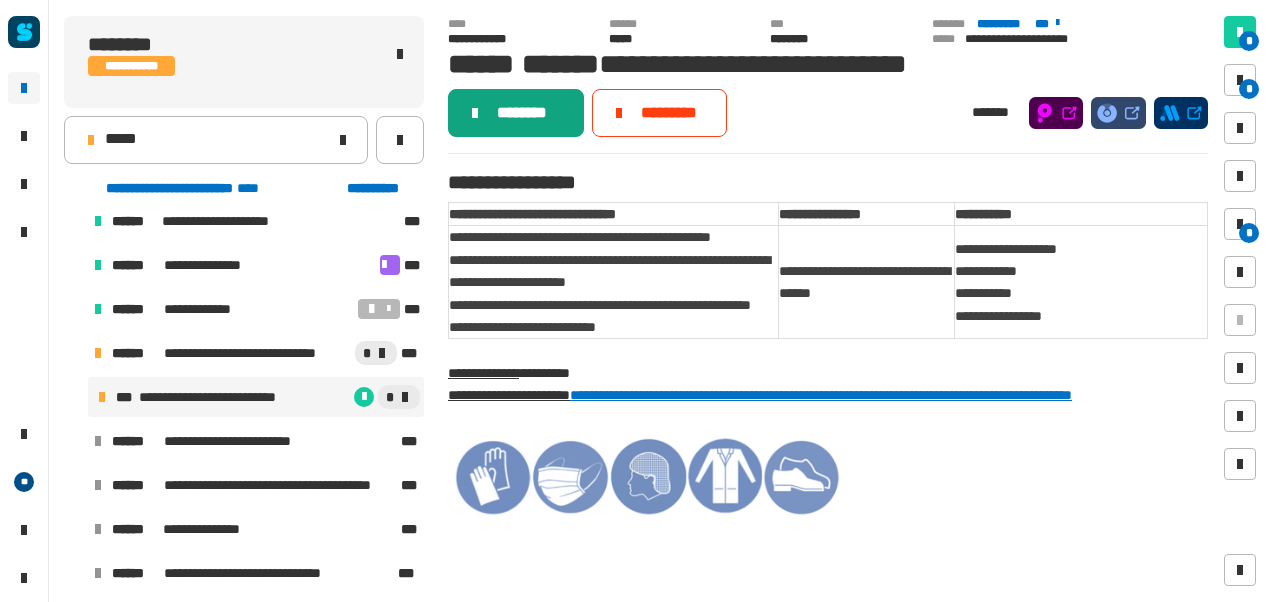 click on "********" 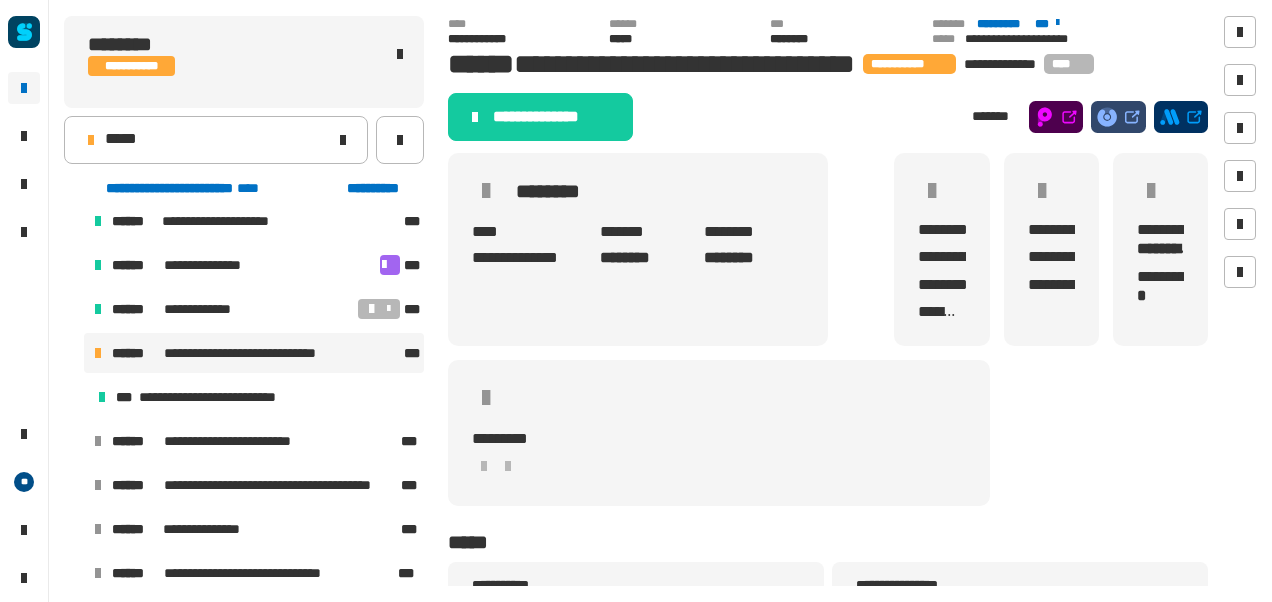 click on "**********" 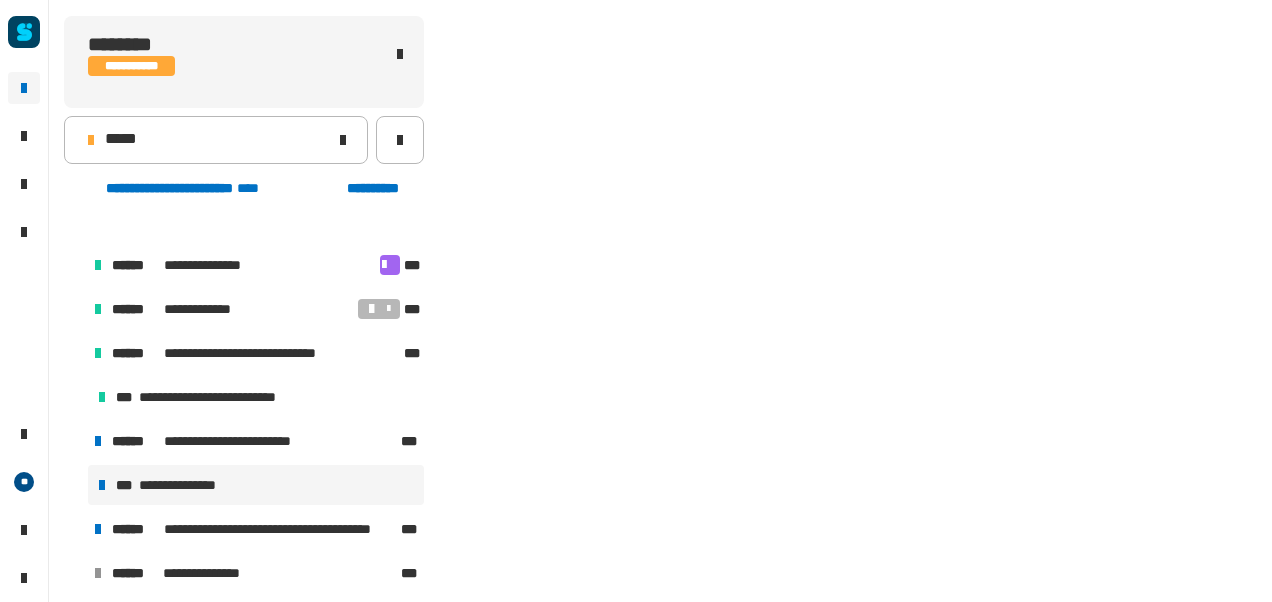 scroll, scrollTop: 502, scrollLeft: 0, axis: vertical 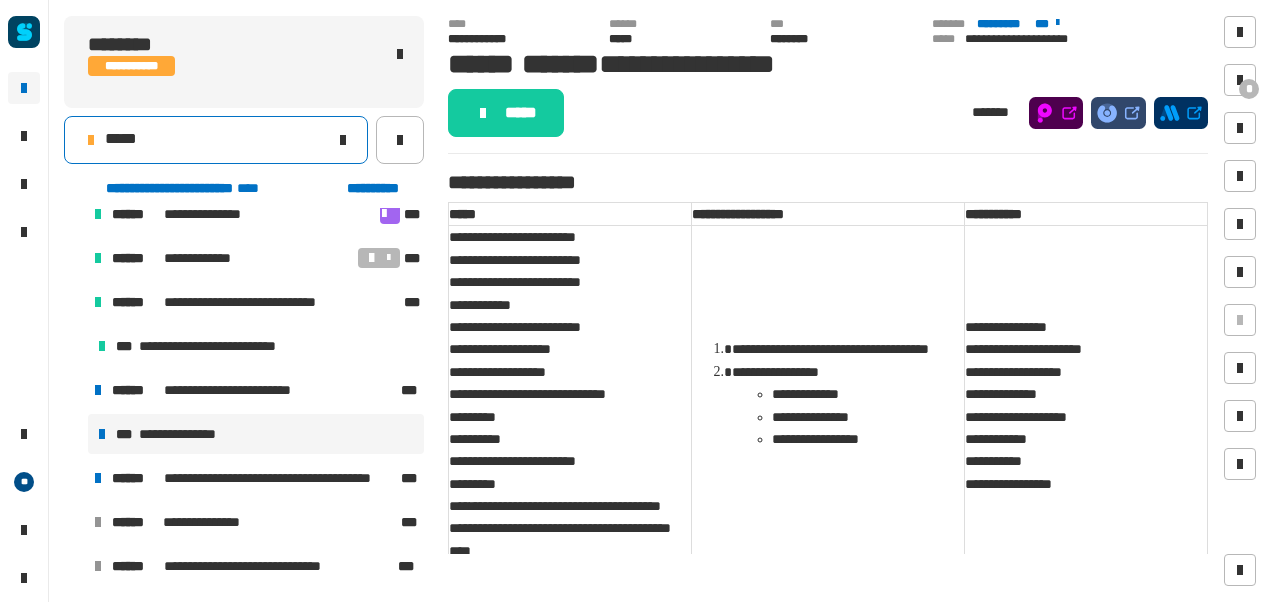 click on "*****" 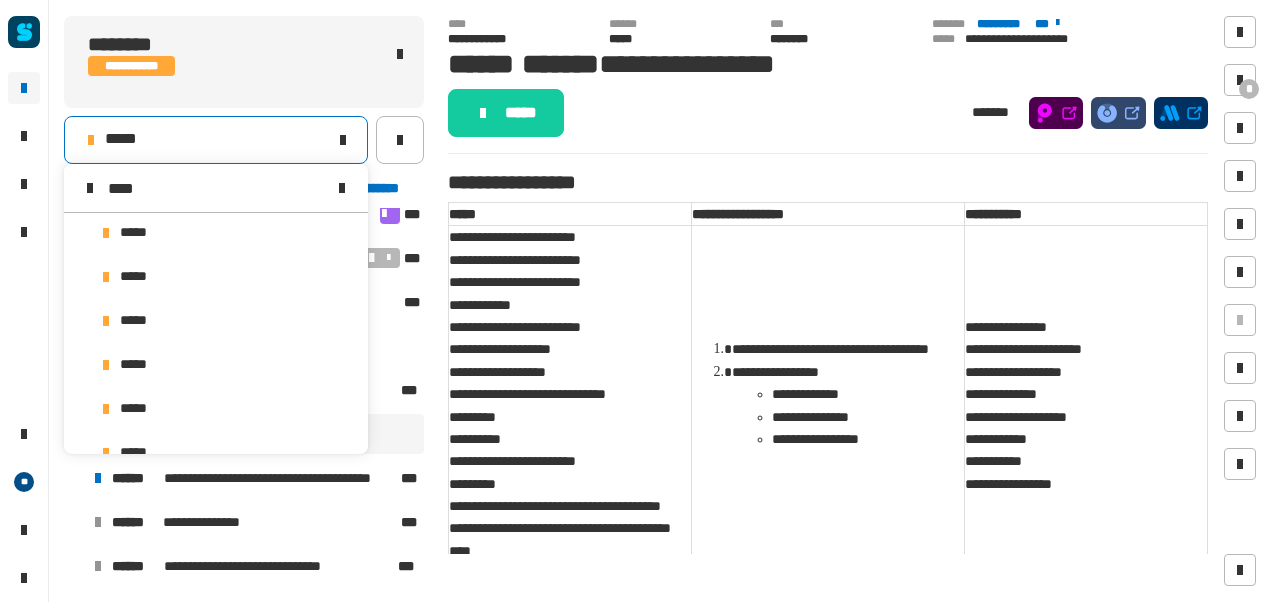 scroll, scrollTop: 0, scrollLeft: 0, axis: both 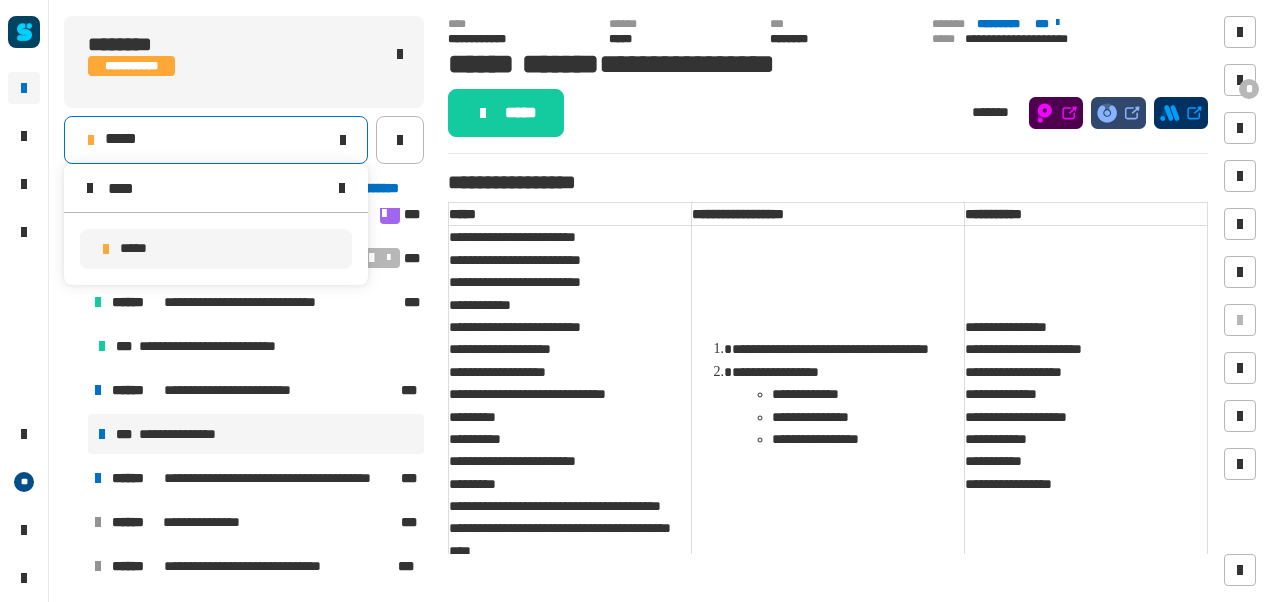 type on "****" 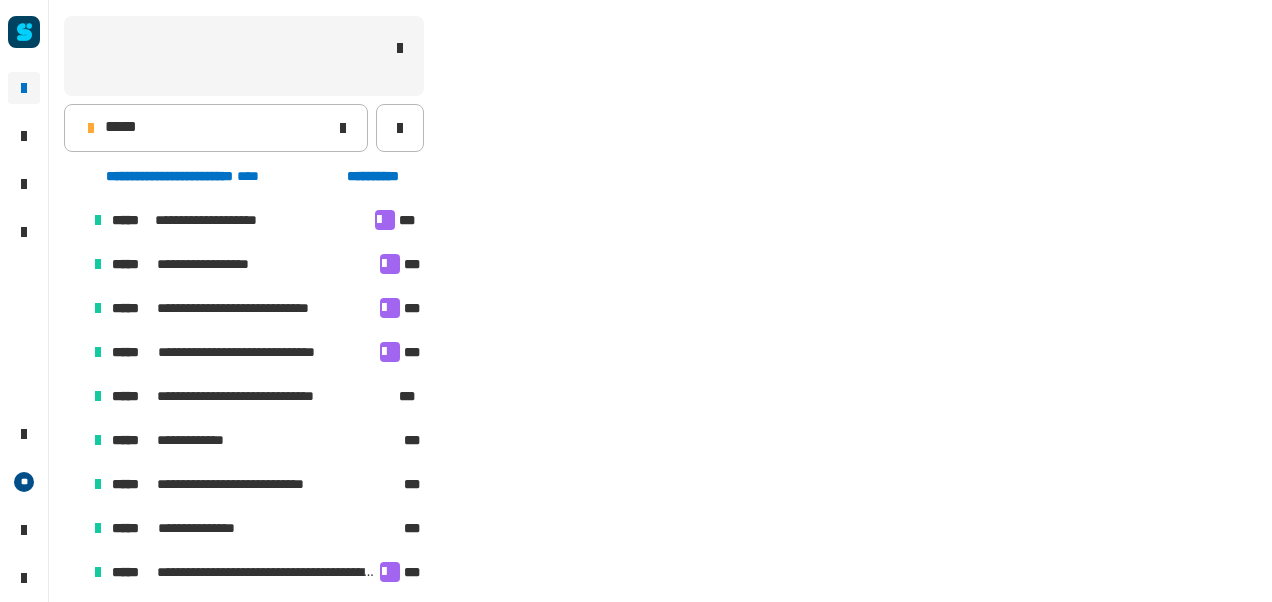 scroll, scrollTop: 451, scrollLeft: 0, axis: vertical 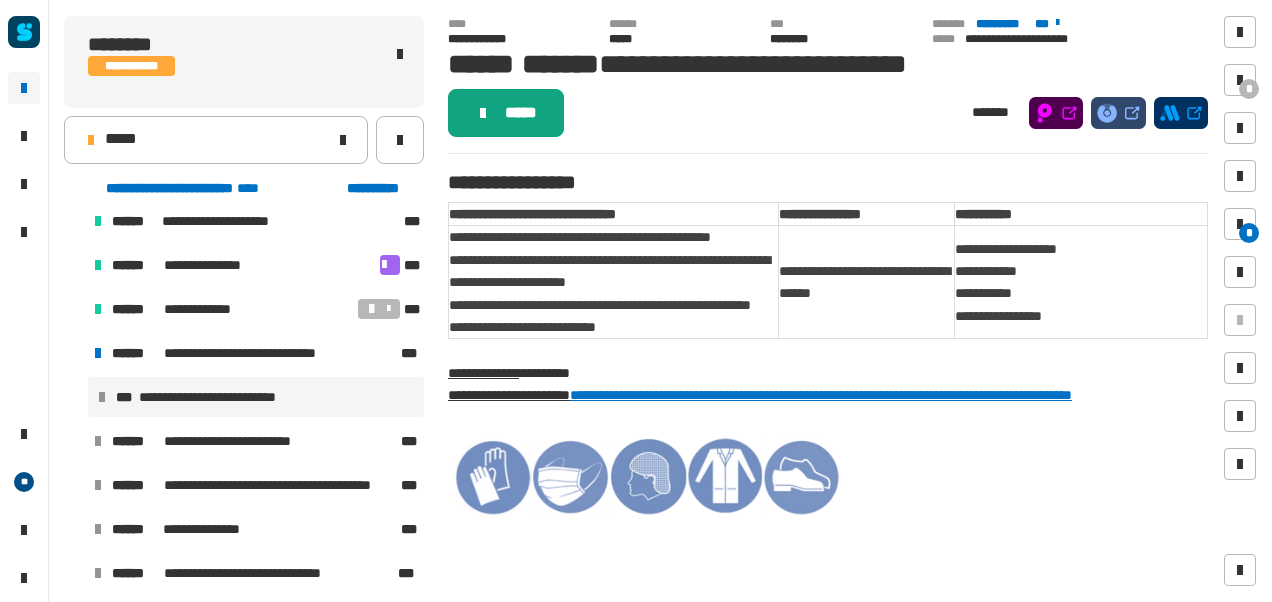 click on "*****" 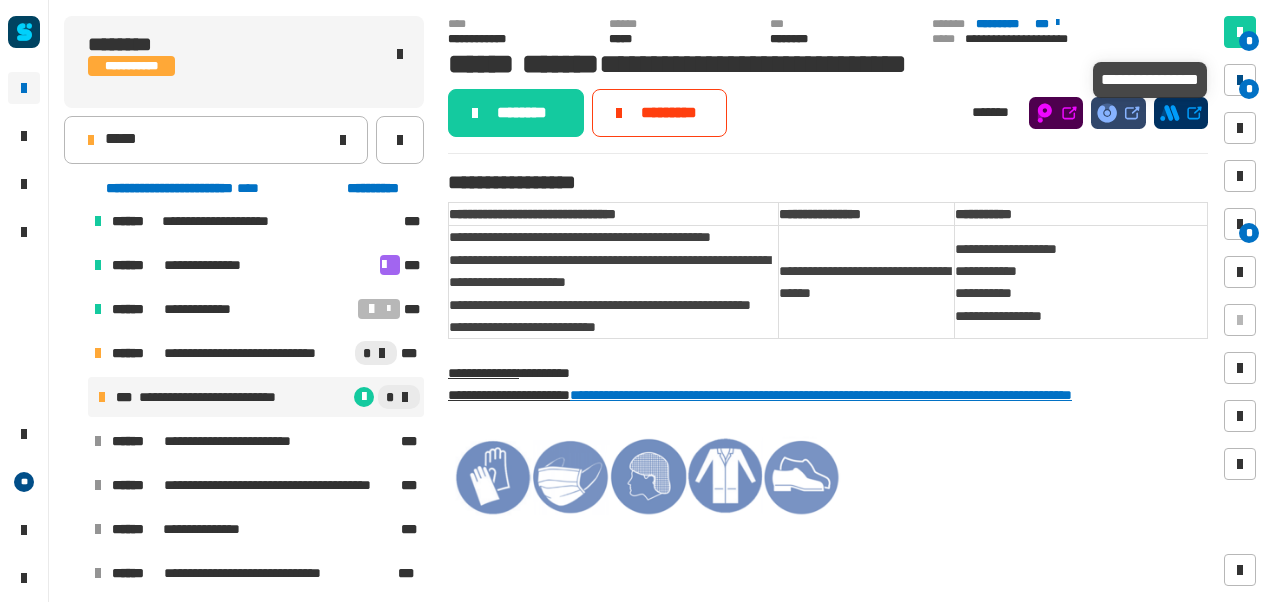 click on "*" at bounding box center (1249, 89) 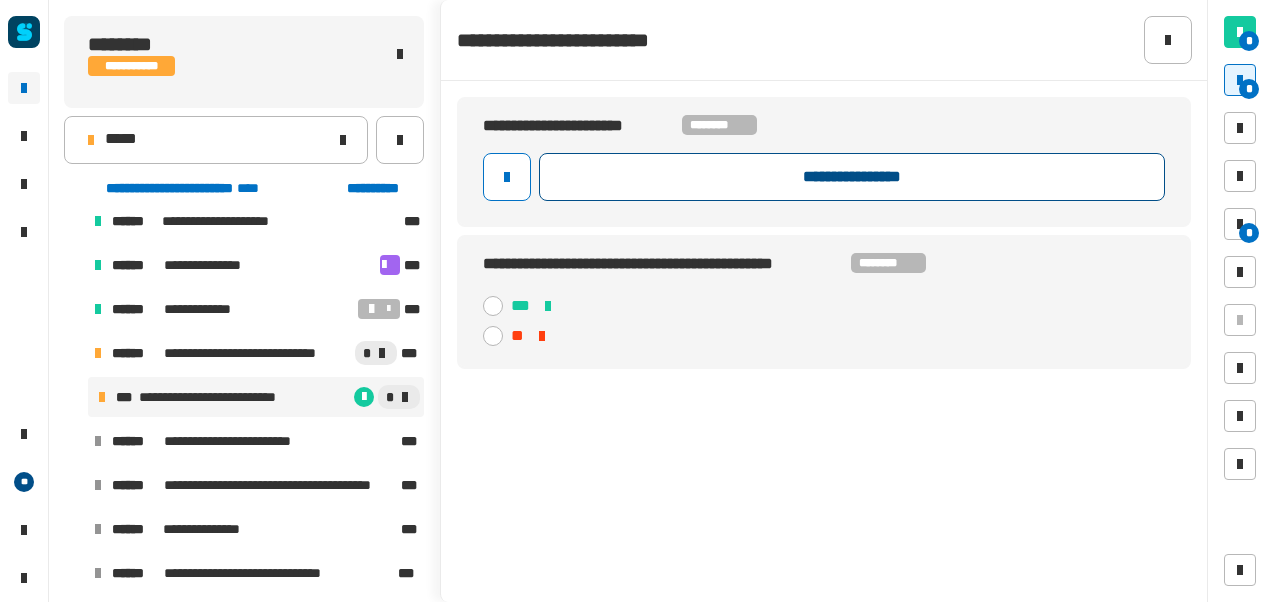click on "**********" 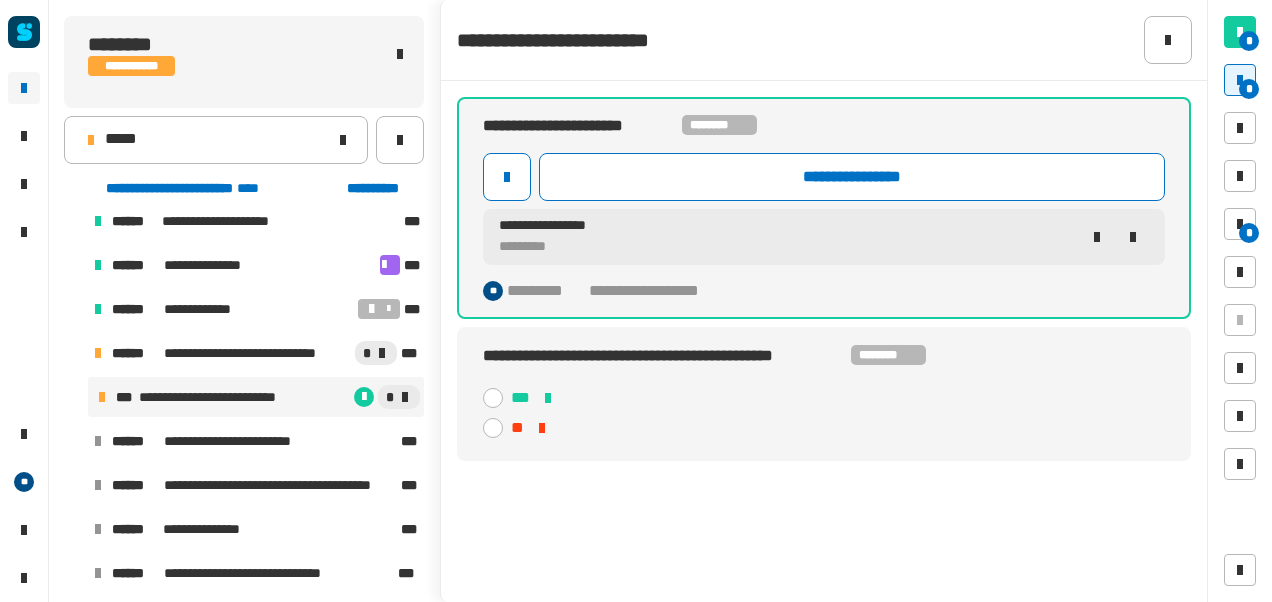 click 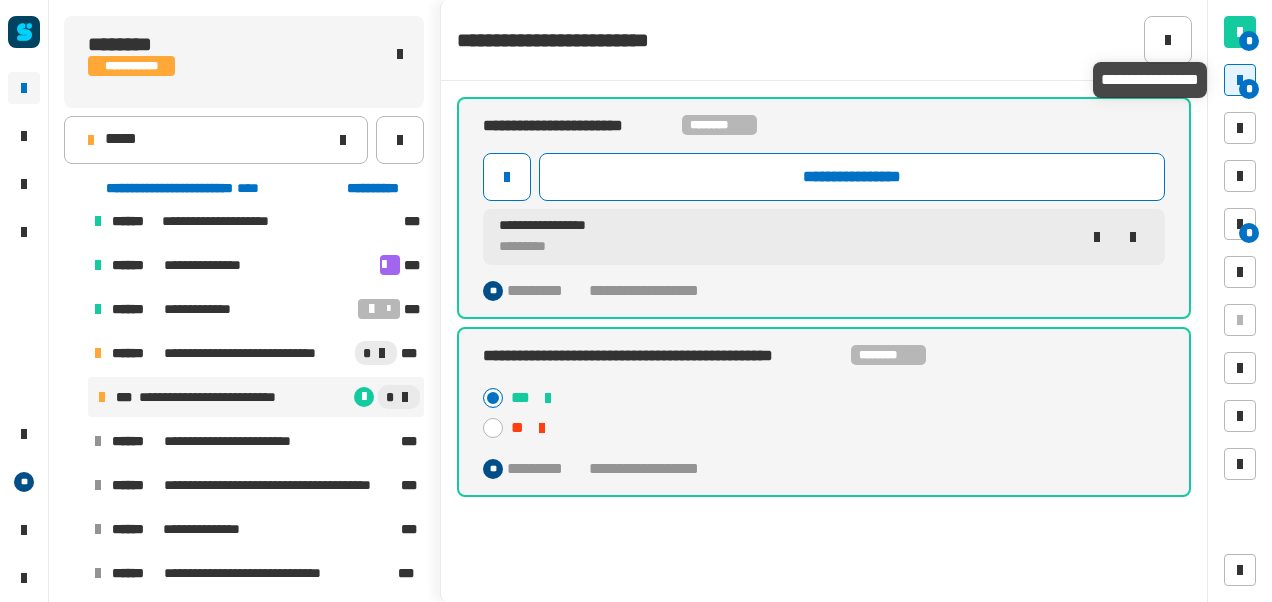 click on "*" at bounding box center (1249, 89) 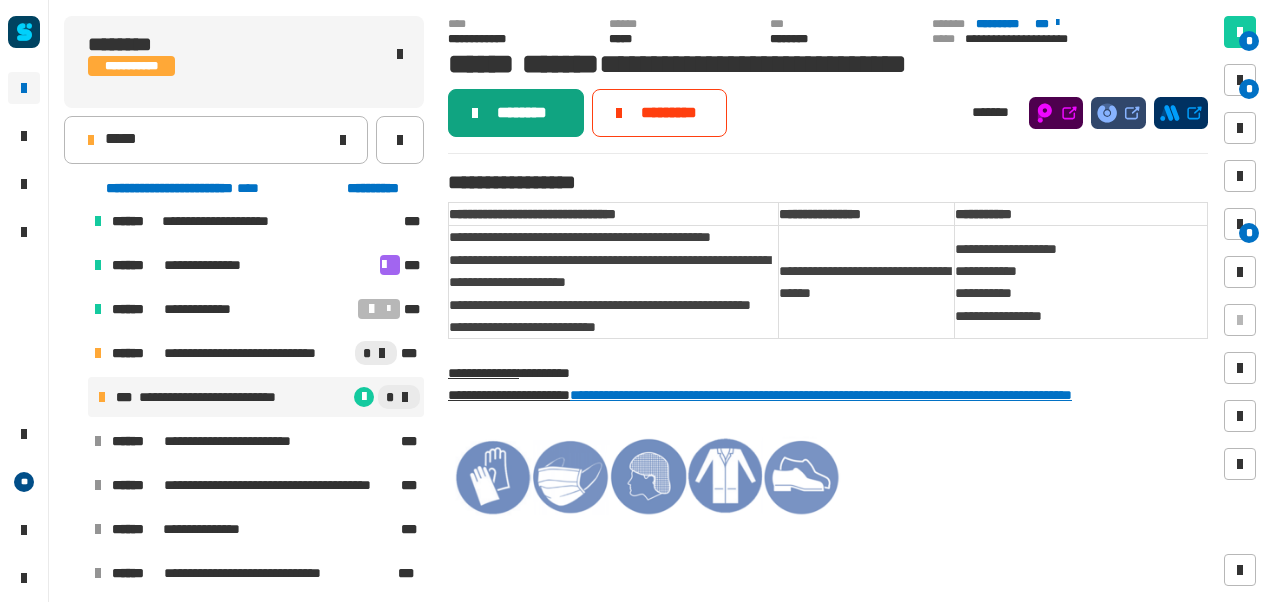 click on "********" 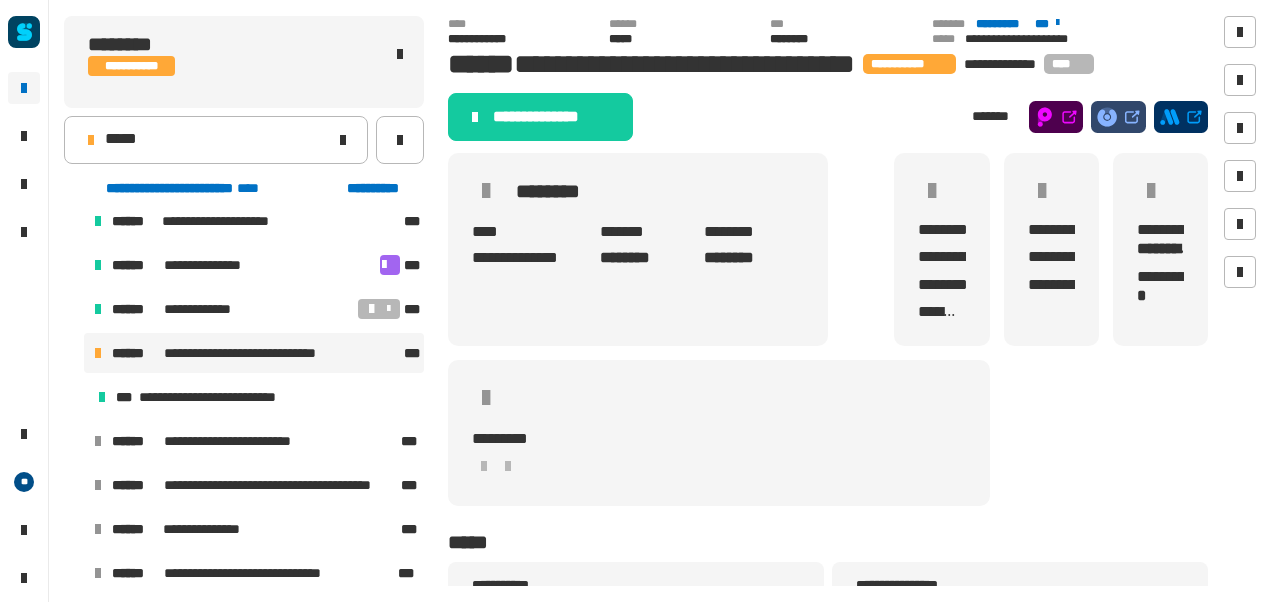 click on "**********" 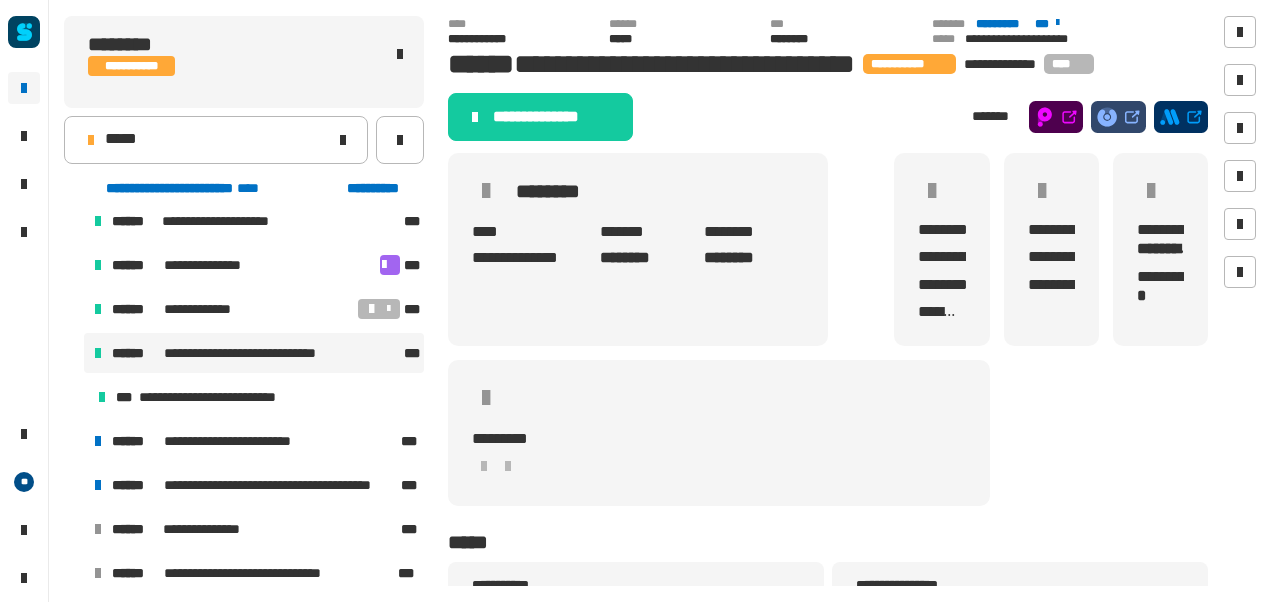 scroll, scrollTop: 502, scrollLeft: 0, axis: vertical 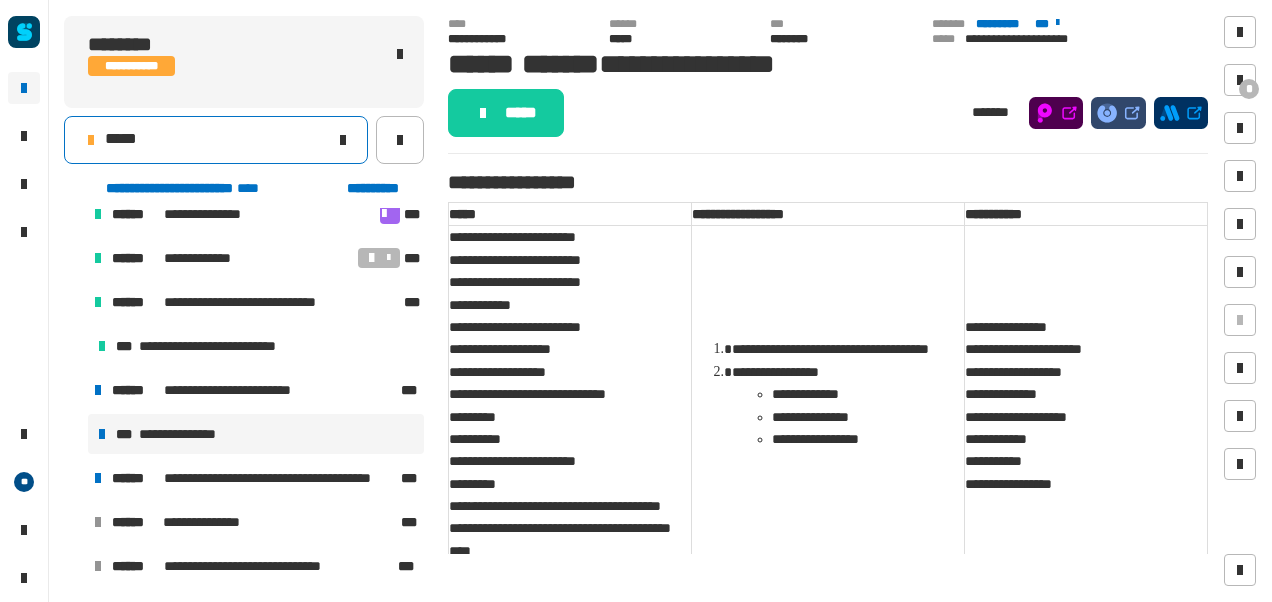 click on "*****" 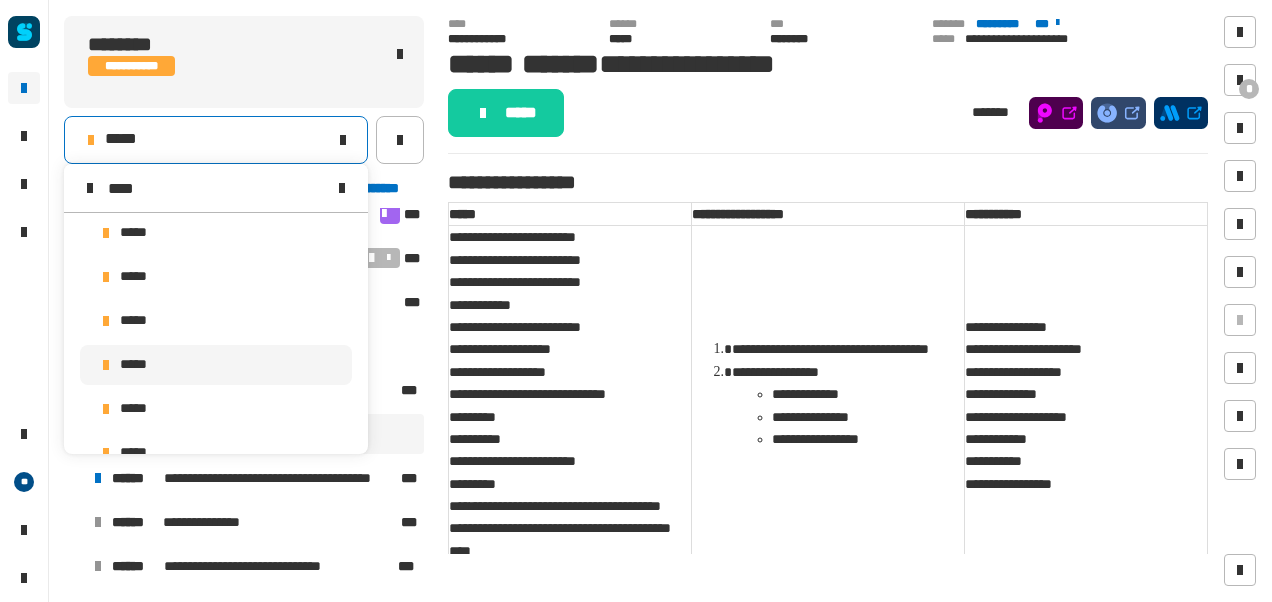 scroll, scrollTop: 0, scrollLeft: 0, axis: both 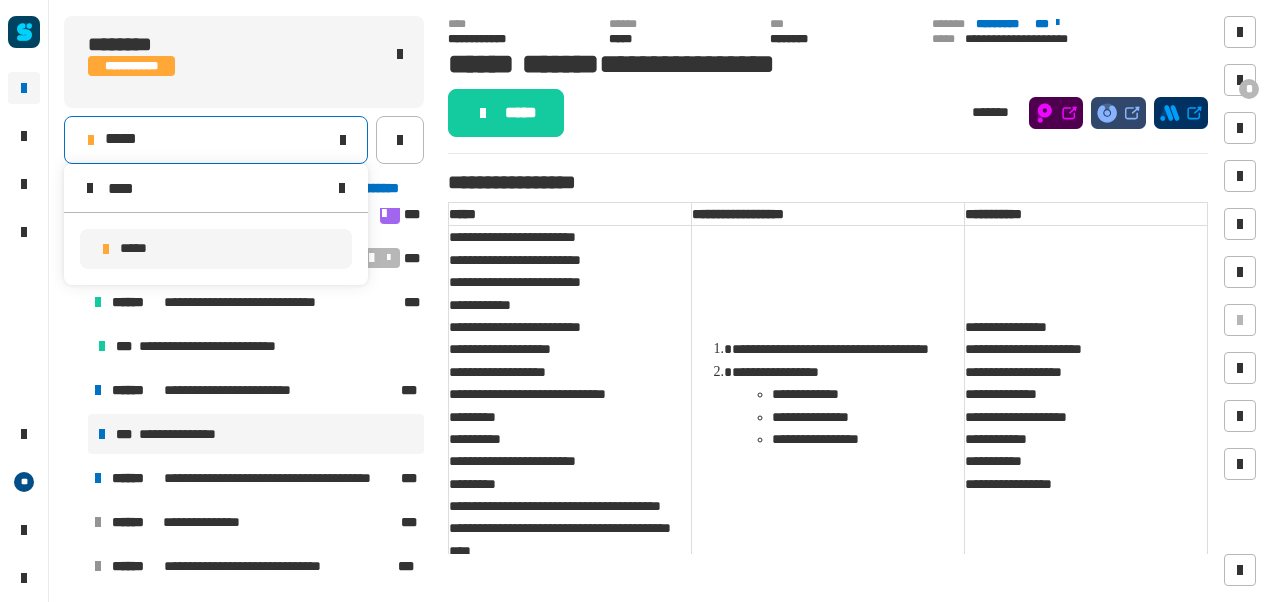 type on "****" 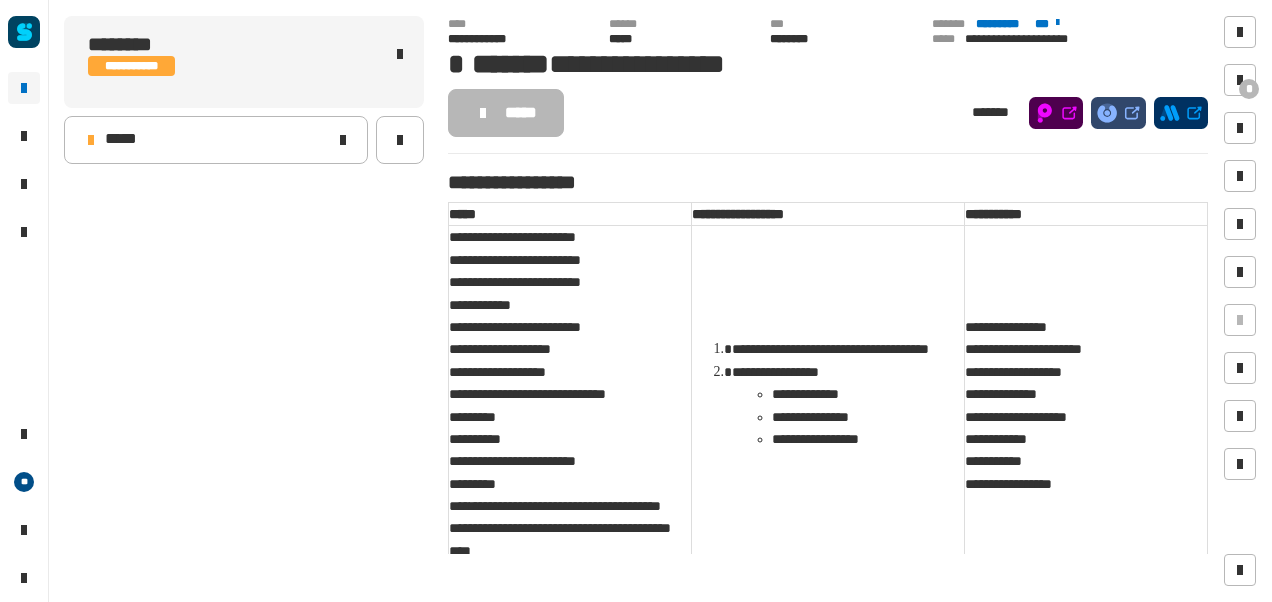 scroll, scrollTop: 0, scrollLeft: 0, axis: both 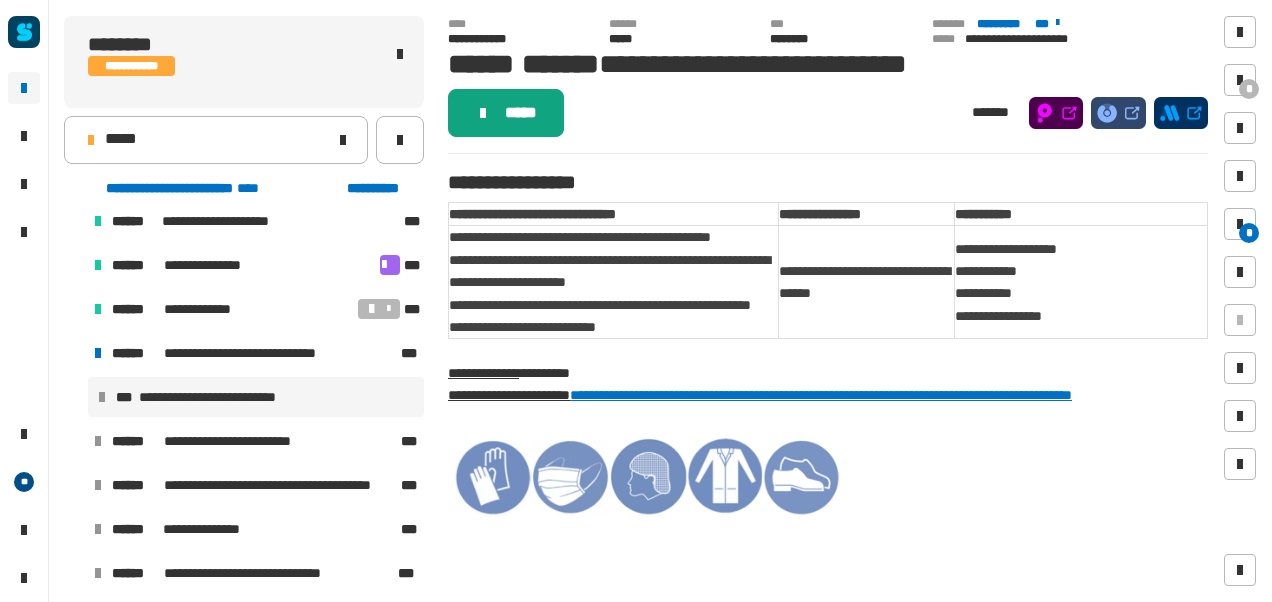 click on "*****" 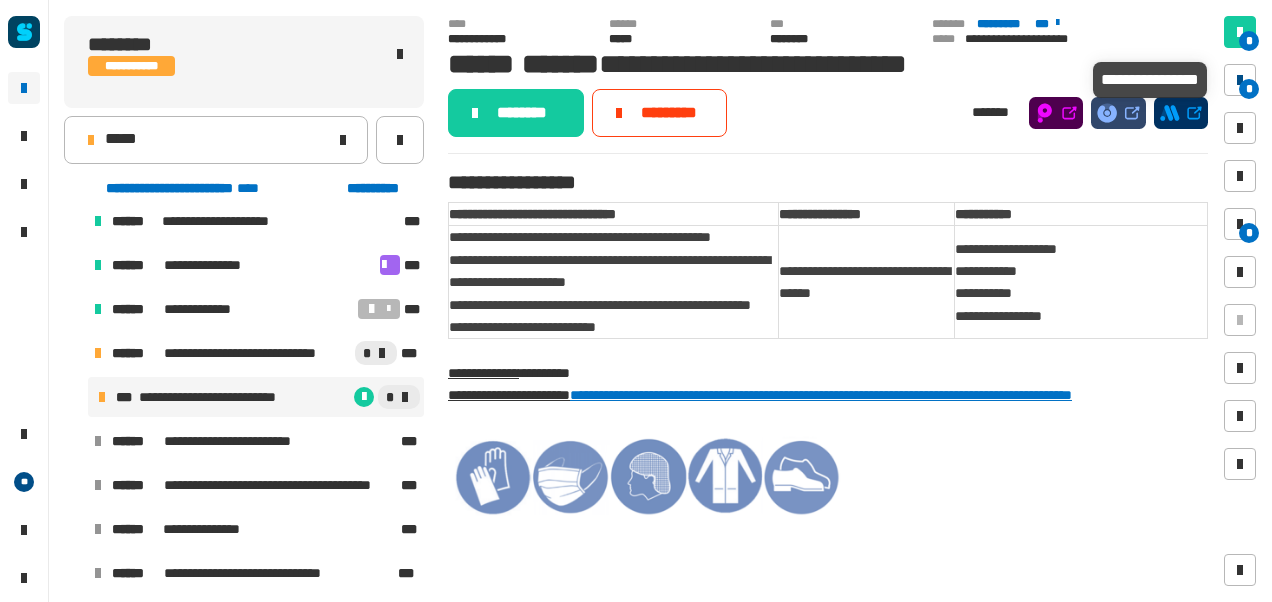 click at bounding box center (1240, 80) 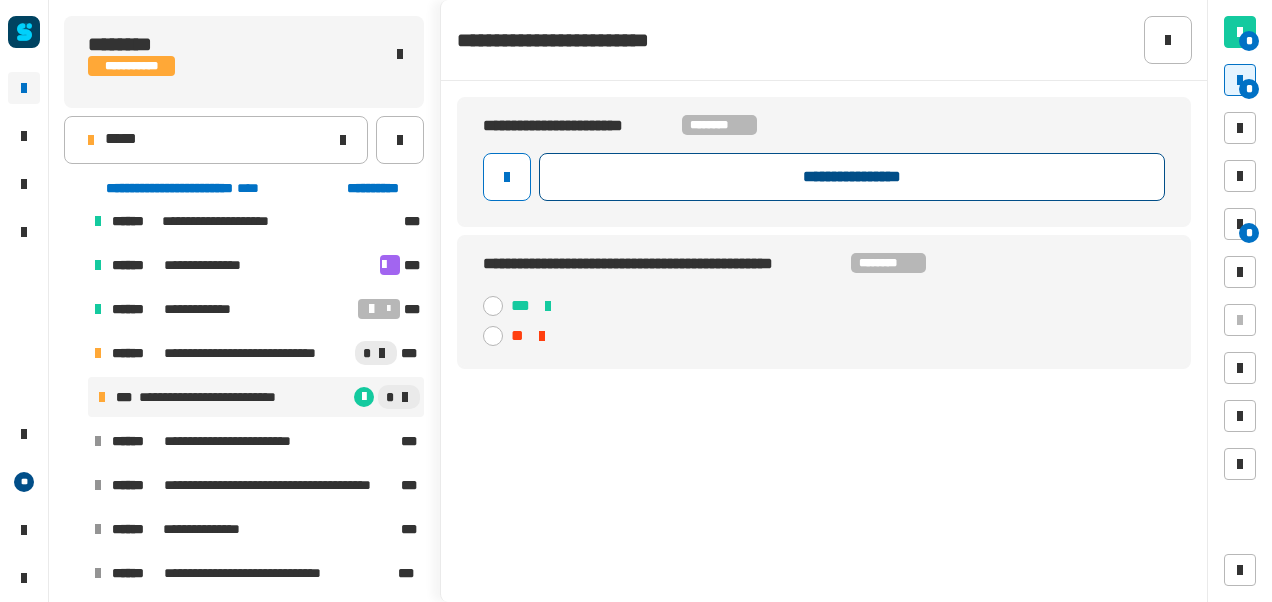 click on "**********" 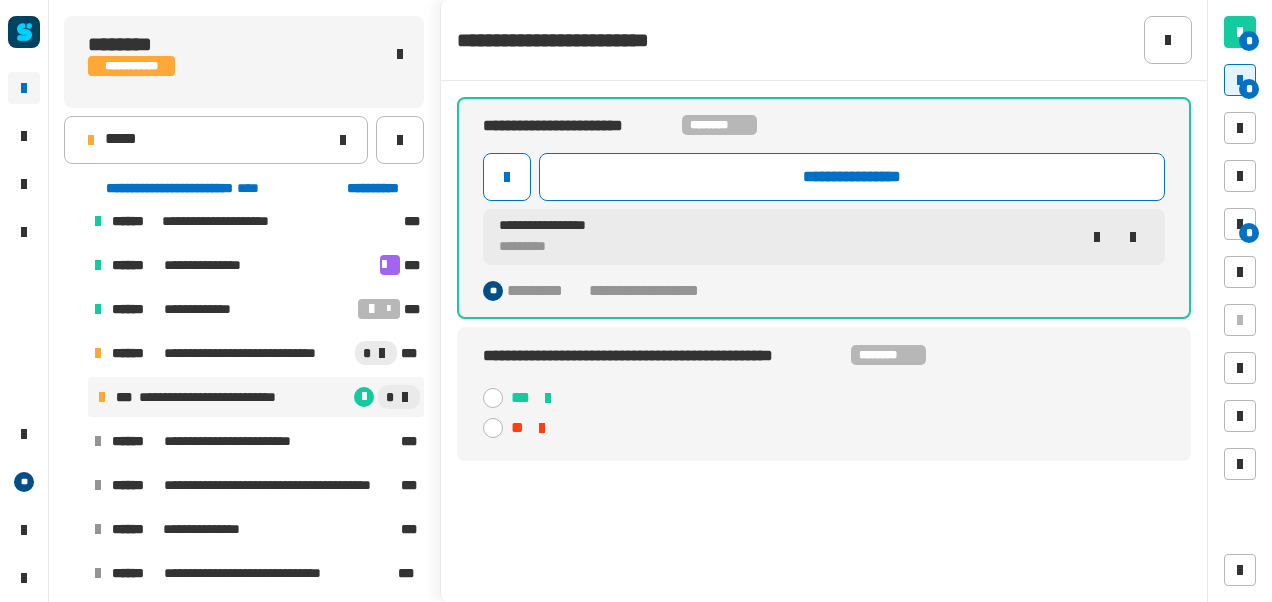click 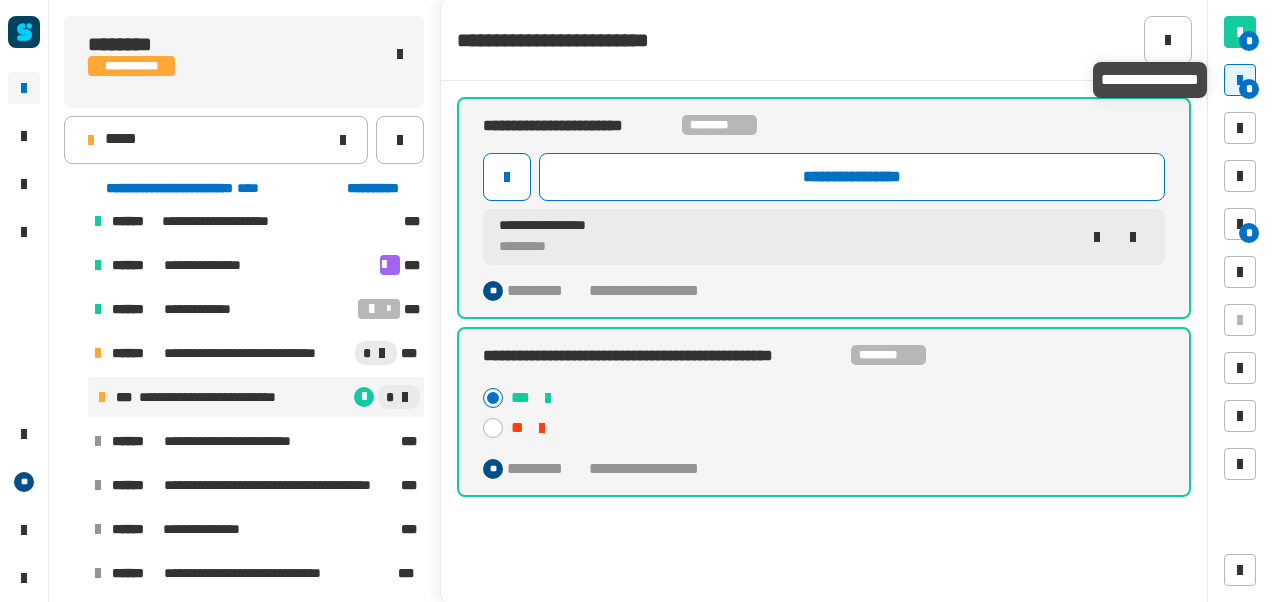 click on "*" at bounding box center [1249, 89] 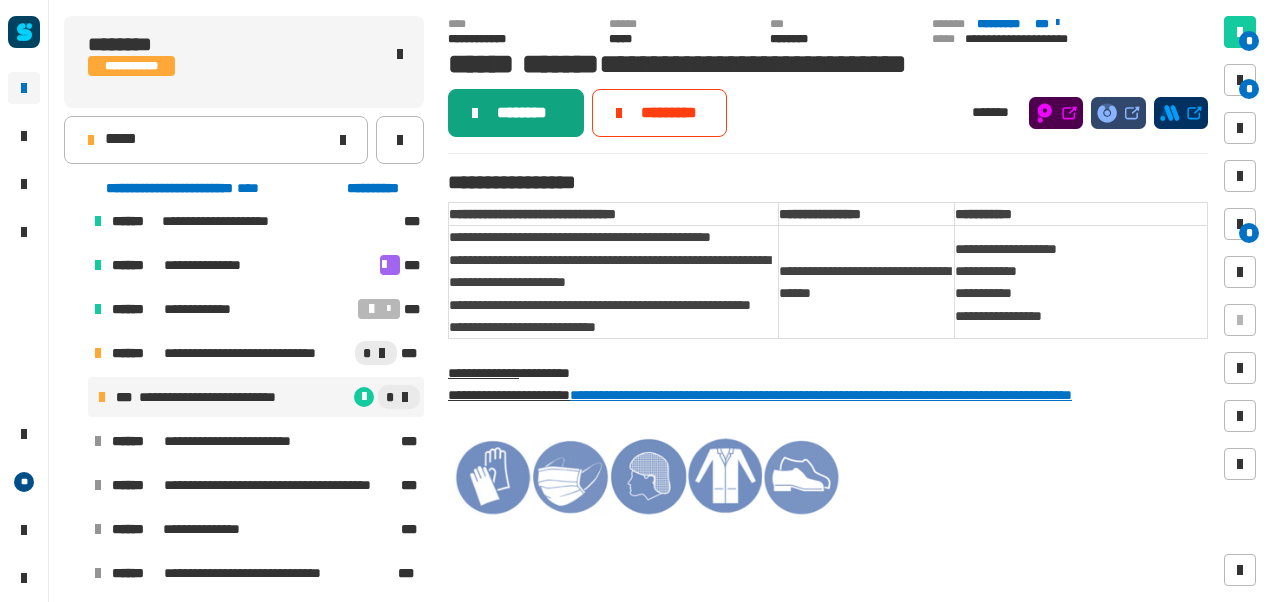 click on "********" 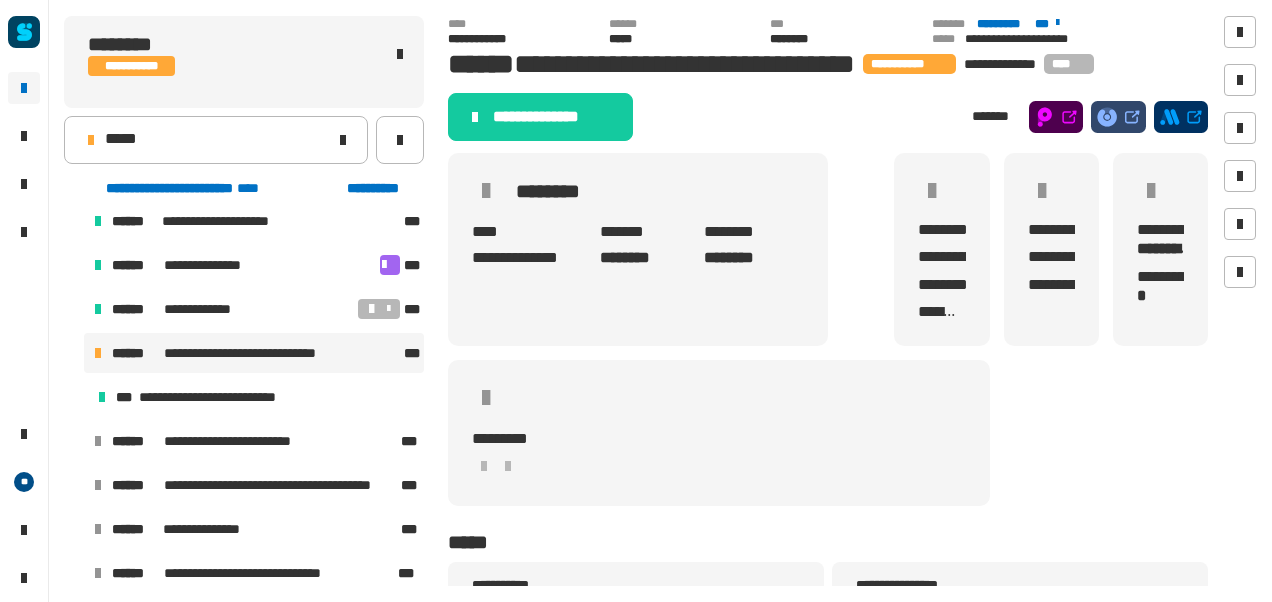 click on "**********" 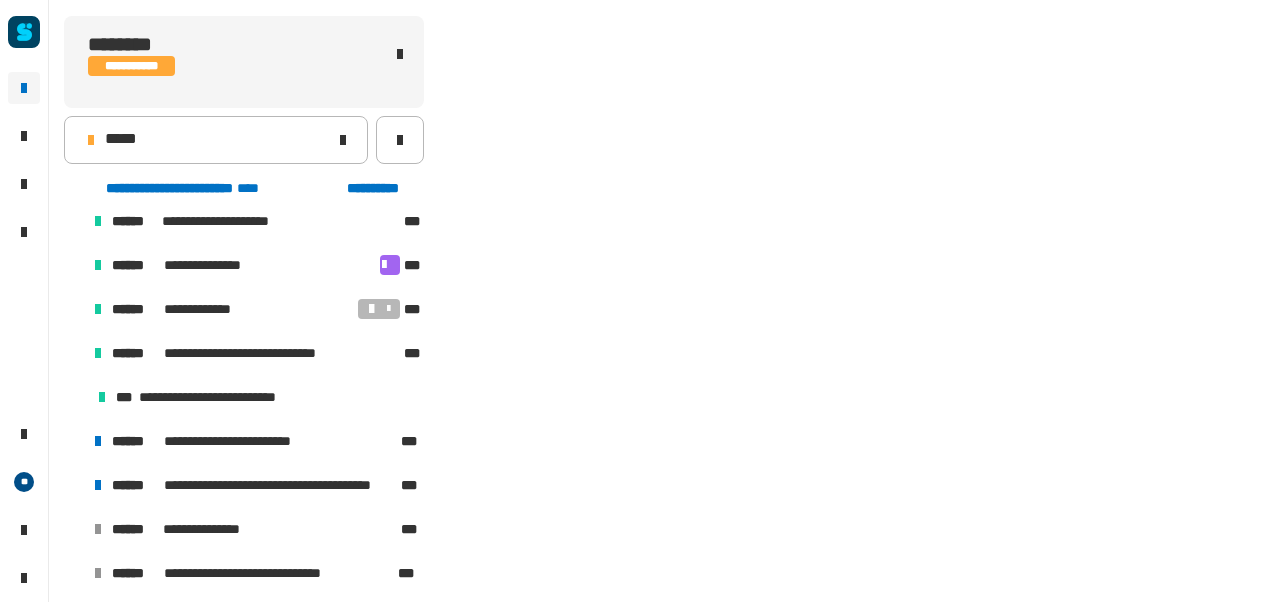 scroll, scrollTop: 502, scrollLeft: 0, axis: vertical 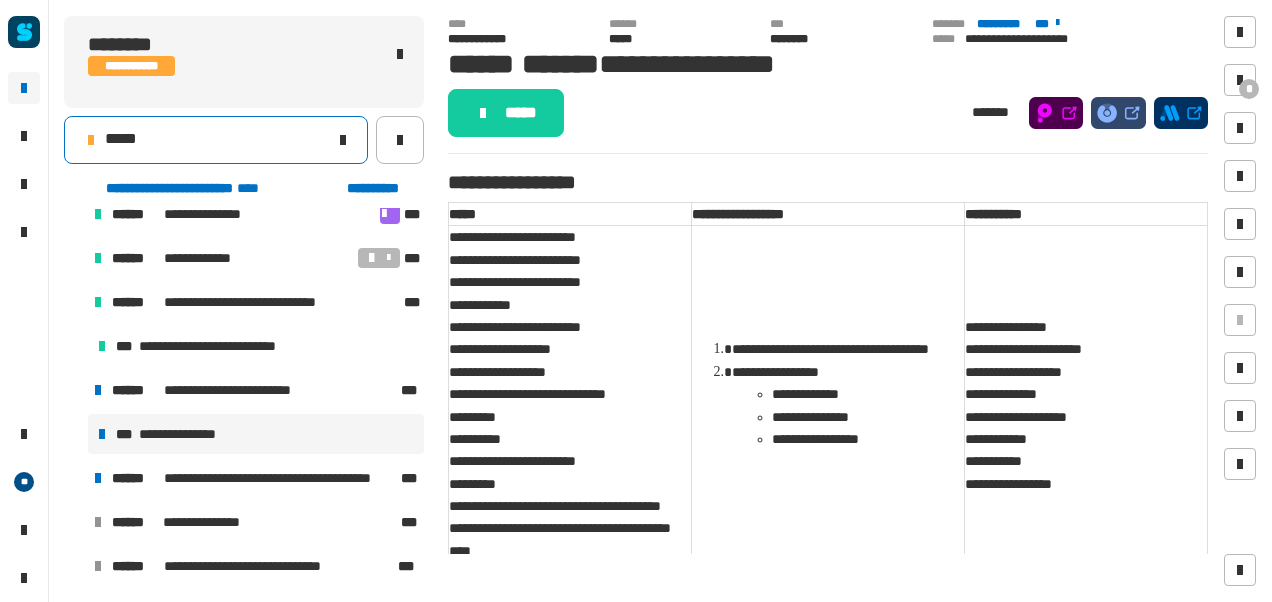 click on "*****" 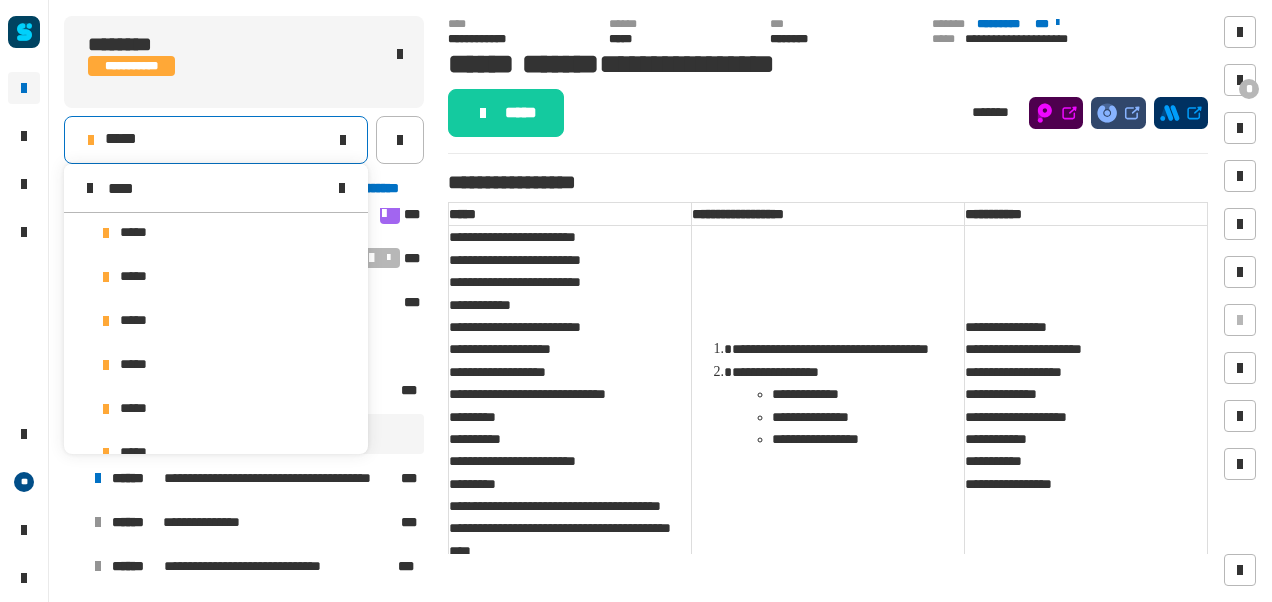 scroll, scrollTop: 0, scrollLeft: 0, axis: both 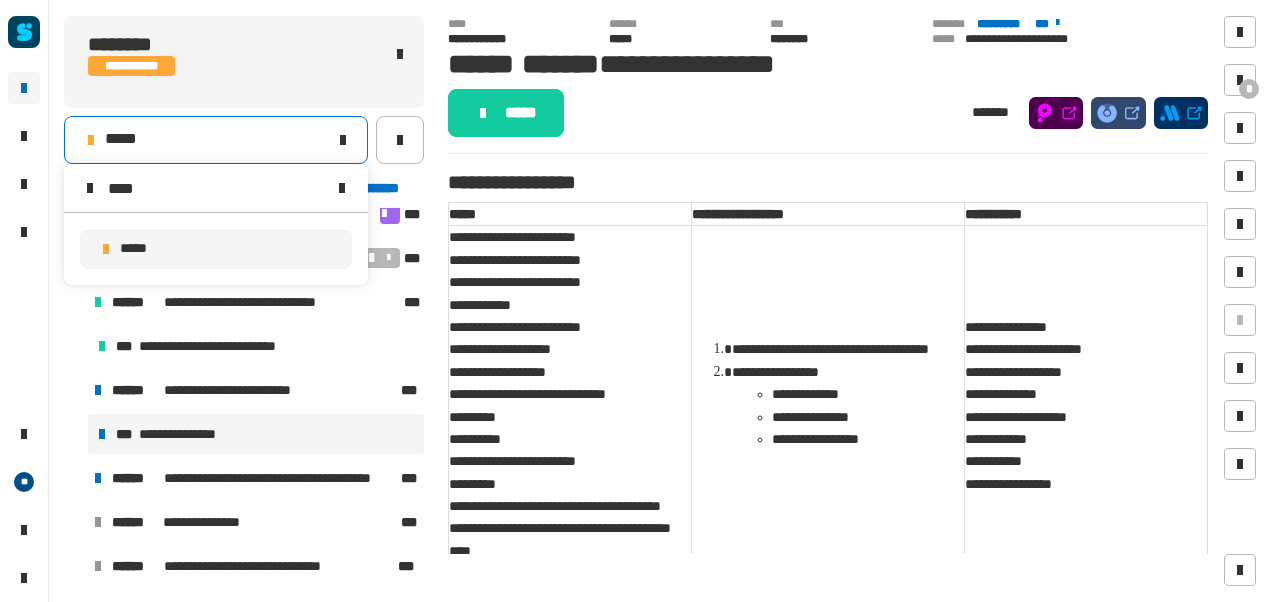type on "****" 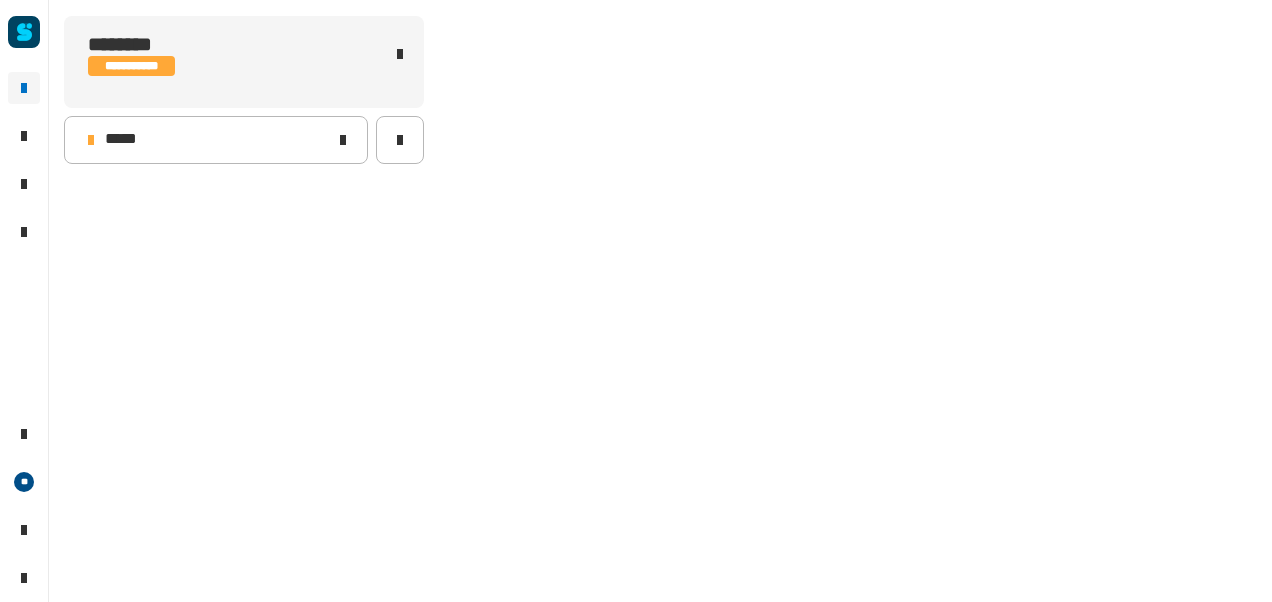 scroll, scrollTop: 0, scrollLeft: 0, axis: both 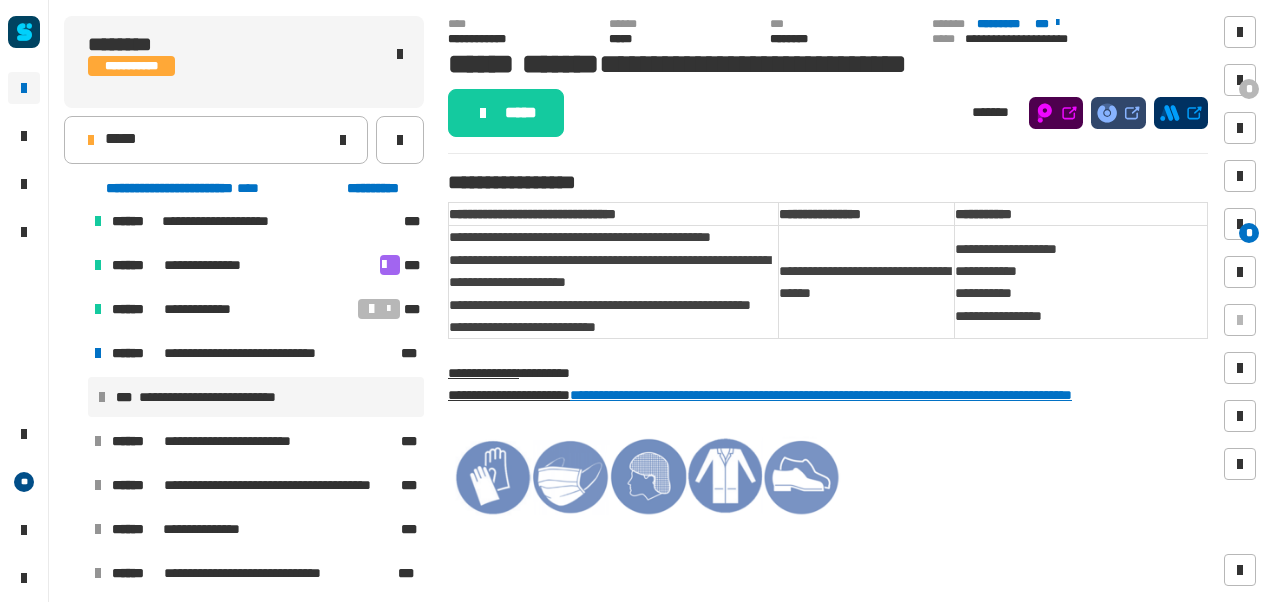 click on "[FIRST] [LAST] [MIDDLE] [STREET] [NUMBER] [CITY] [STATE]" 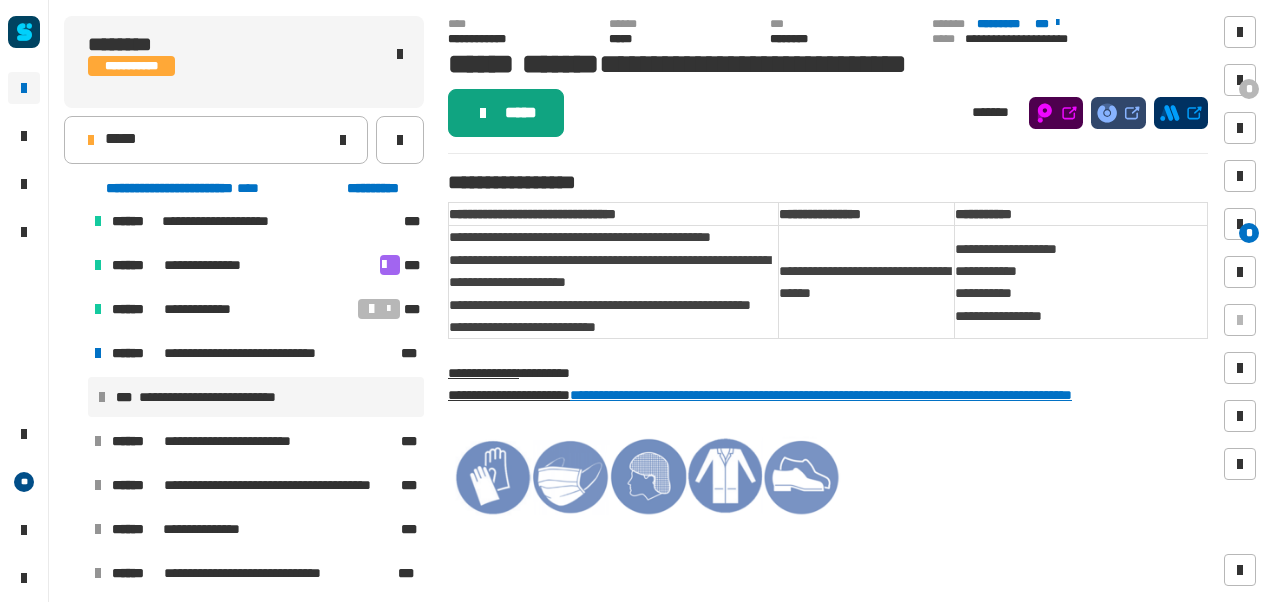 click on "*****" 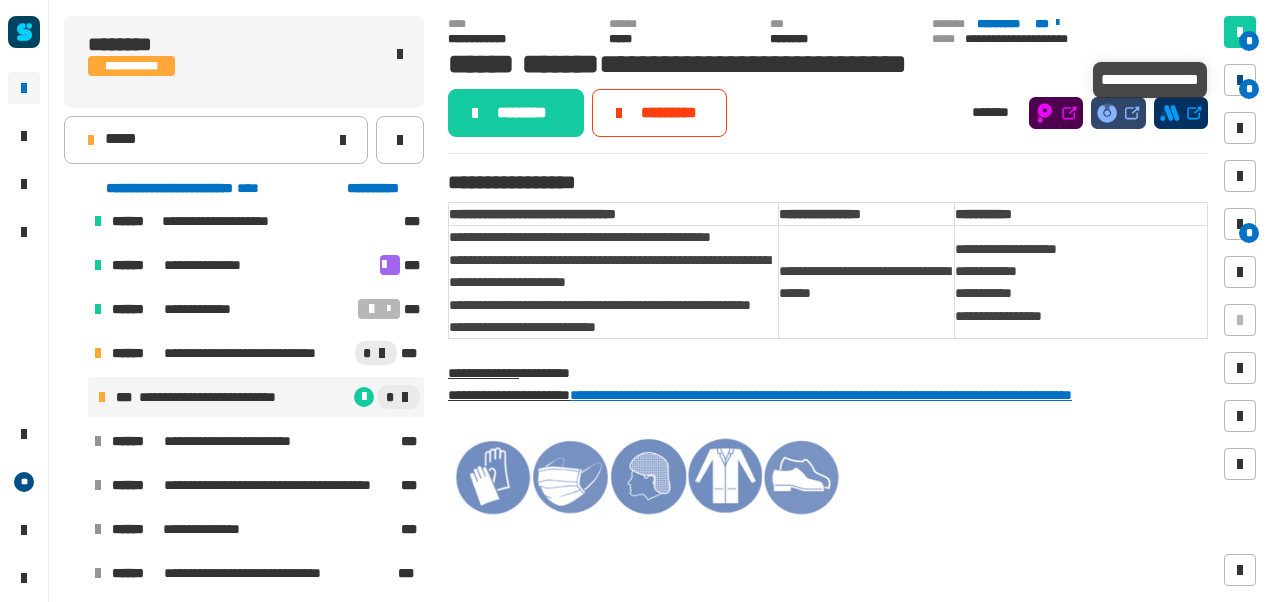 click on "*" at bounding box center [1249, 89] 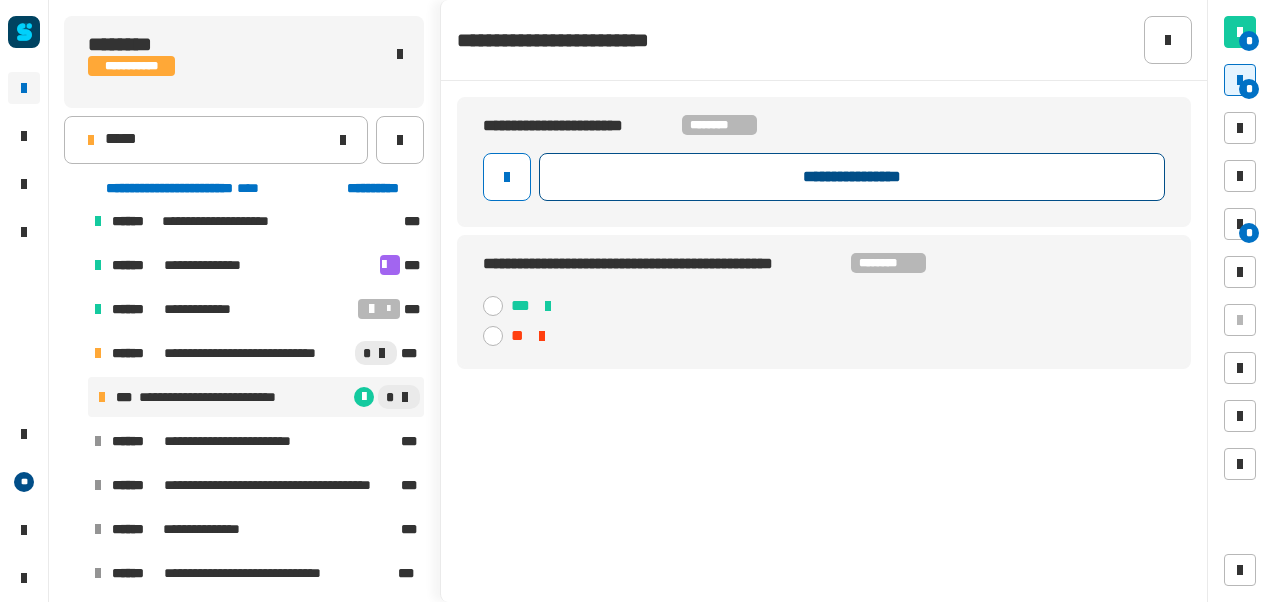 click on "**********" 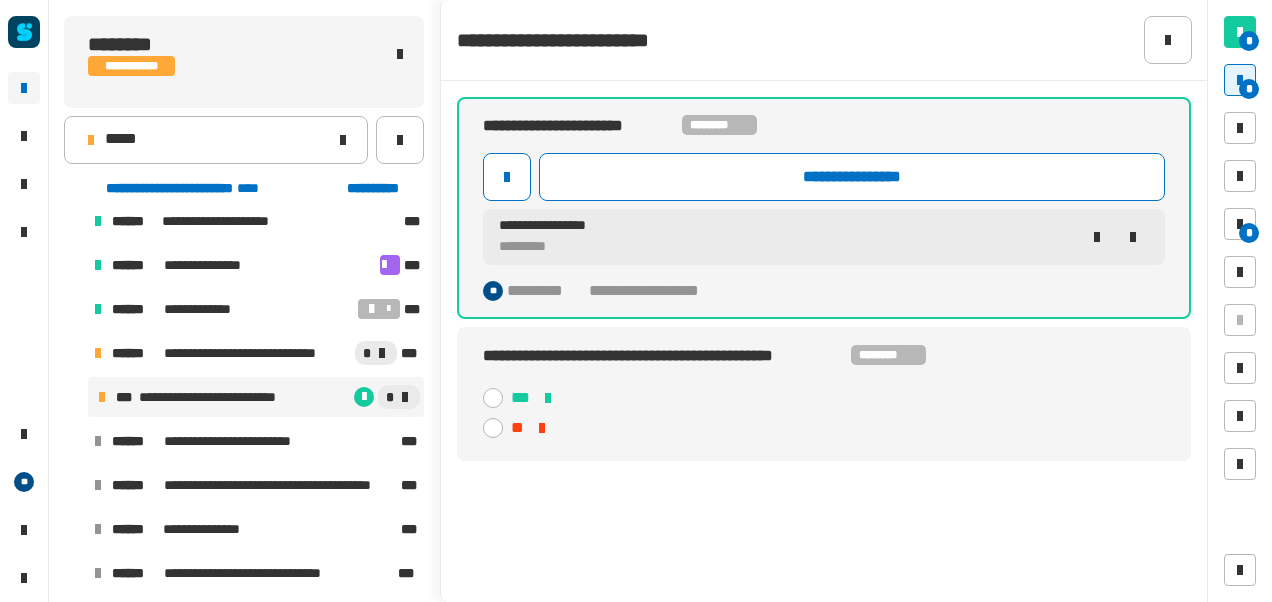 click 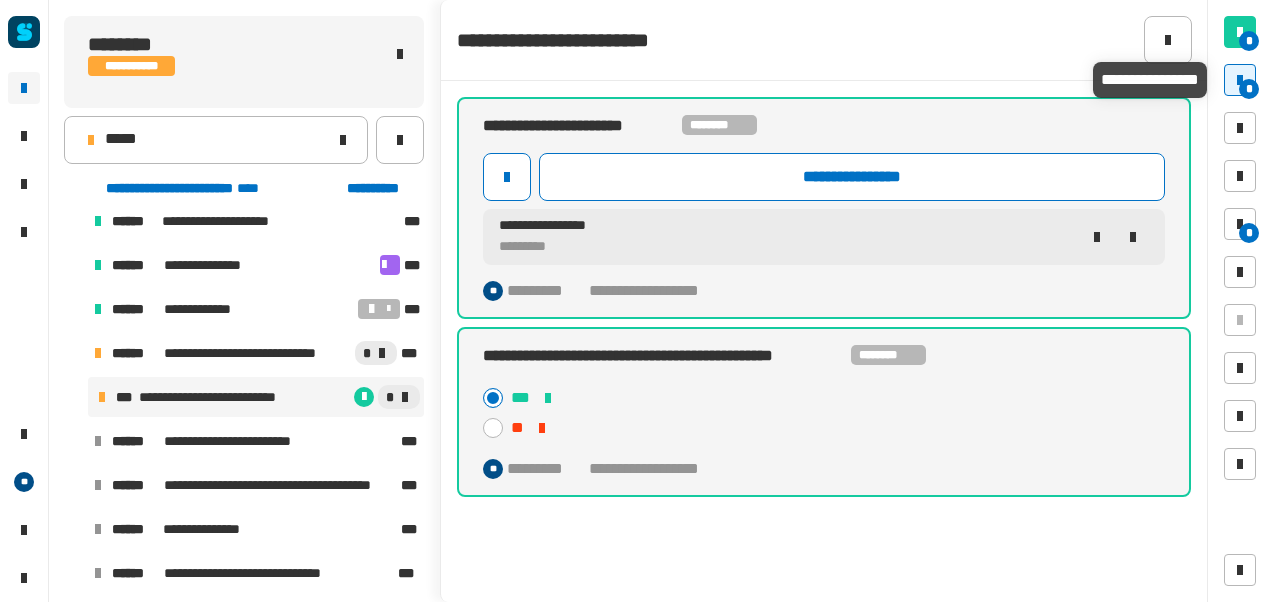 click at bounding box center [1240, 80] 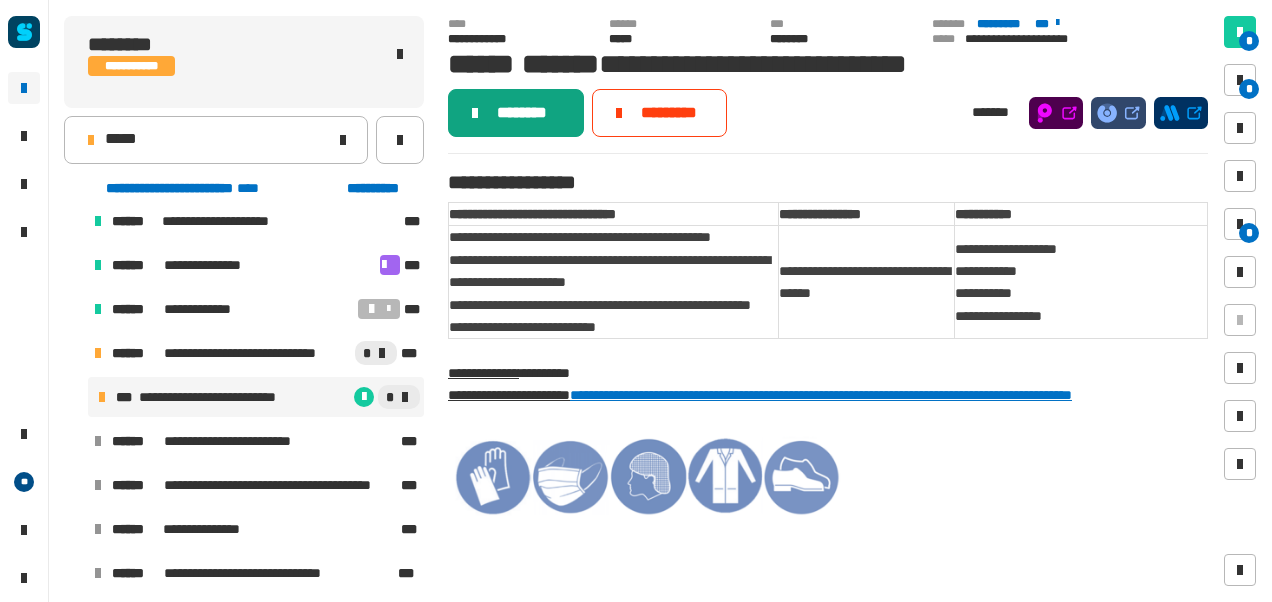 click on "********" 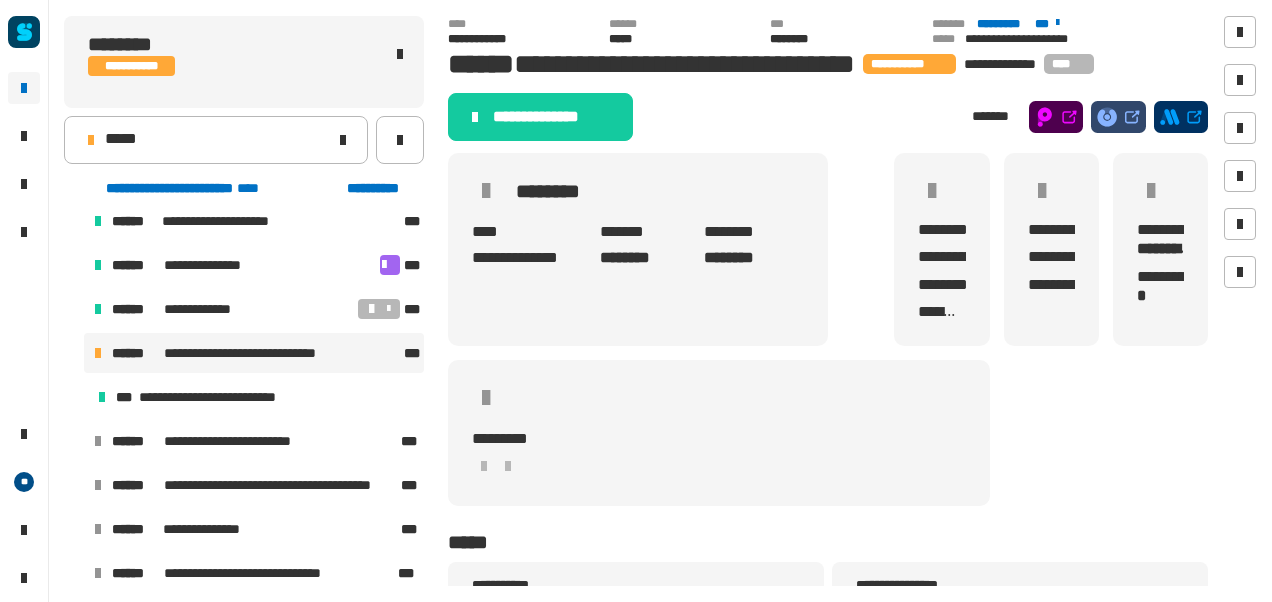 click on "**********" 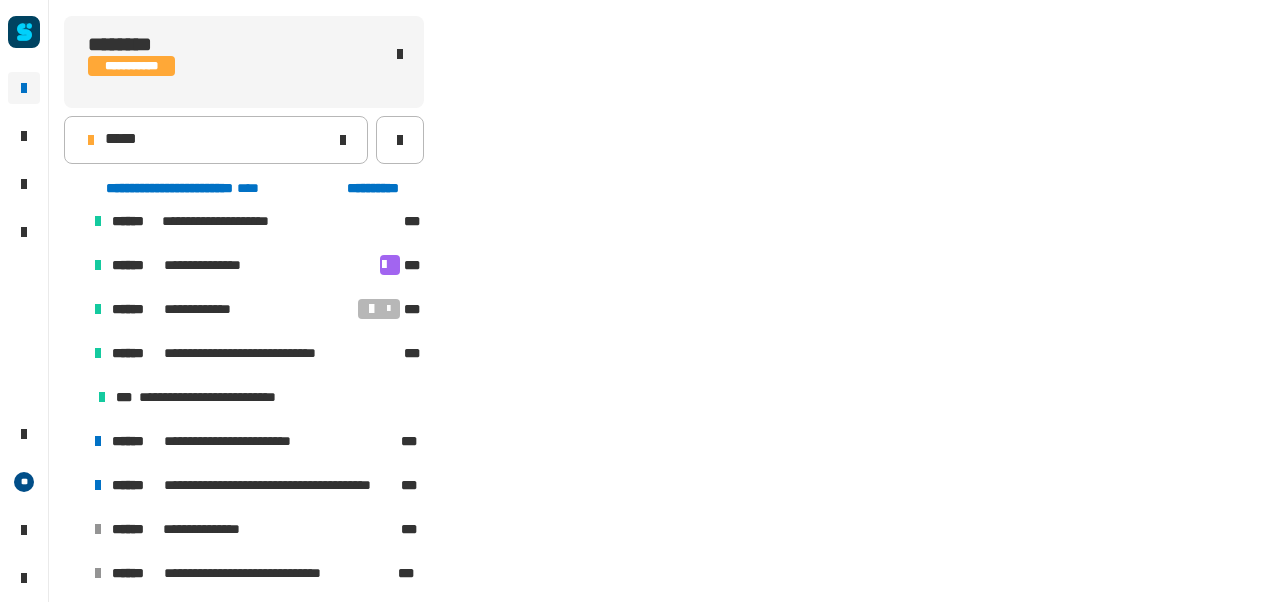 scroll, scrollTop: 502, scrollLeft: 0, axis: vertical 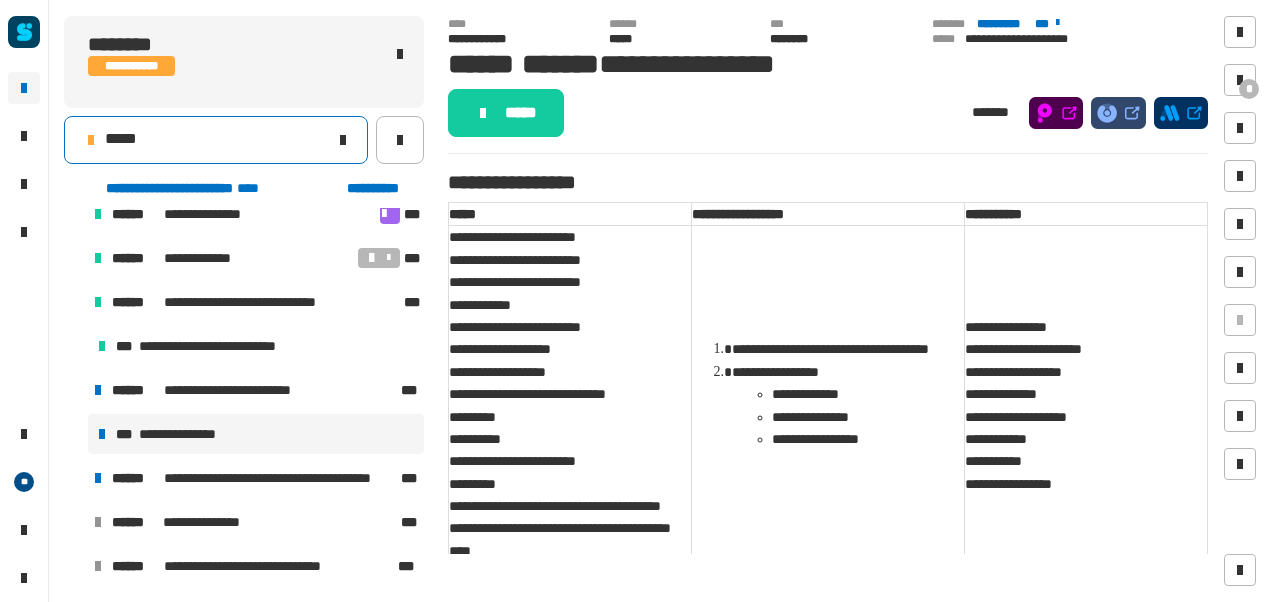 click on "*****" 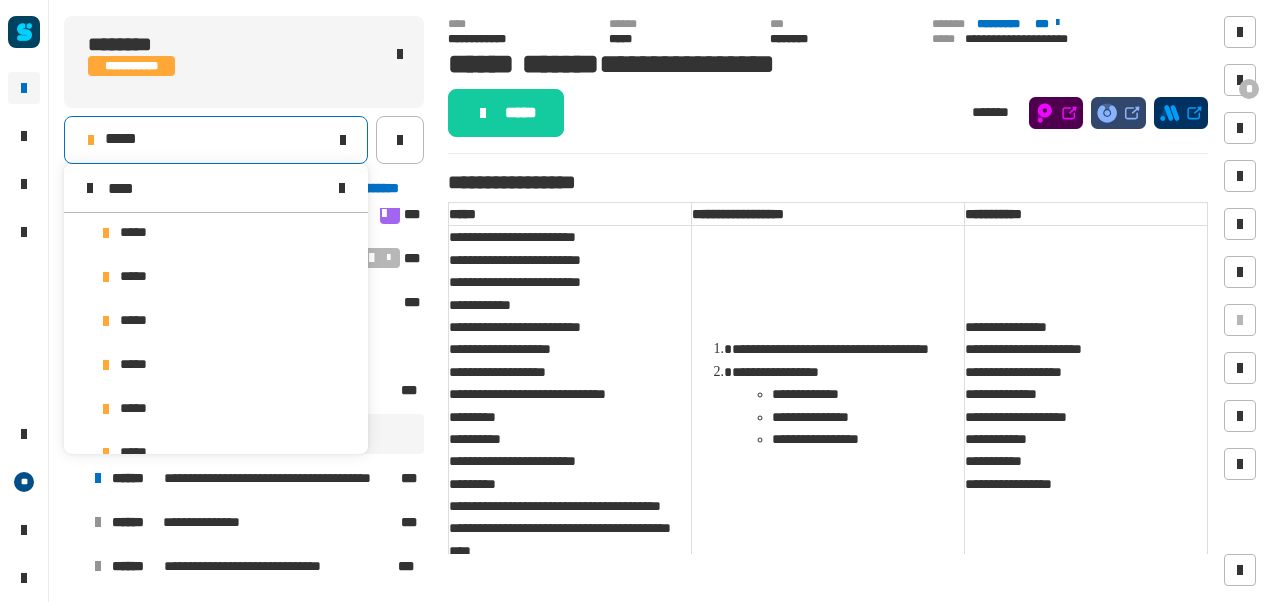 scroll, scrollTop: 0, scrollLeft: 0, axis: both 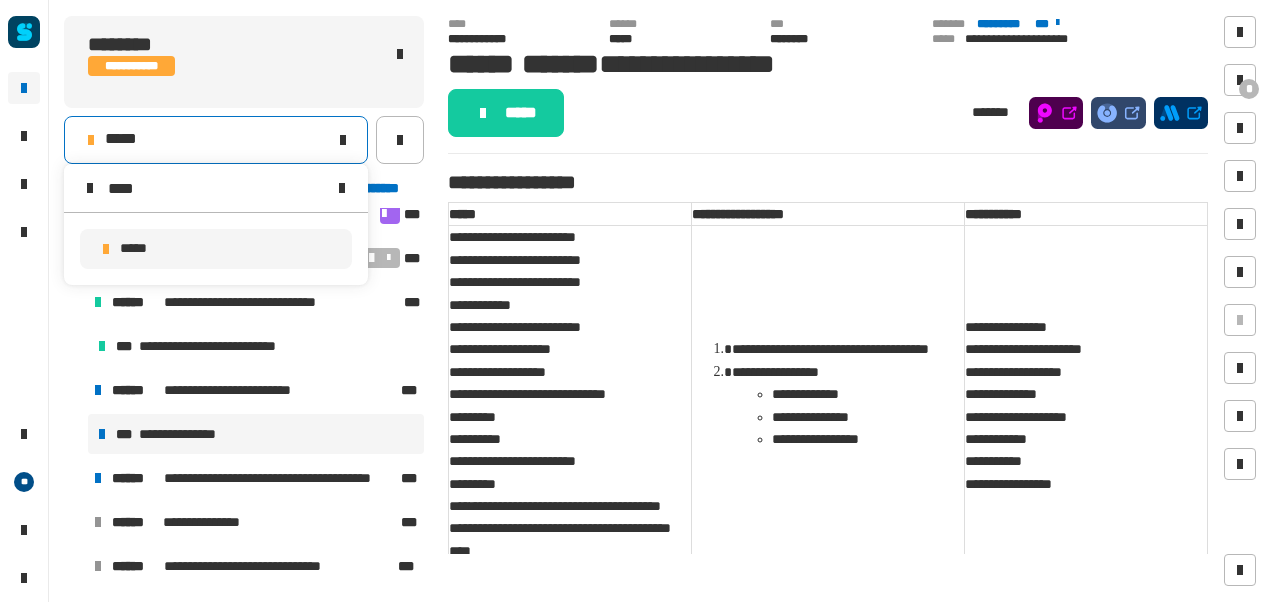 type on "****" 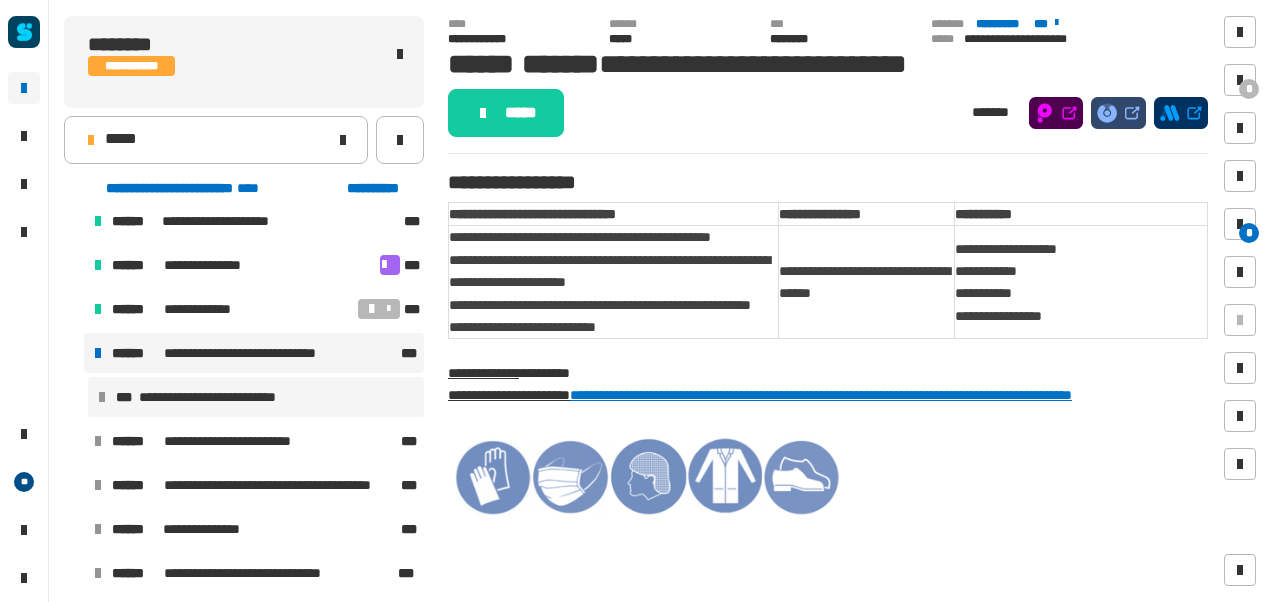 scroll, scrollTop: 458, scrollLeft: 0, axis: vertical 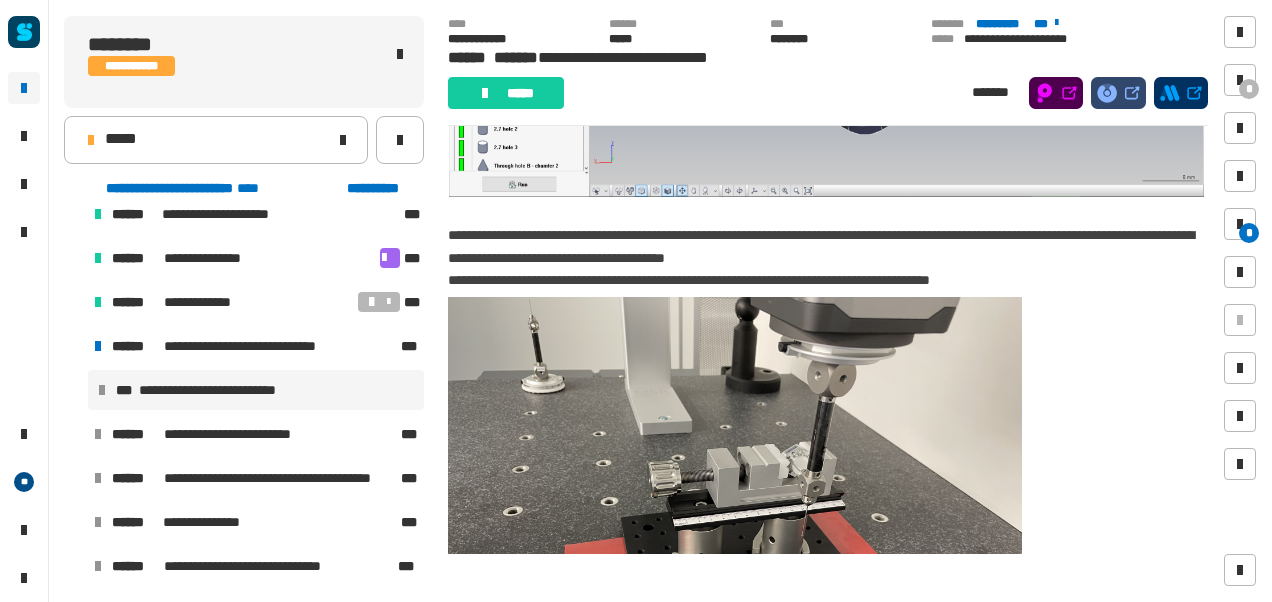 click at bounding box center (826, -6) 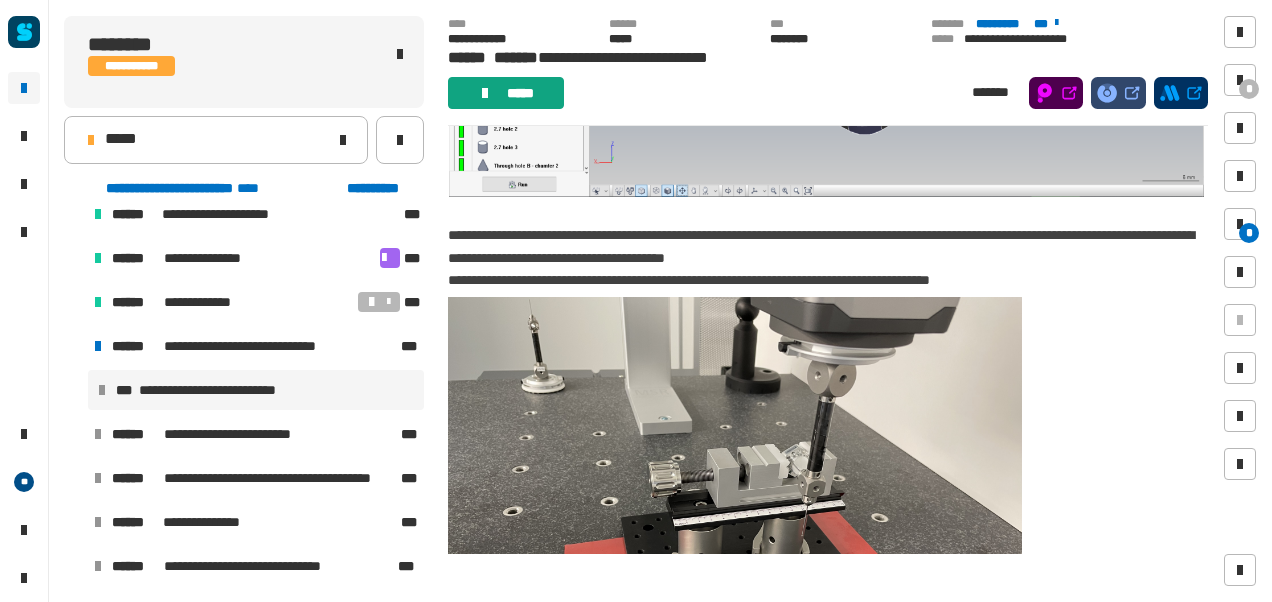 click on "*****" 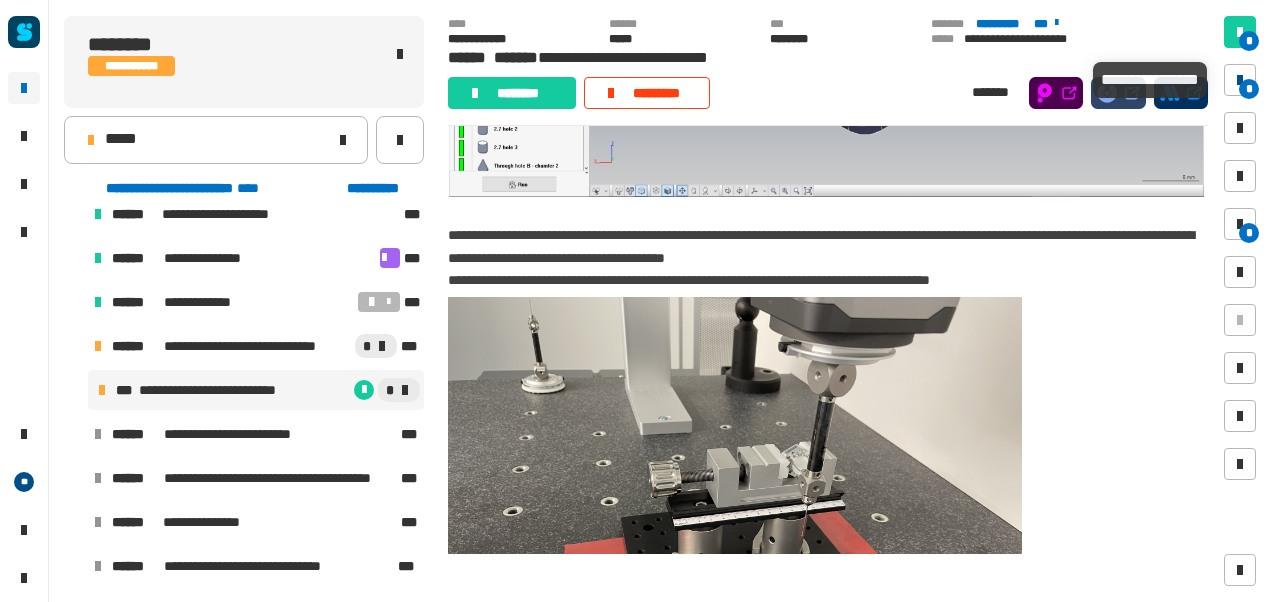 click on "*" at bounding box center (1249, 89) 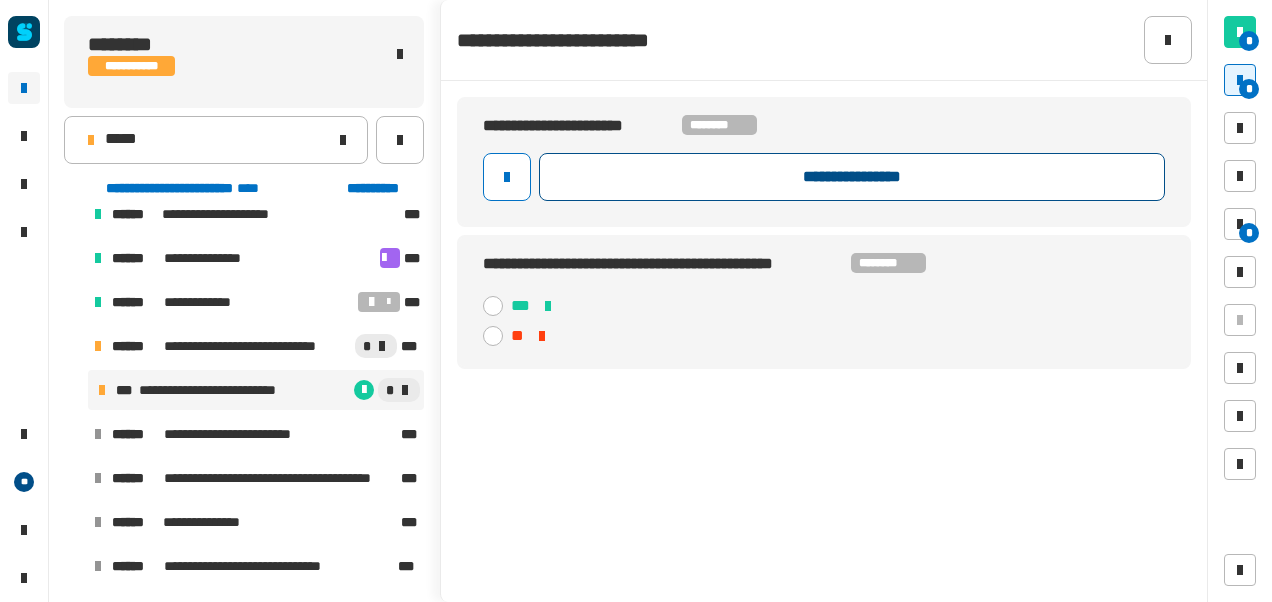 click on "**********" 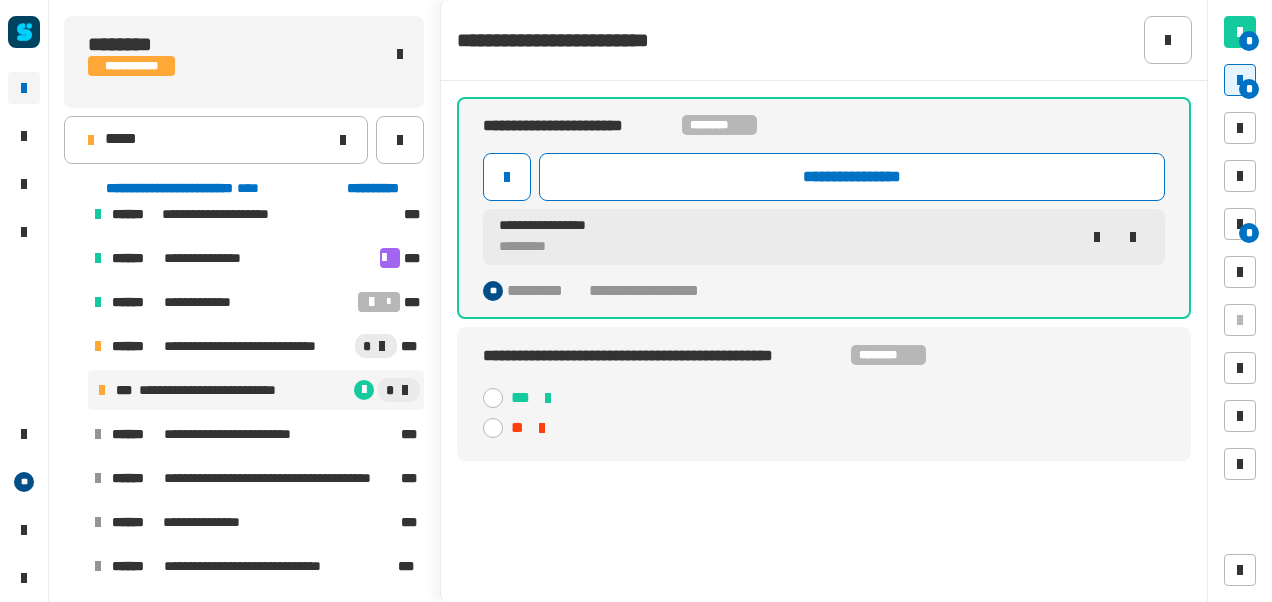 click 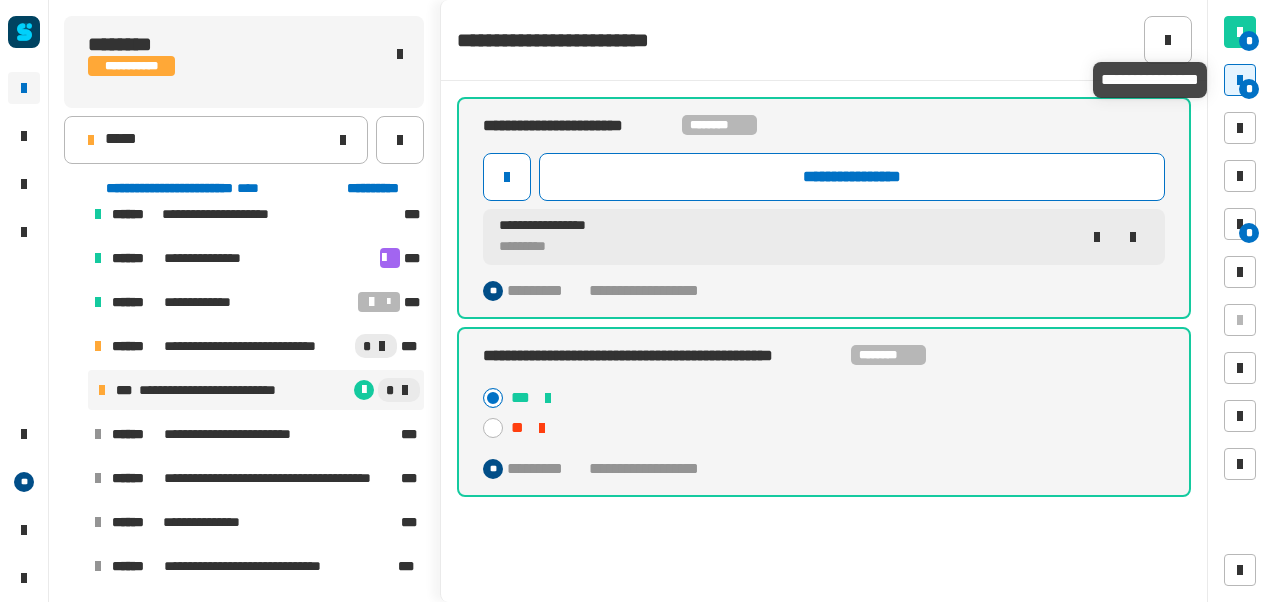 click at bounding box center (1240, 80) 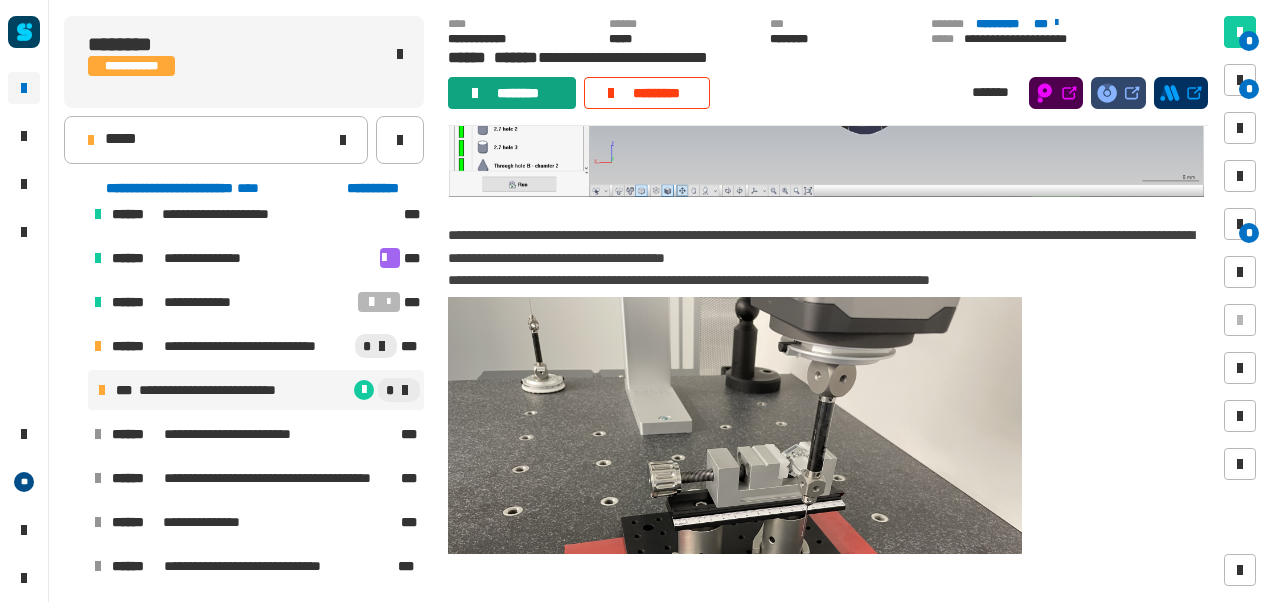 click on "********" 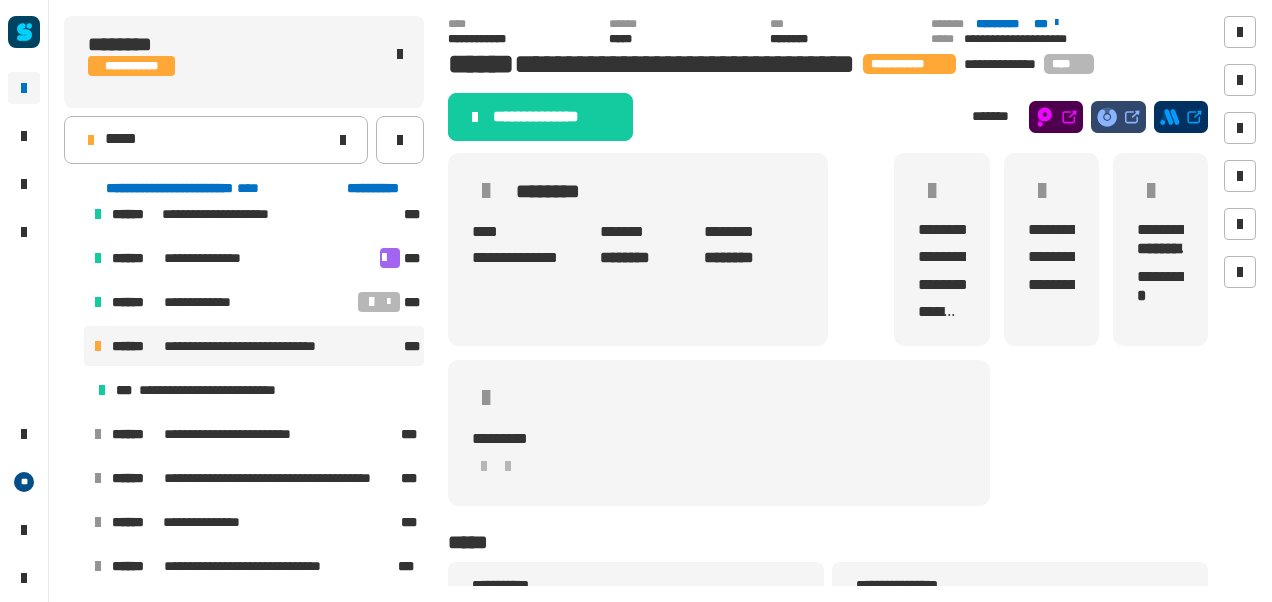 click on "**********" 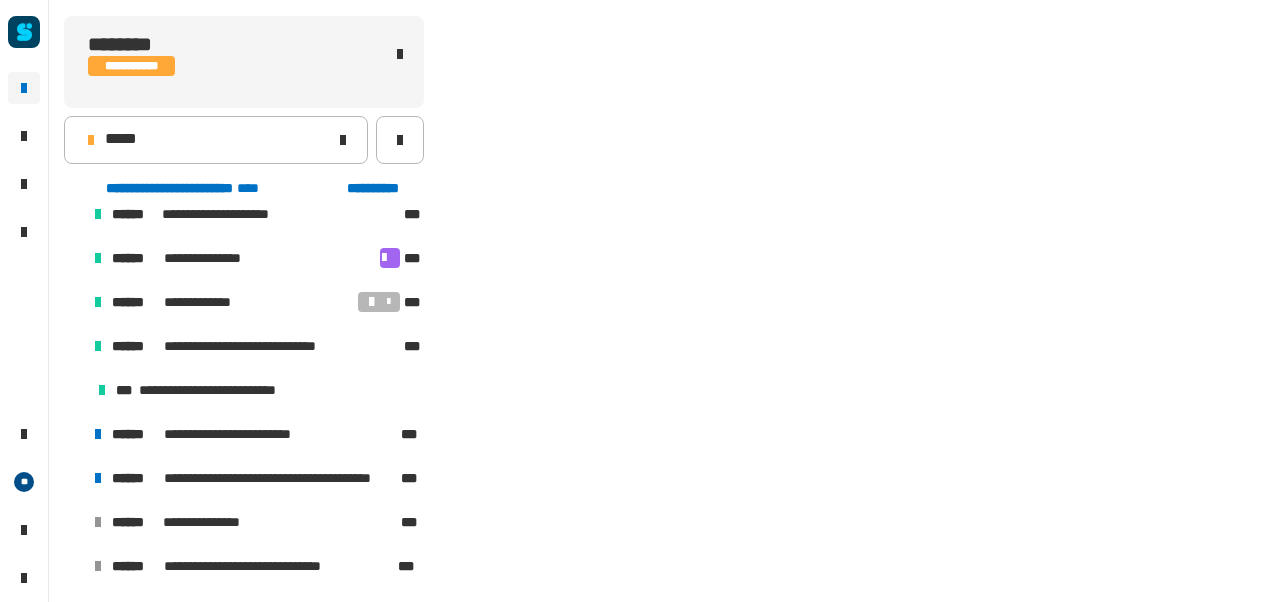 scroll, scrollTop: 502, scrollLeft: 0, axis: vertical 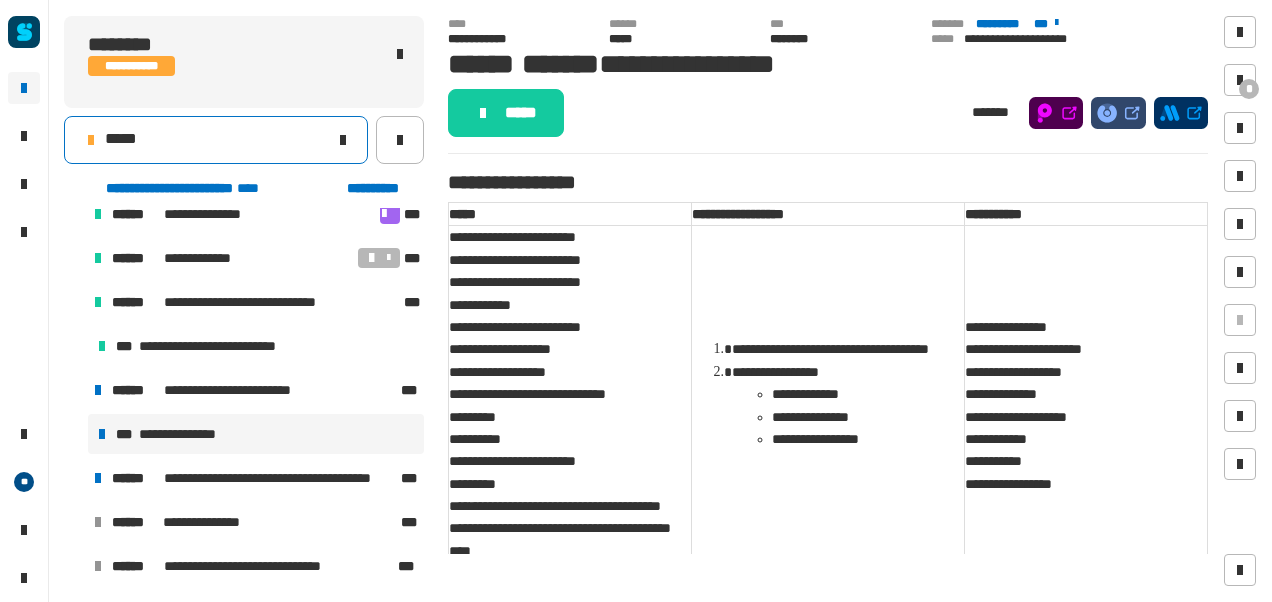click on "*****" 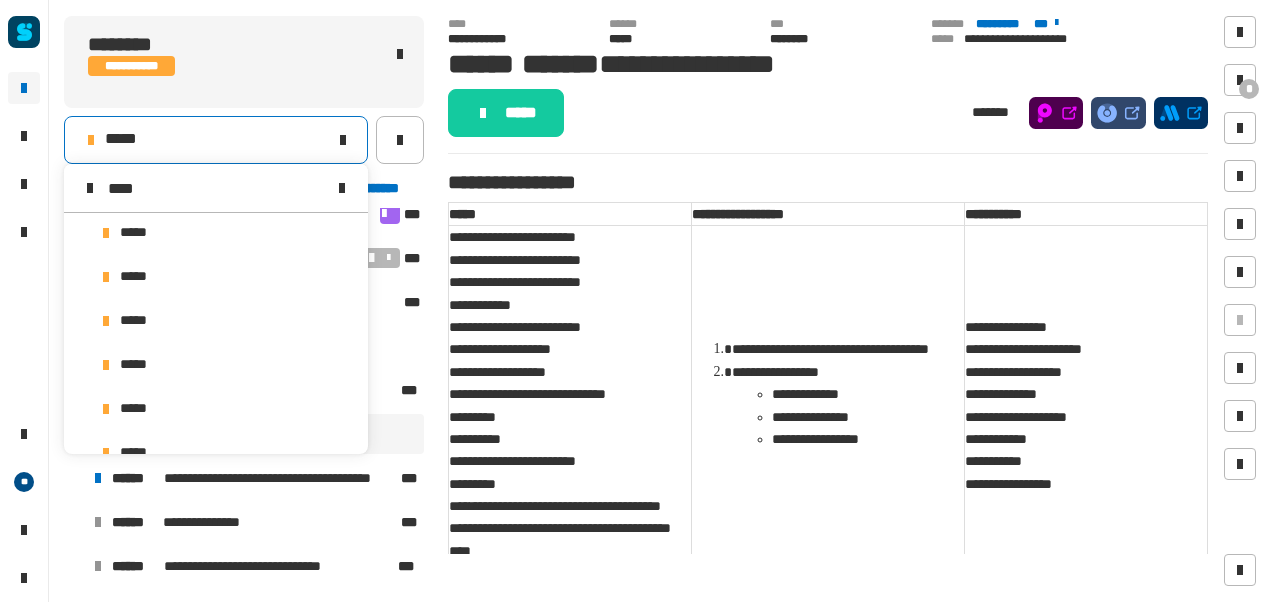 scroll, scrollTop: 0, scrollLeft: 0, axis: both 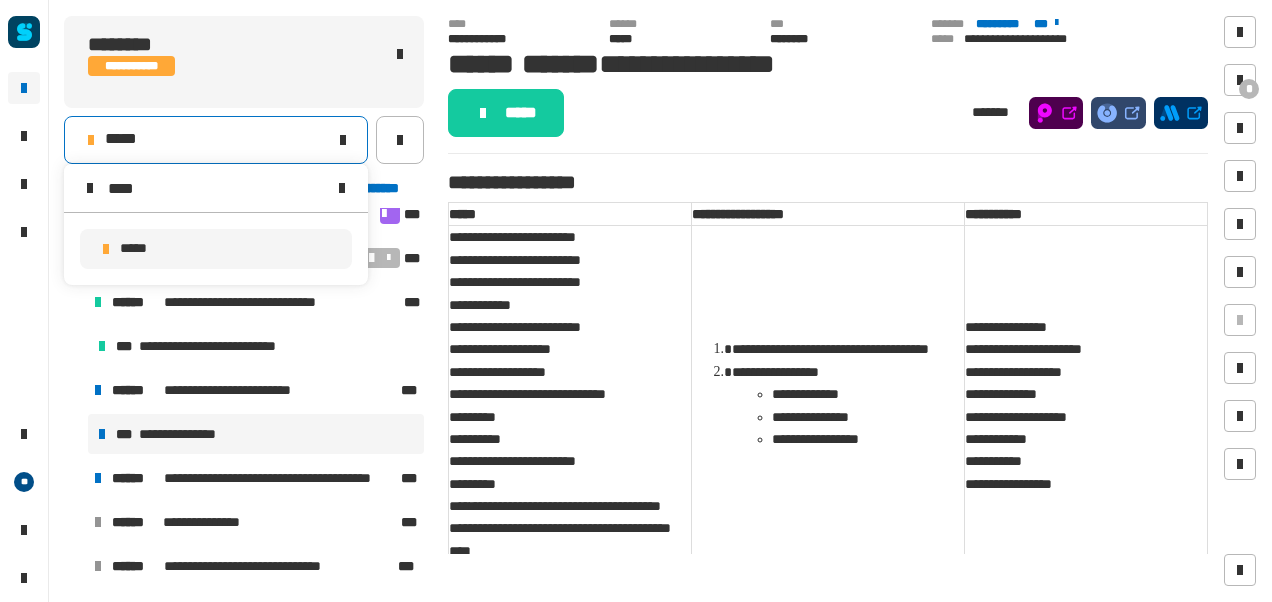 type on "****" 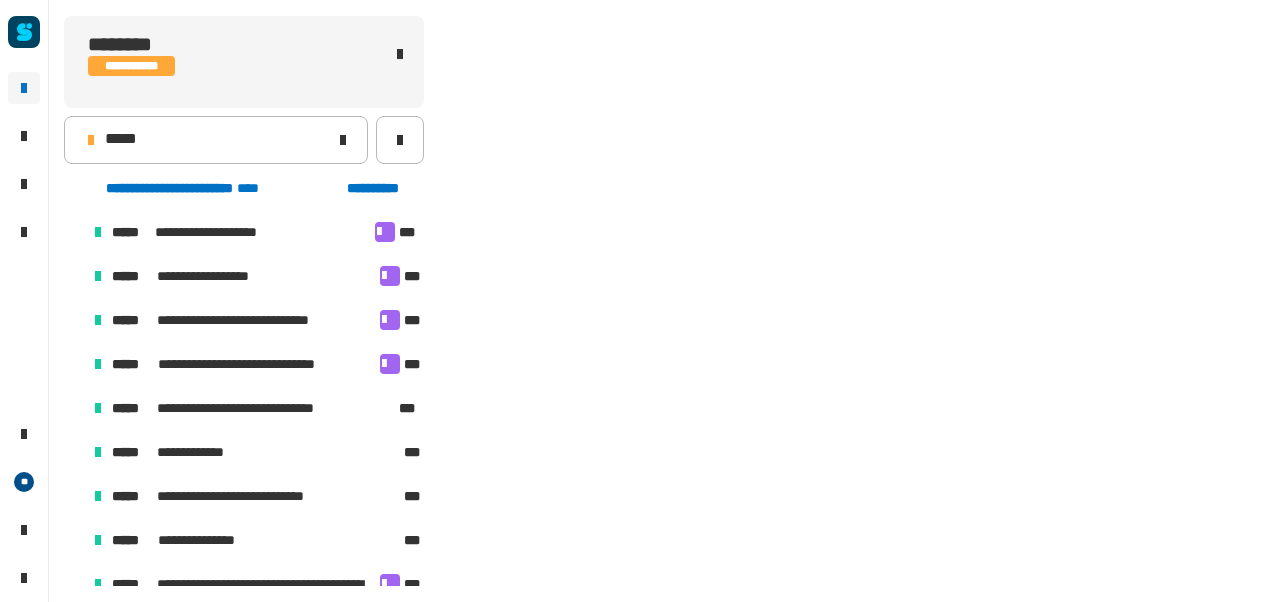 scroll, scrollTop: 451, scrollLeft: 0, axis: vertical 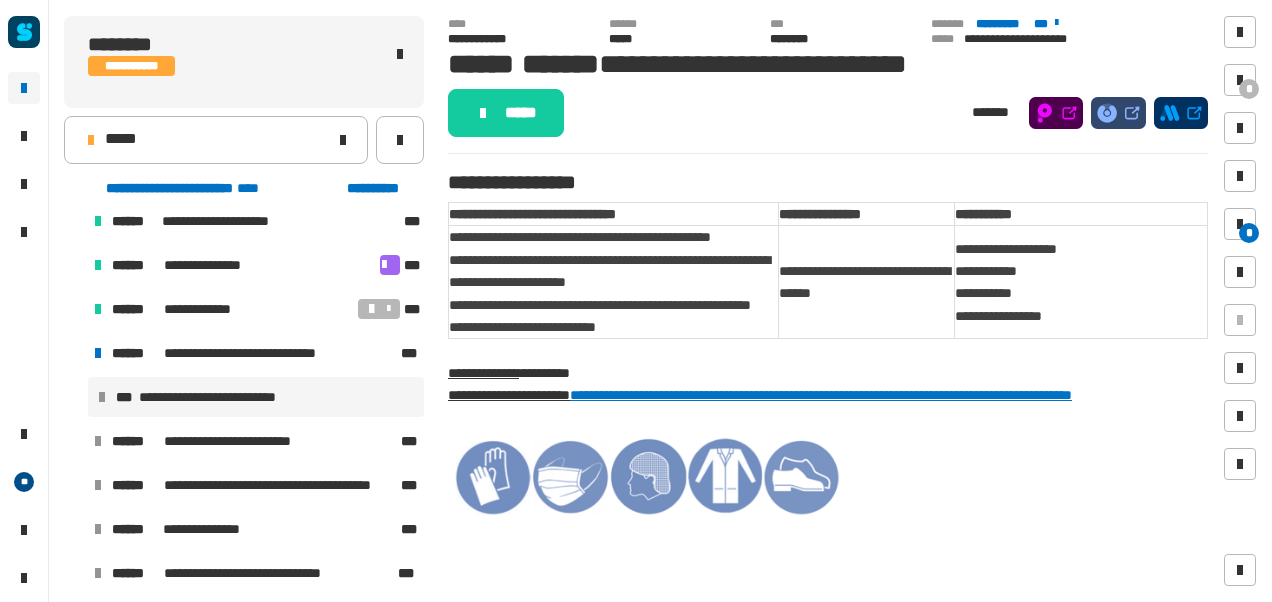 click on "[FIRST] [LAST] [MIDDLE] [STREET] [NUMBER]" at bounding box center [1080, 282] 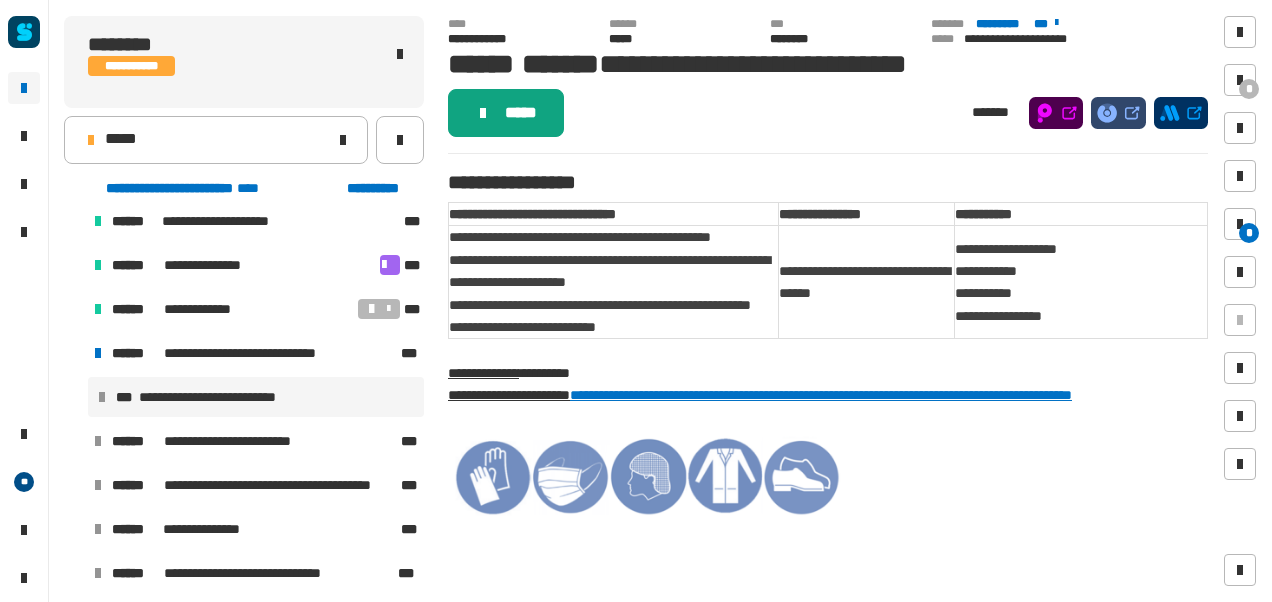 click on "*****" 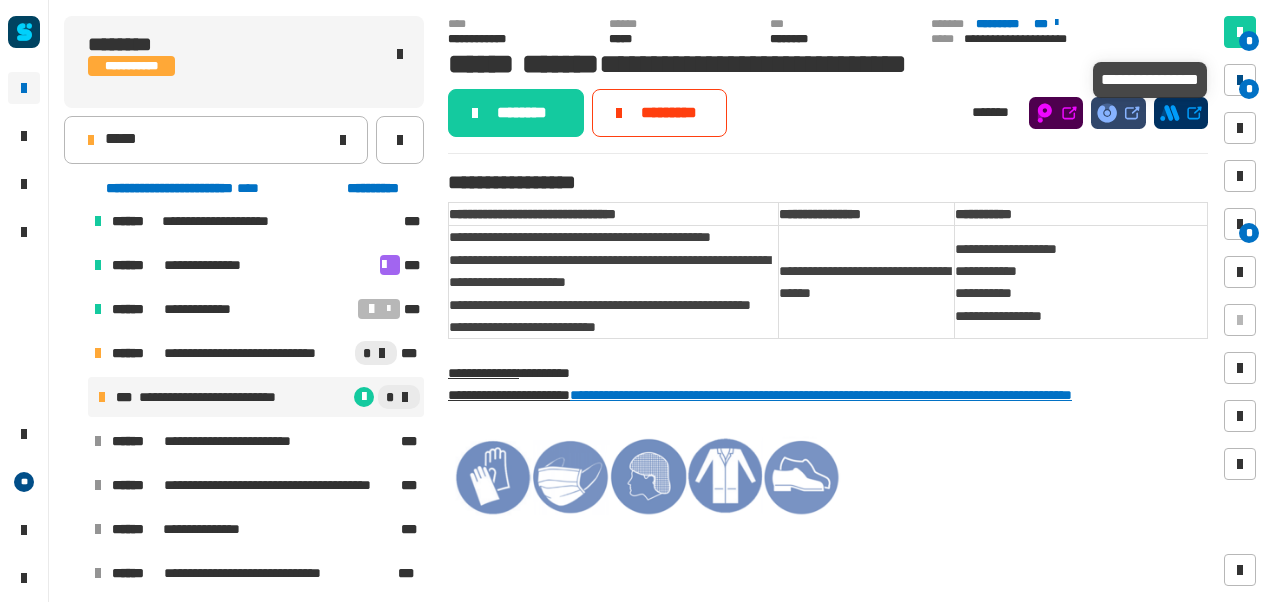 click on "*" at bounding box center [1240, 80] 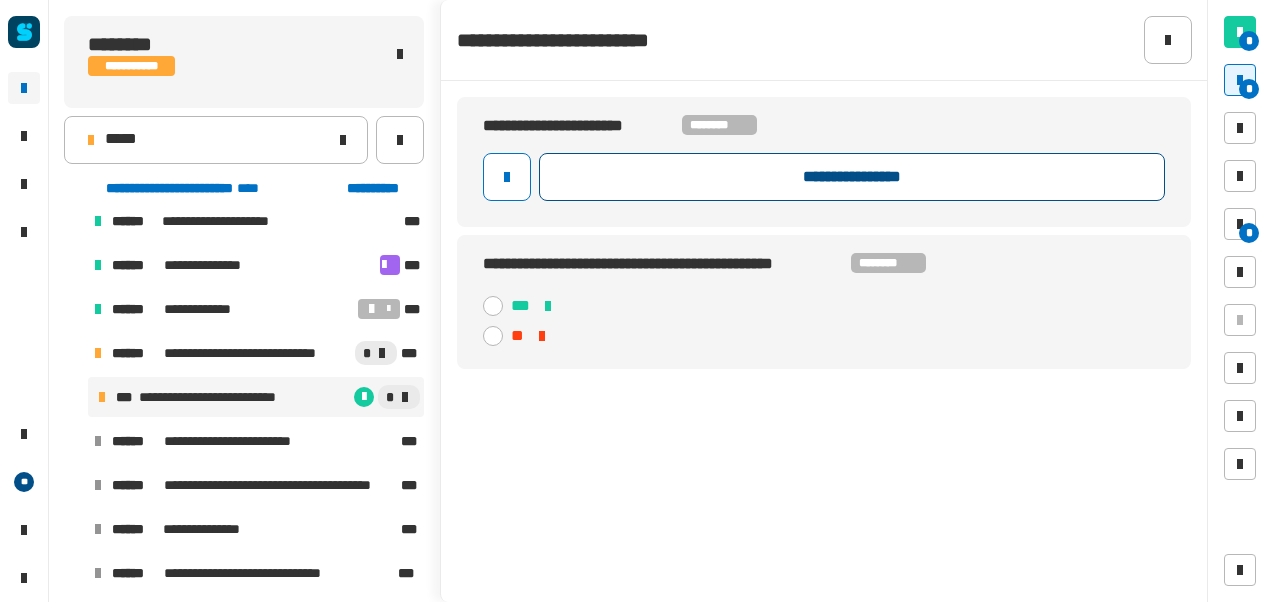 click on "**********" 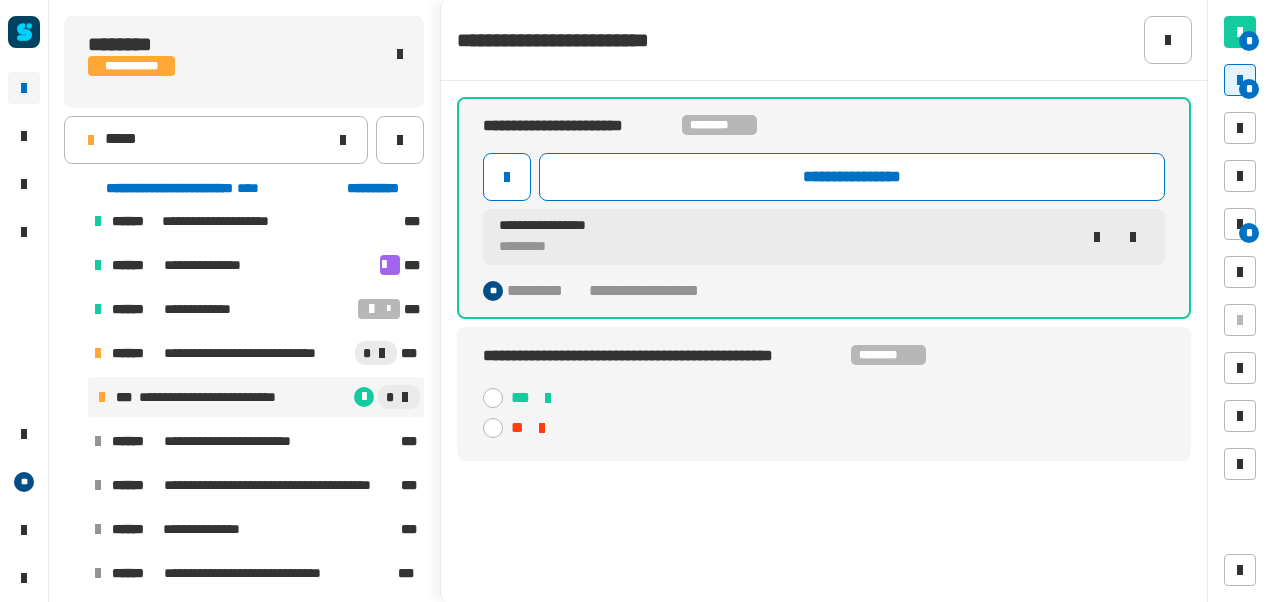 click 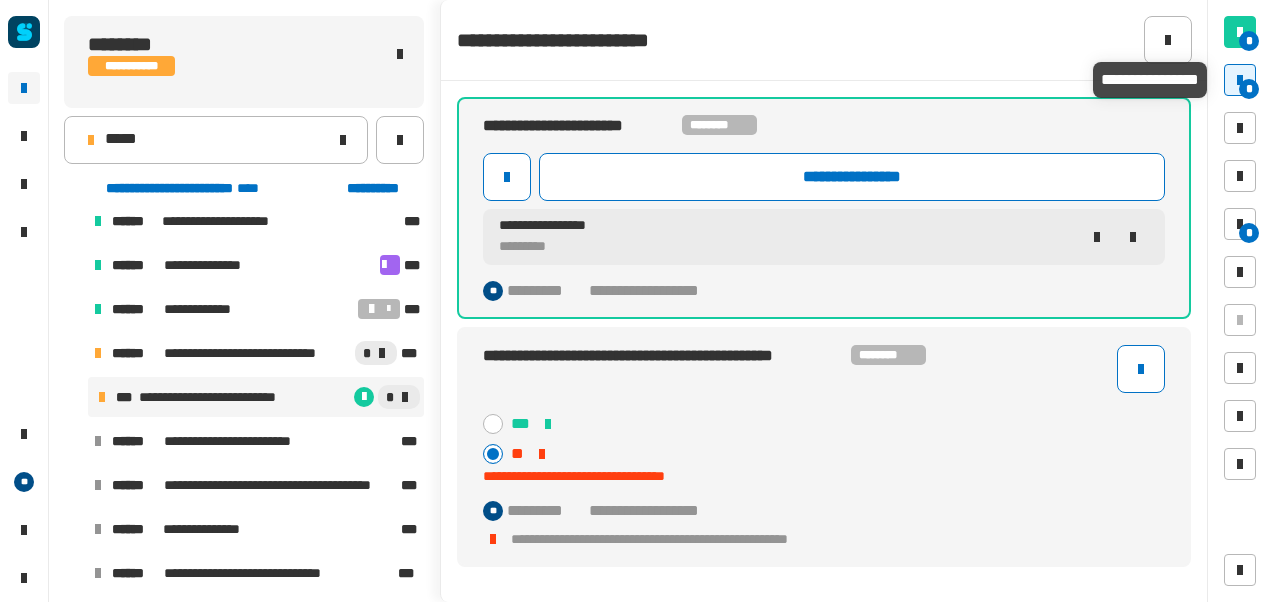 click on "*" at bounding box center [1249, 89] 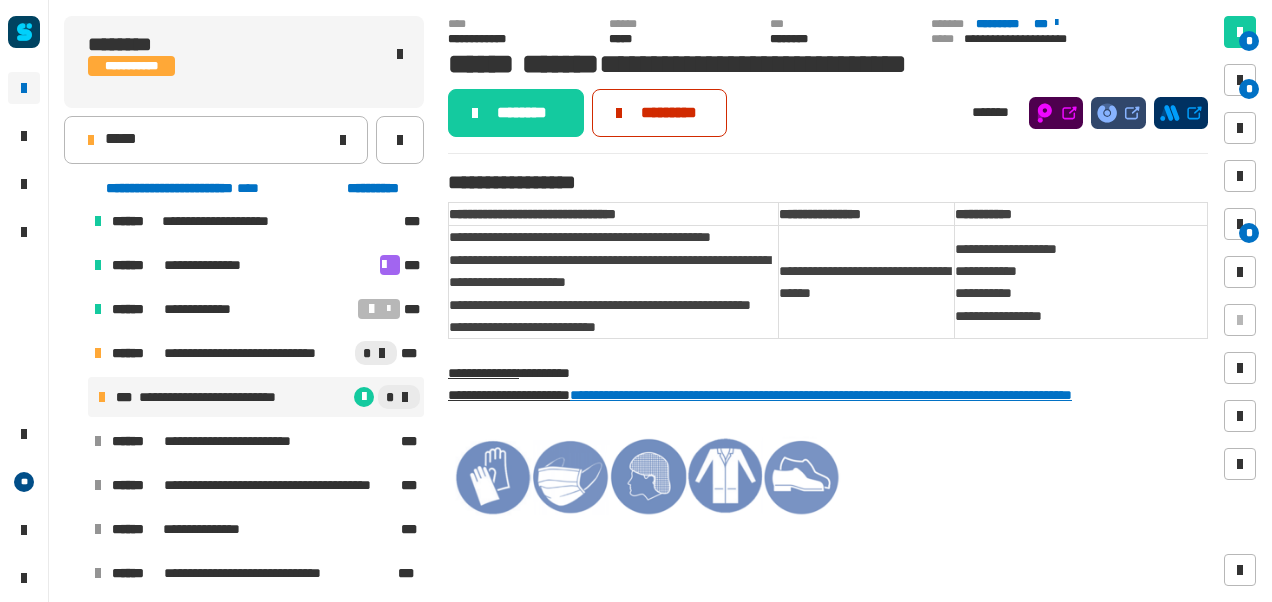 click on "*********" 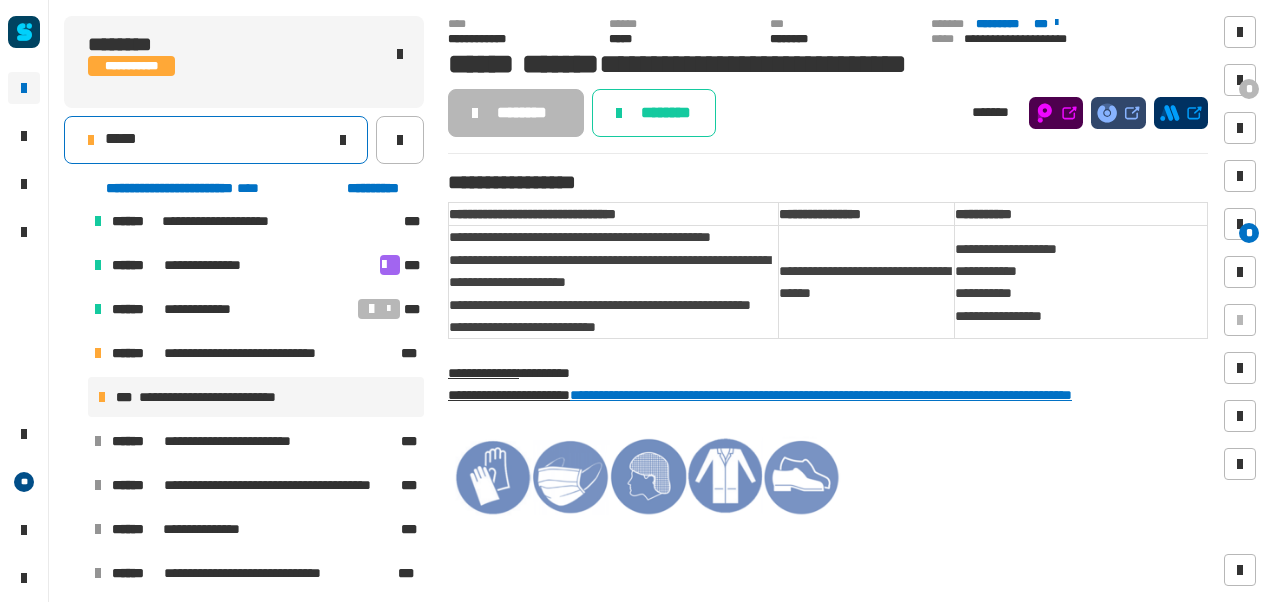 click on "*****" 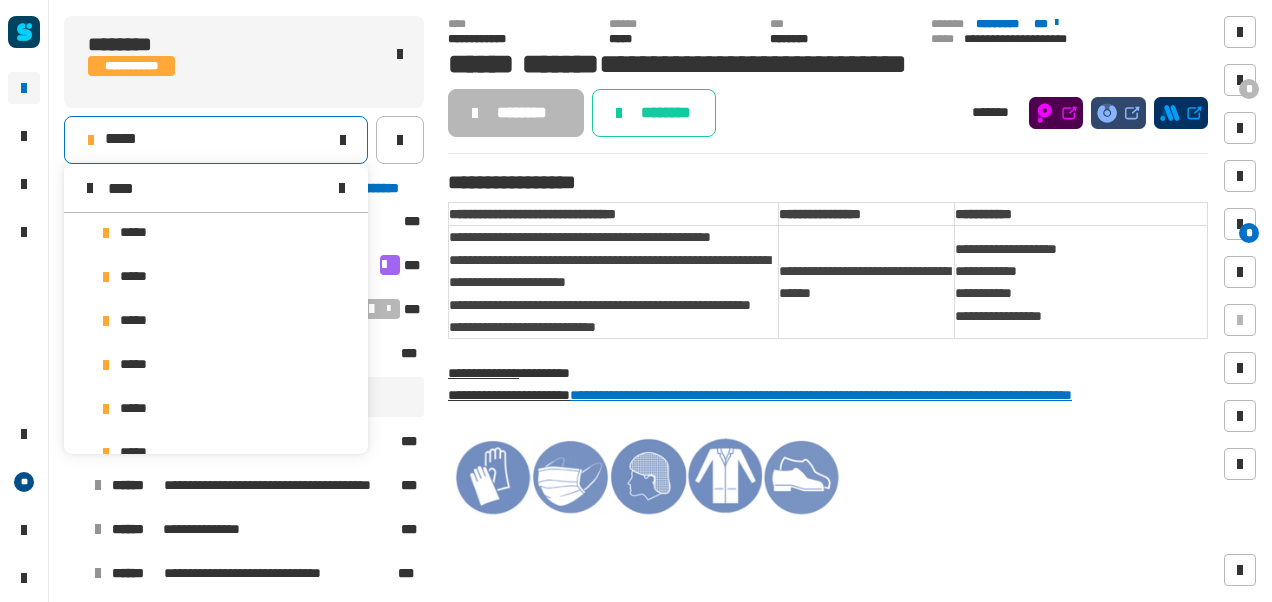 scroll, scrollTop: 0, scrollLeft: 0, axis: both 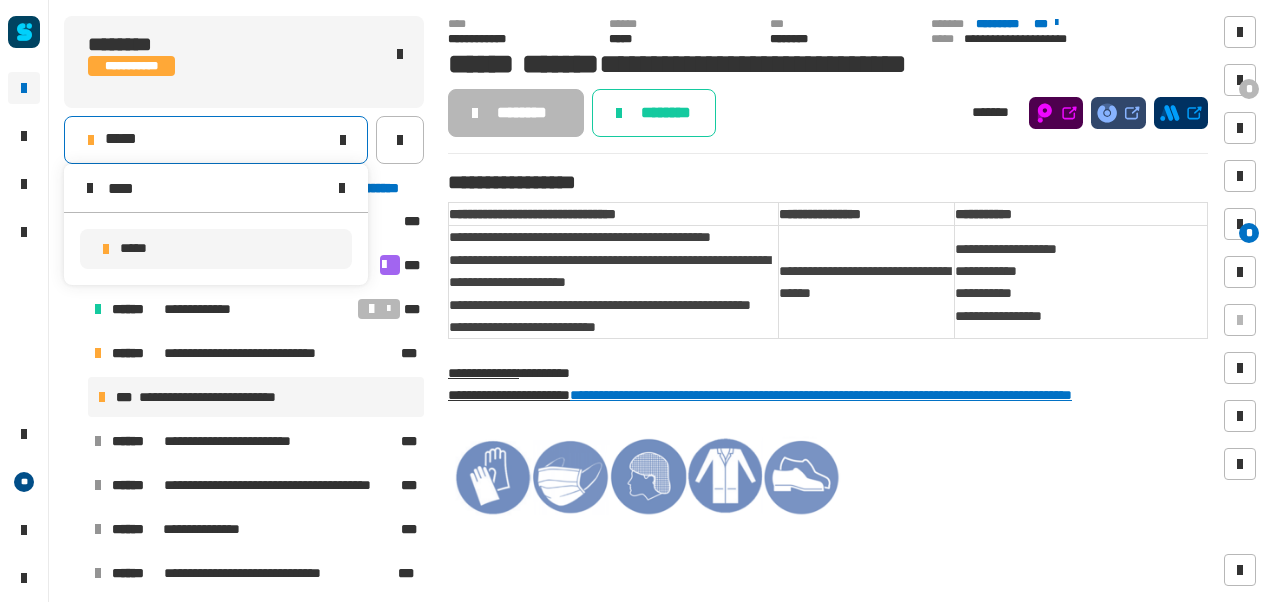 type on "****" 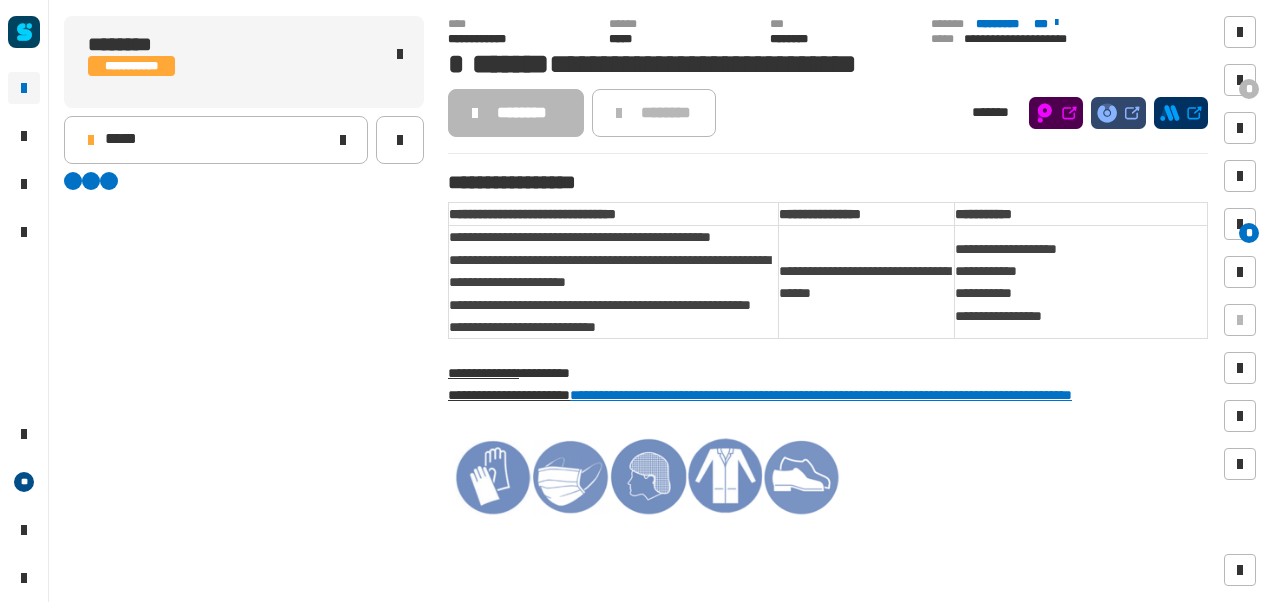 scroll, scrollTop: 0, scrollLeft: 0, axis: both 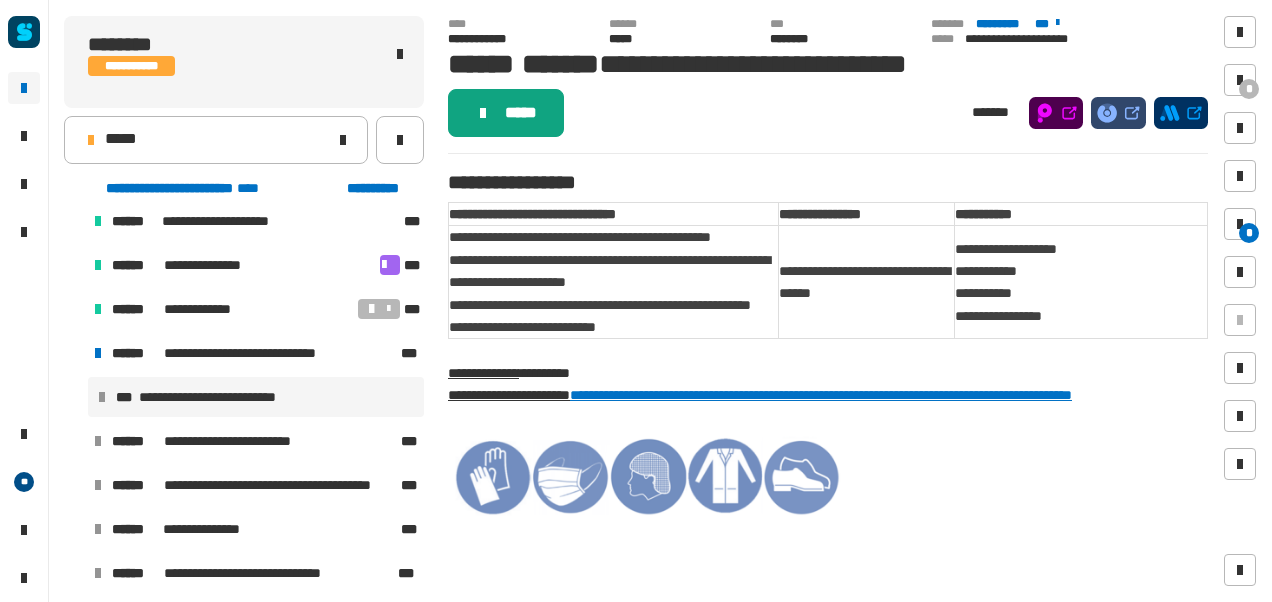 click on "*****" 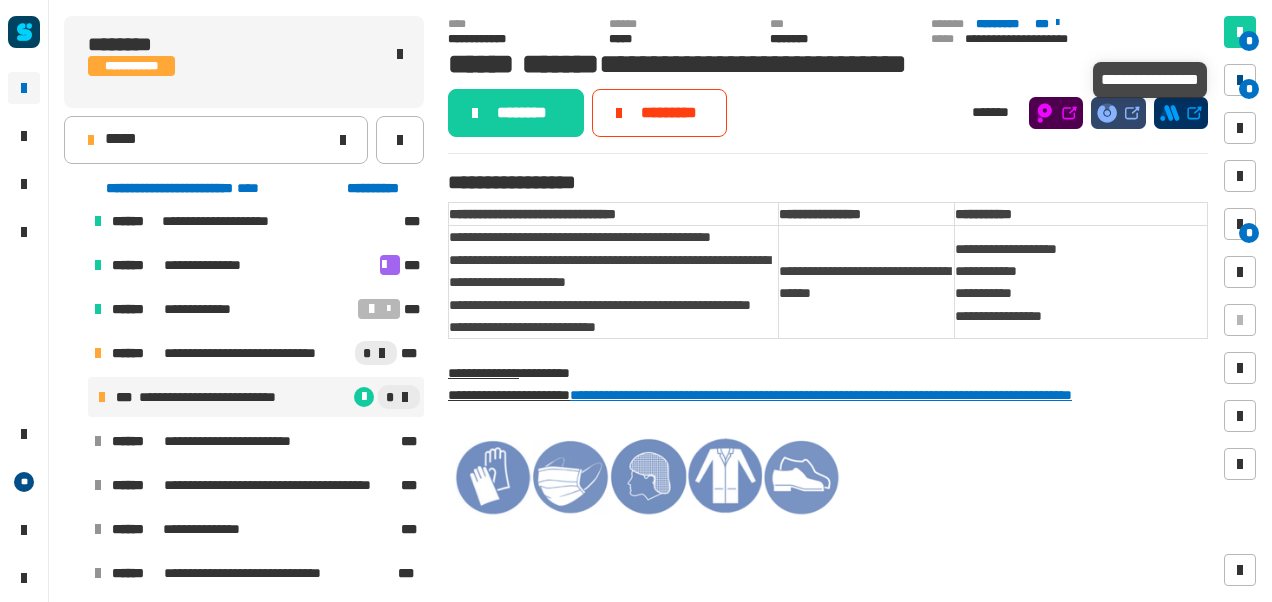 click at bounding box center (1240, 80) 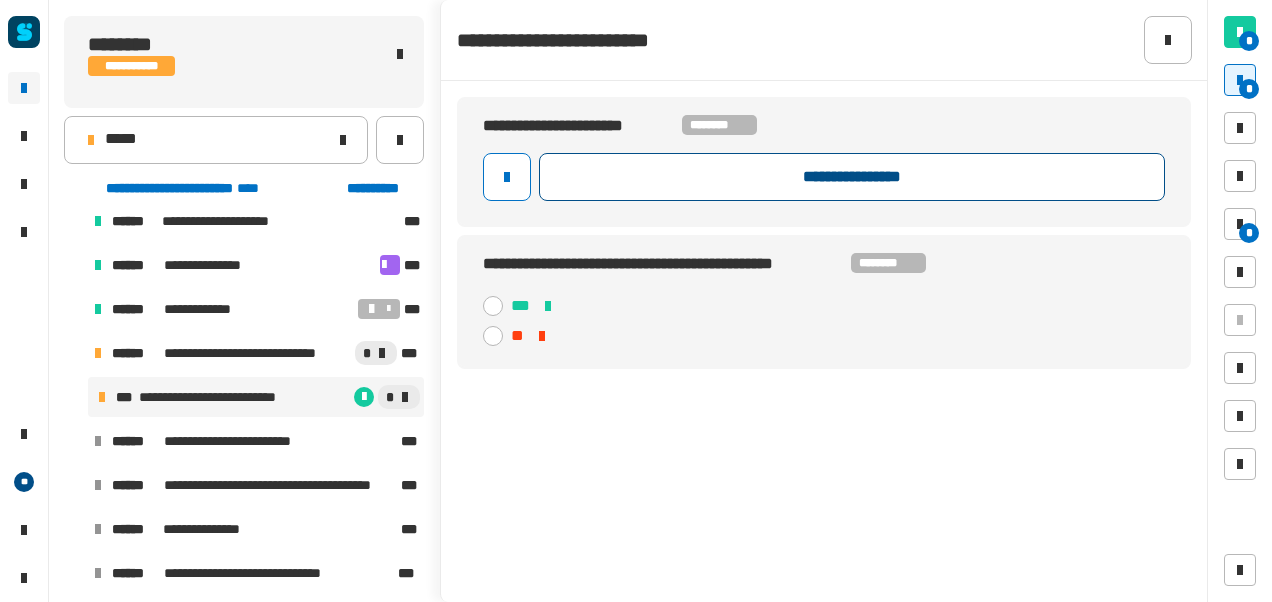 click on "**********" 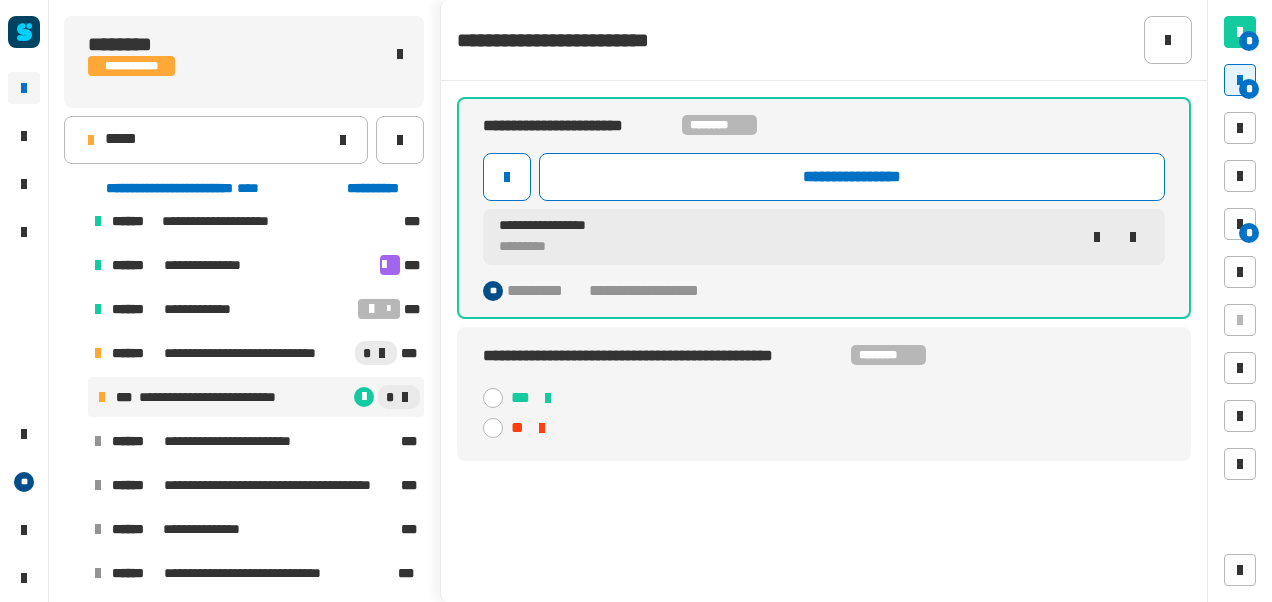 click 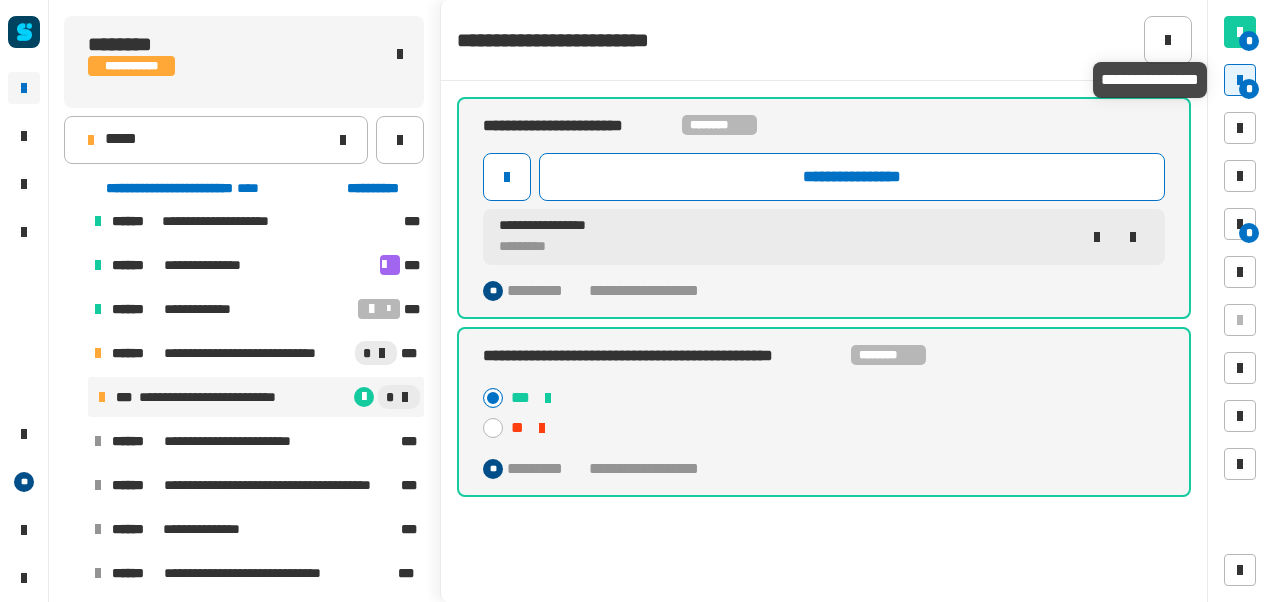 click on "*" at bounding box center [1249, 89] 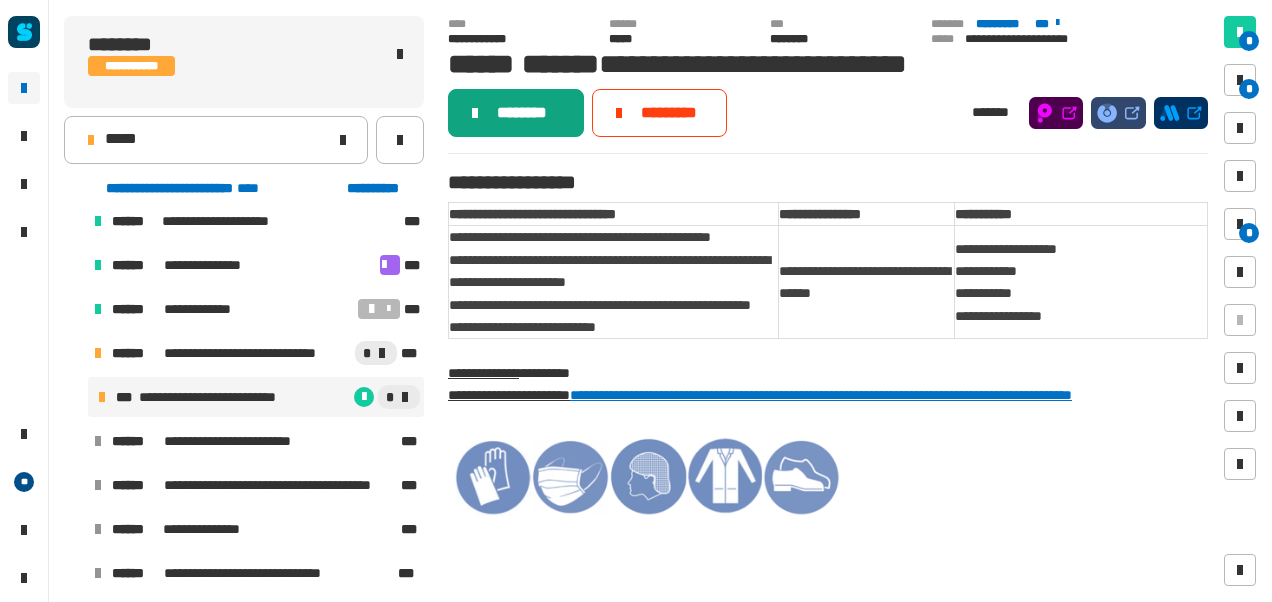 click on "********" 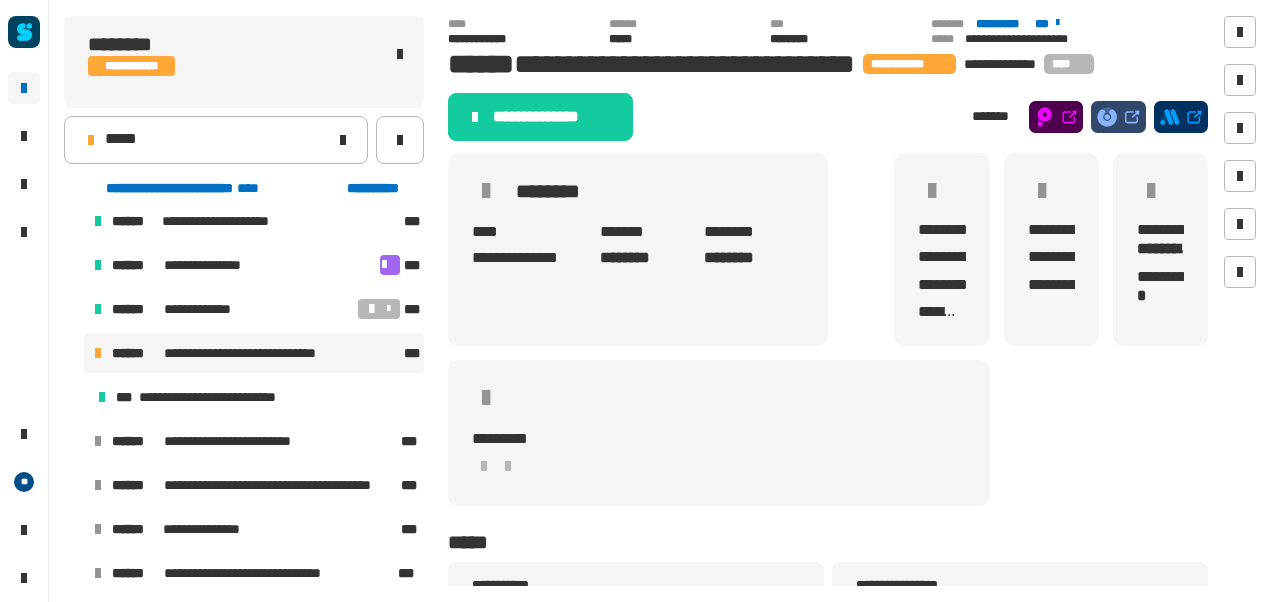 click on "**********" 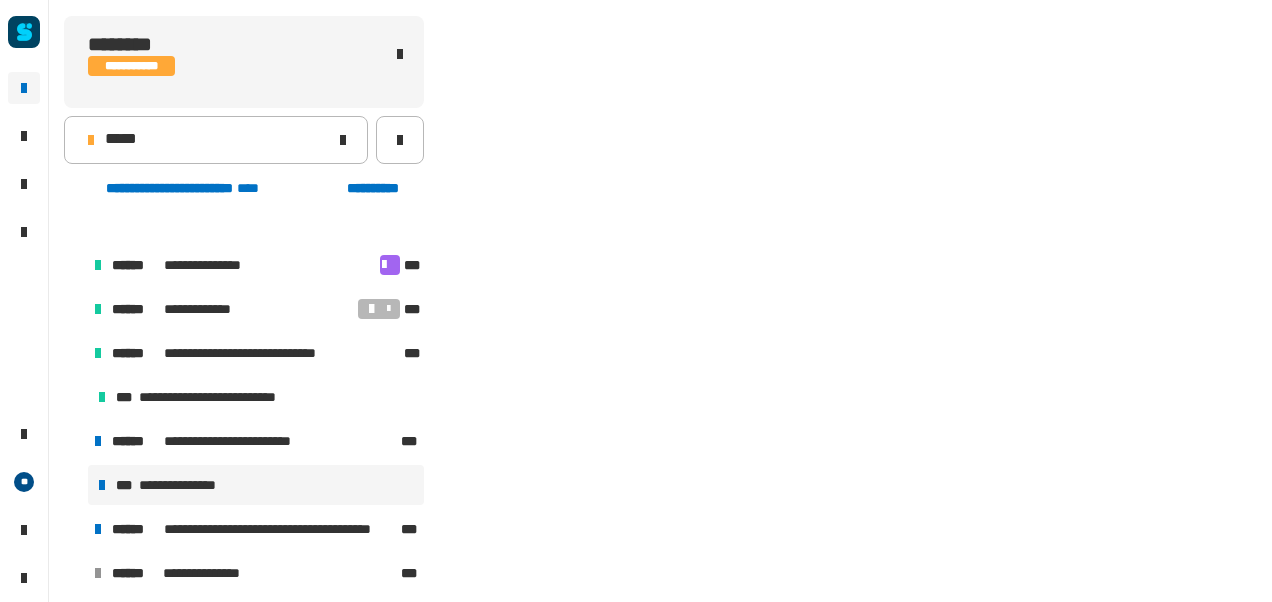 scroll, scrollTop: 502, scrollLeft: 0, axis: vertical 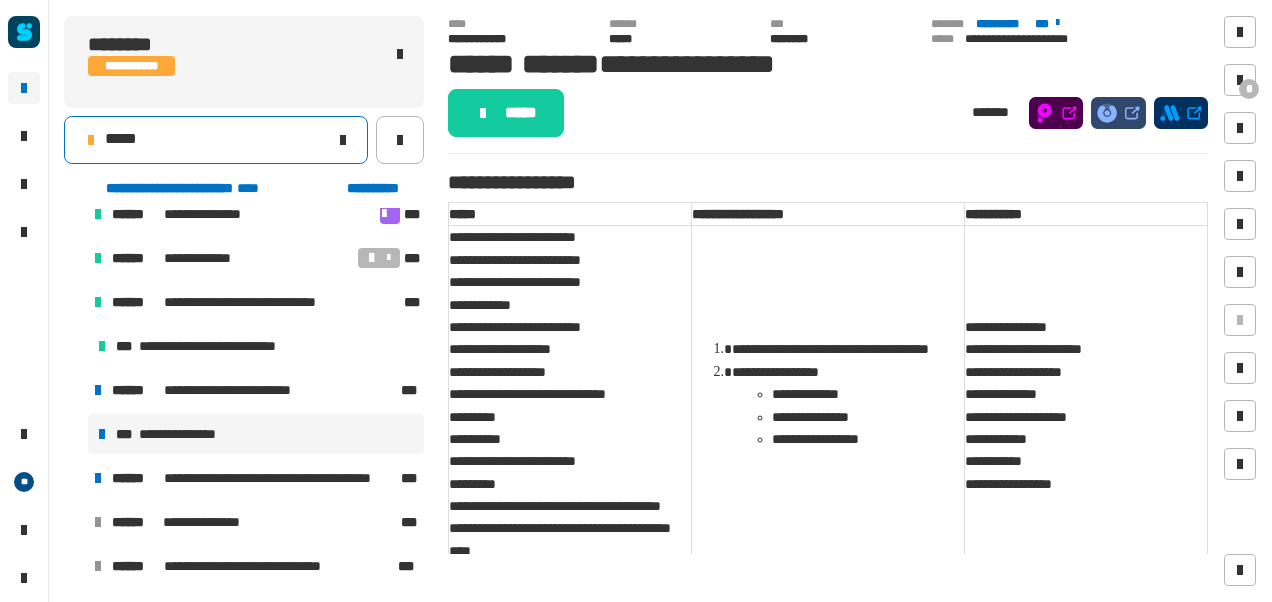 click on "*****" 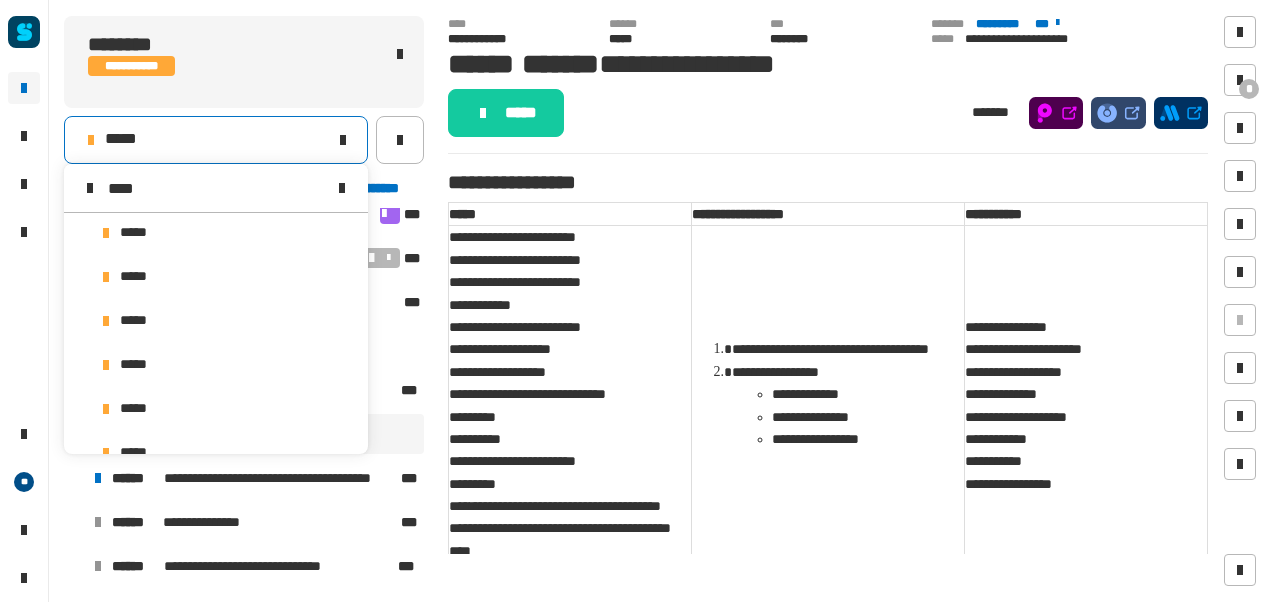 scroll, scrollTop: 0, scrollLeft: 0, axis: both 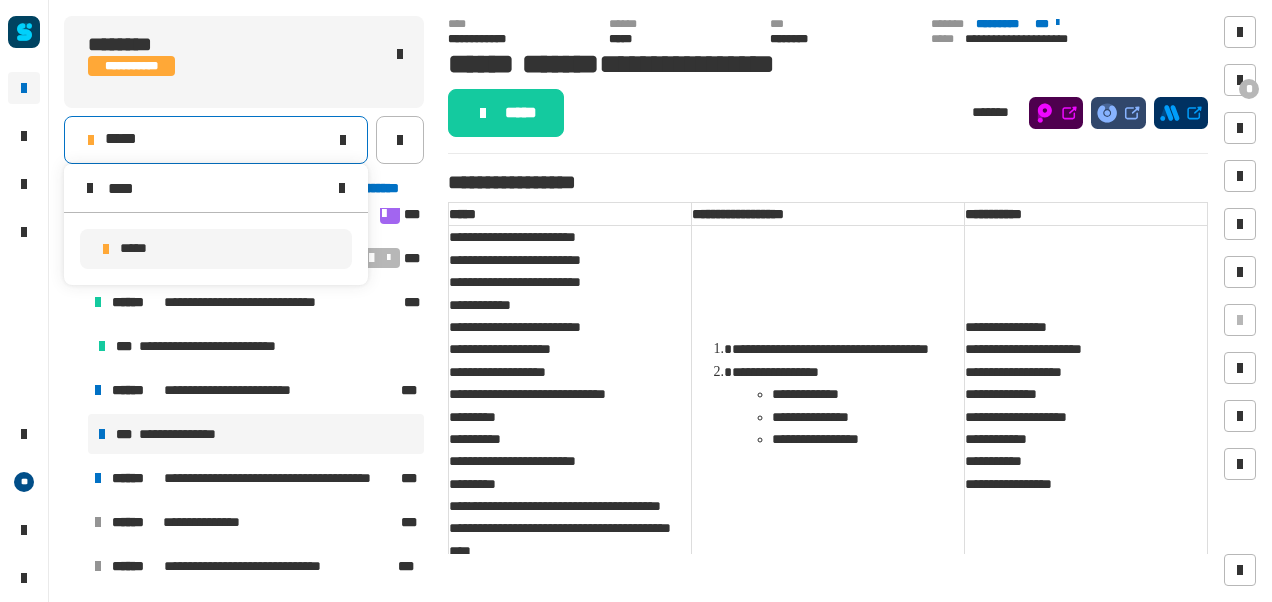 type on "****" 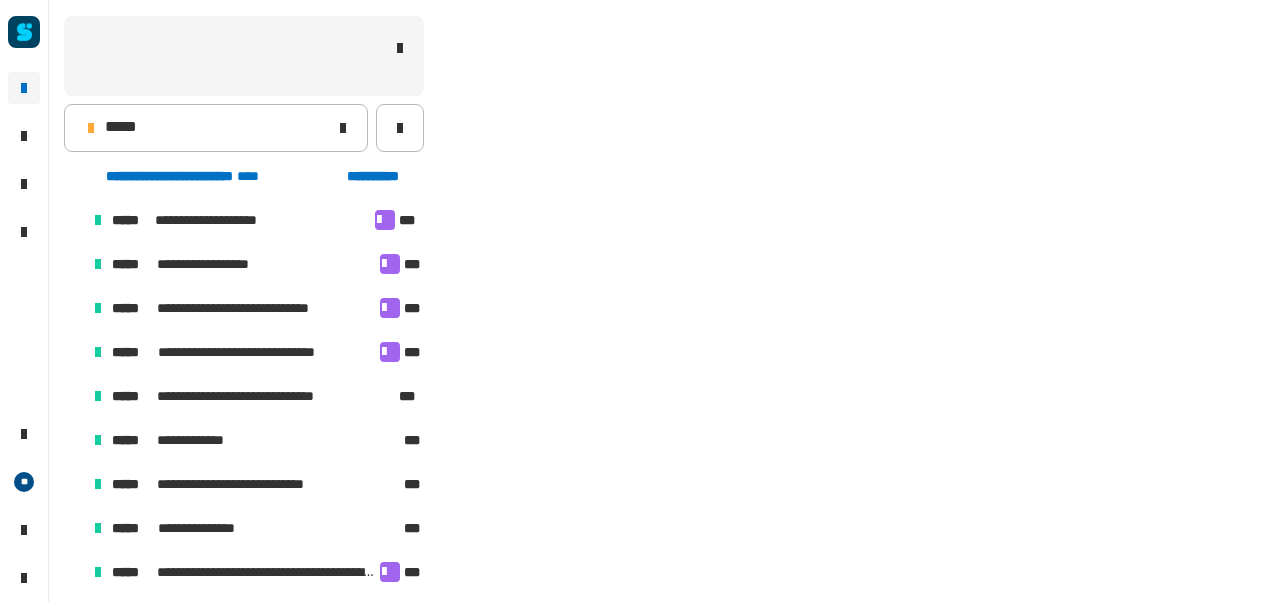scroll, scrollTop: 451, scrollLeft: 0, axis: vertical 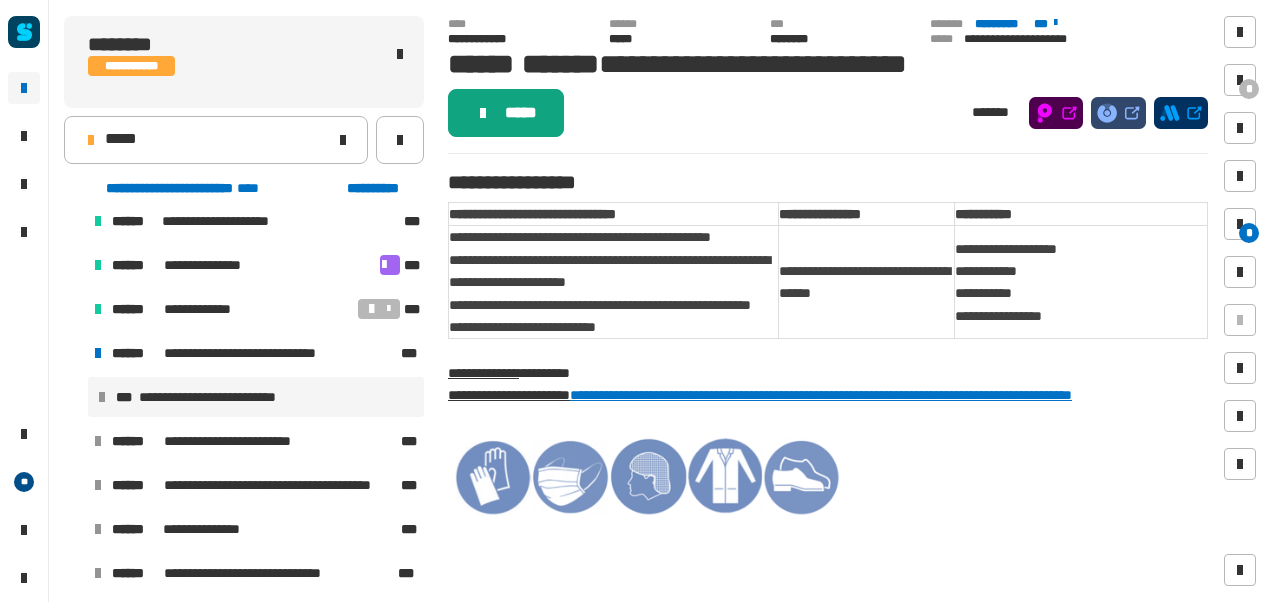 click on "*****" 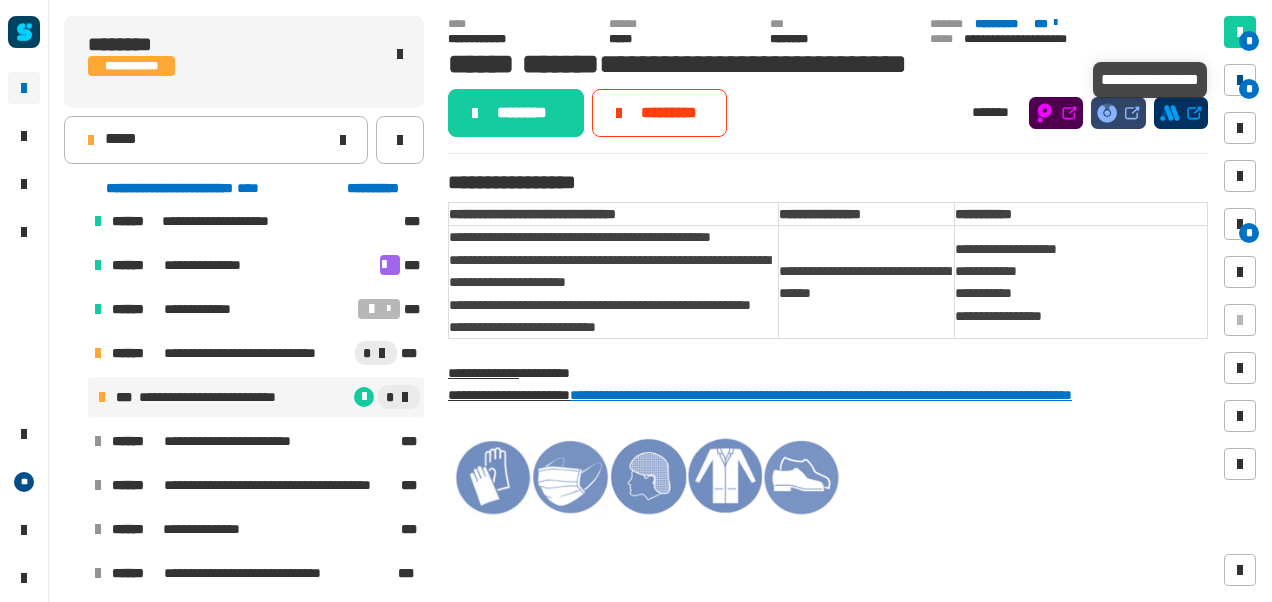 click on "*" at bounding box center [1240, 80] 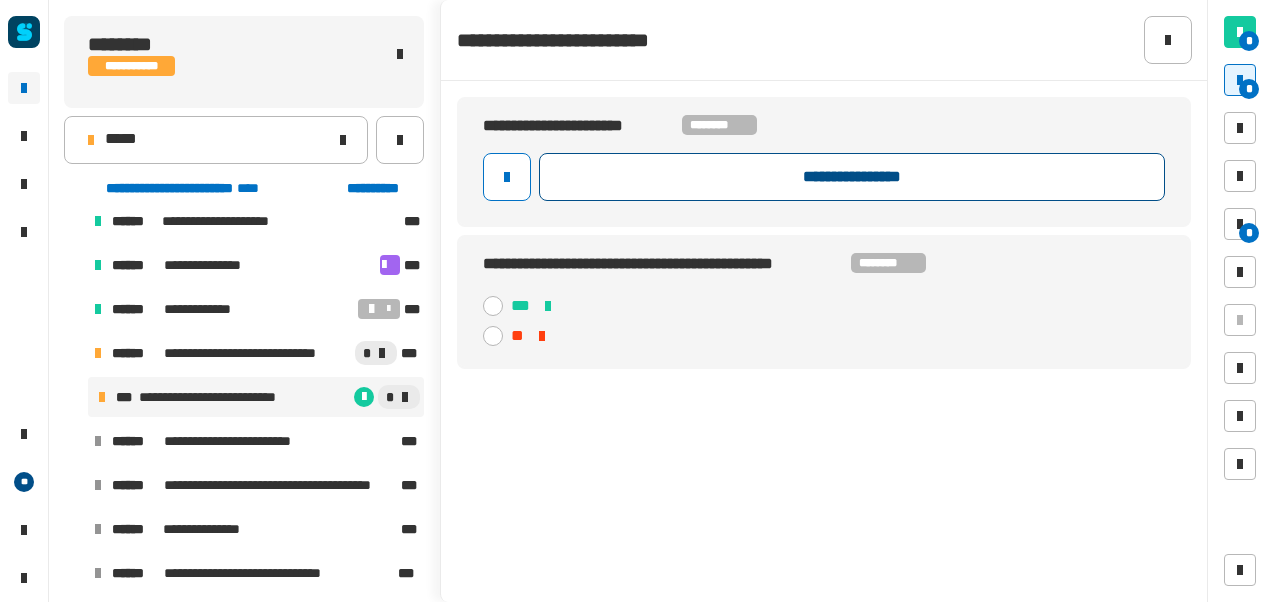 click on "**********" 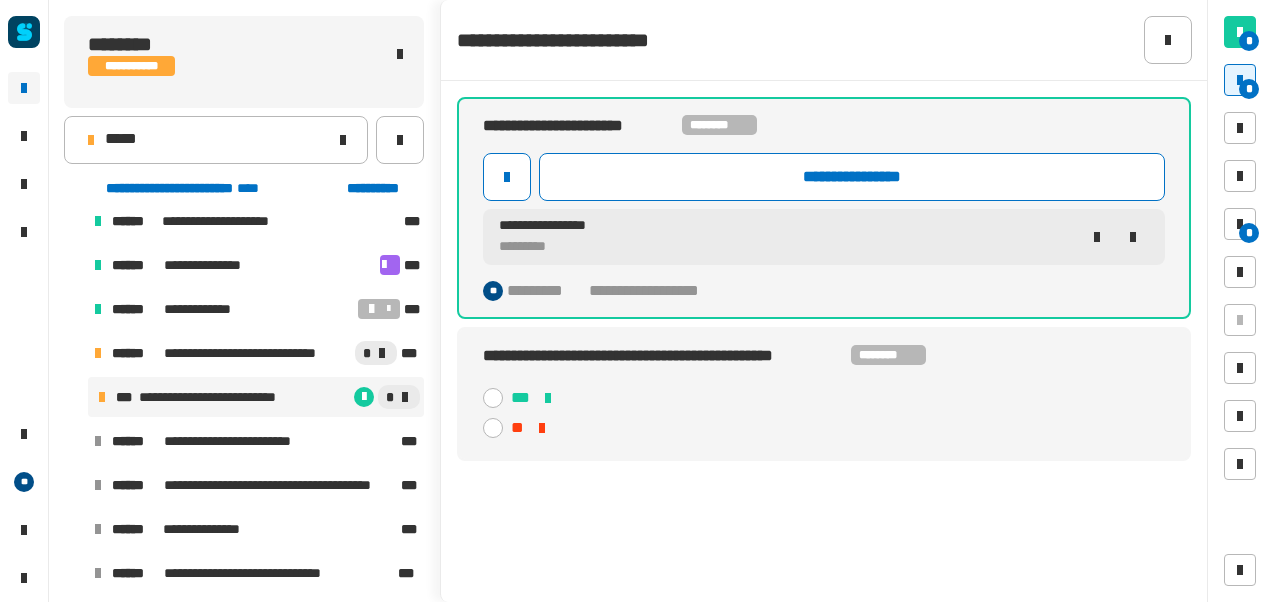 click 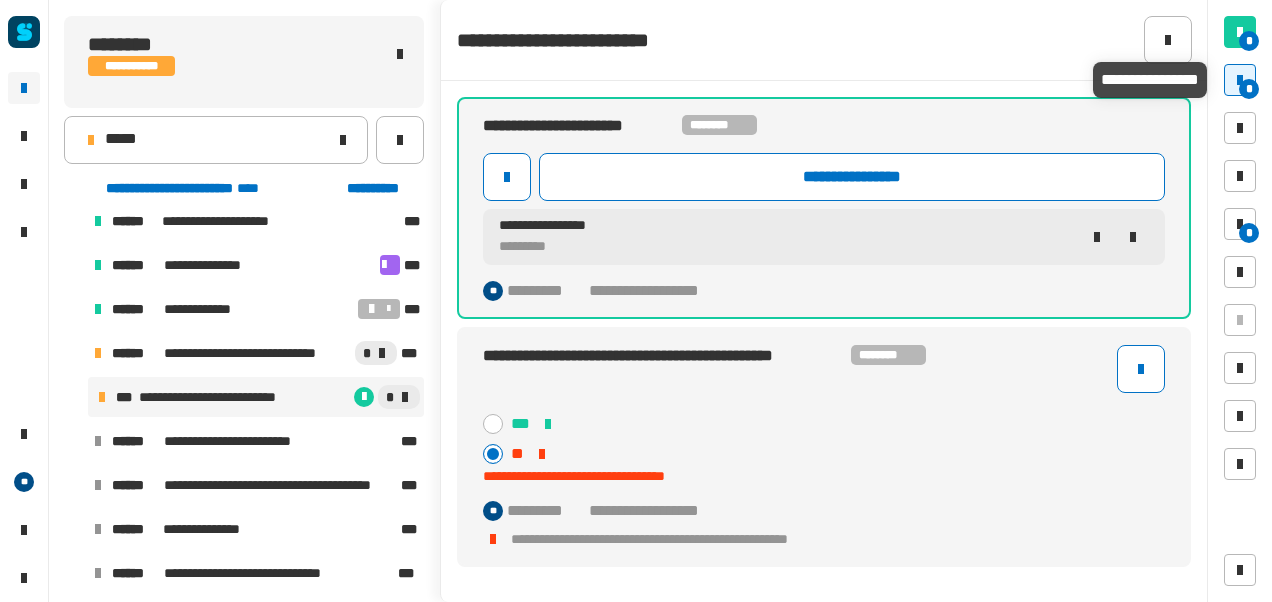 click on "*" at bounding box center (1249, 89) 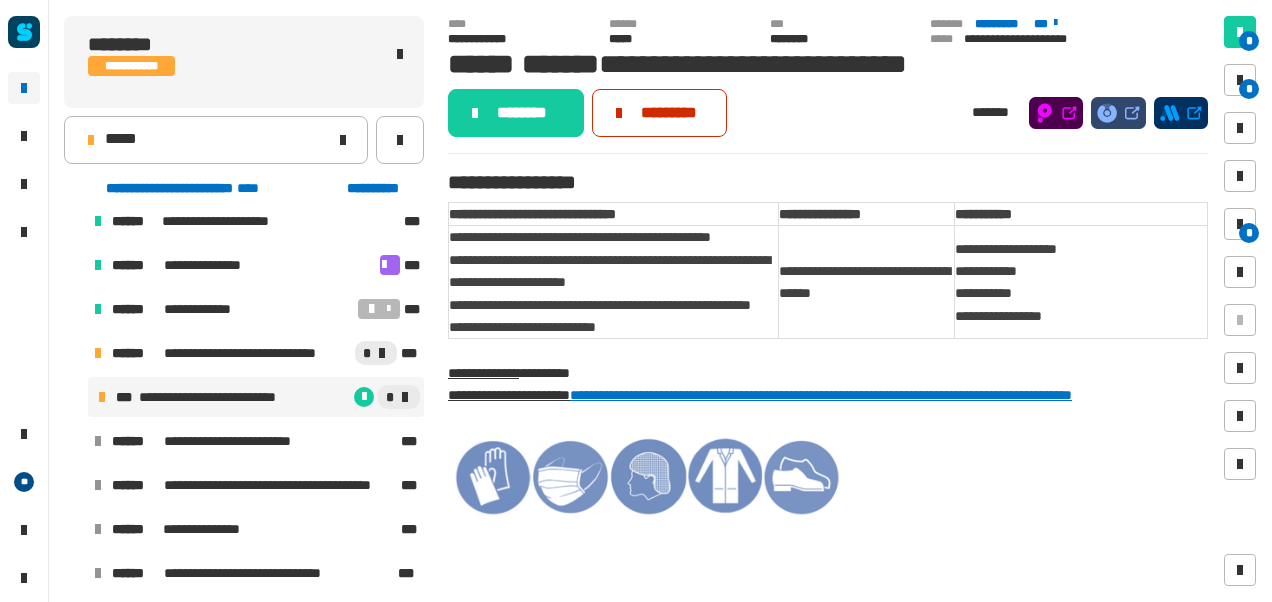 click on "*********" 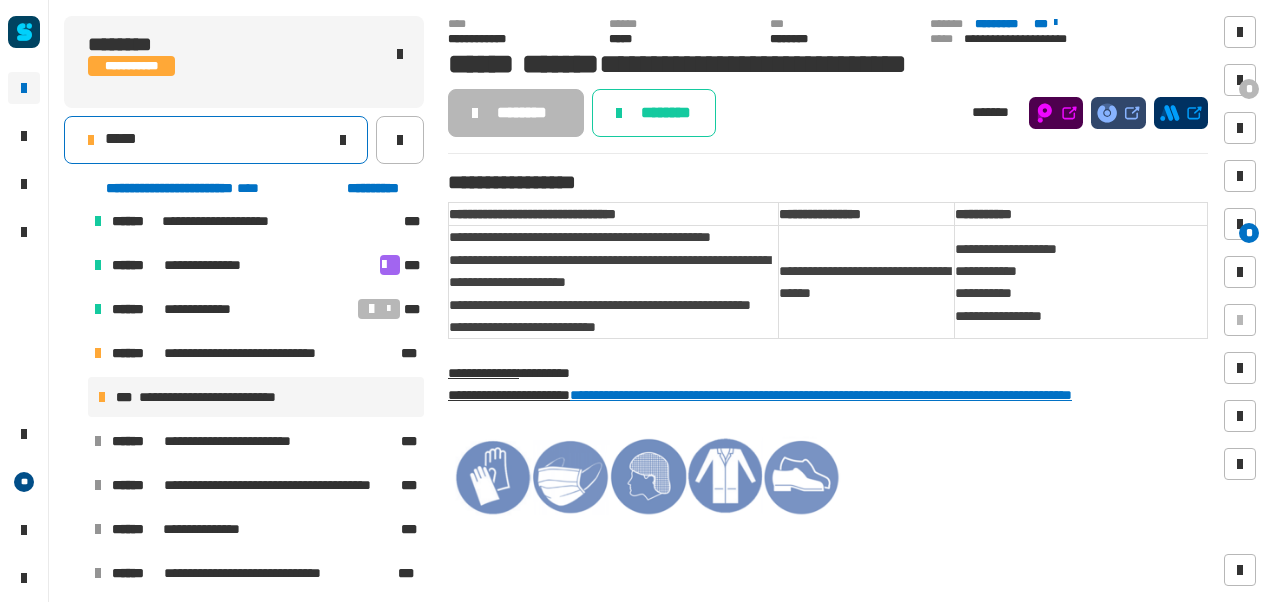 click on "*****" 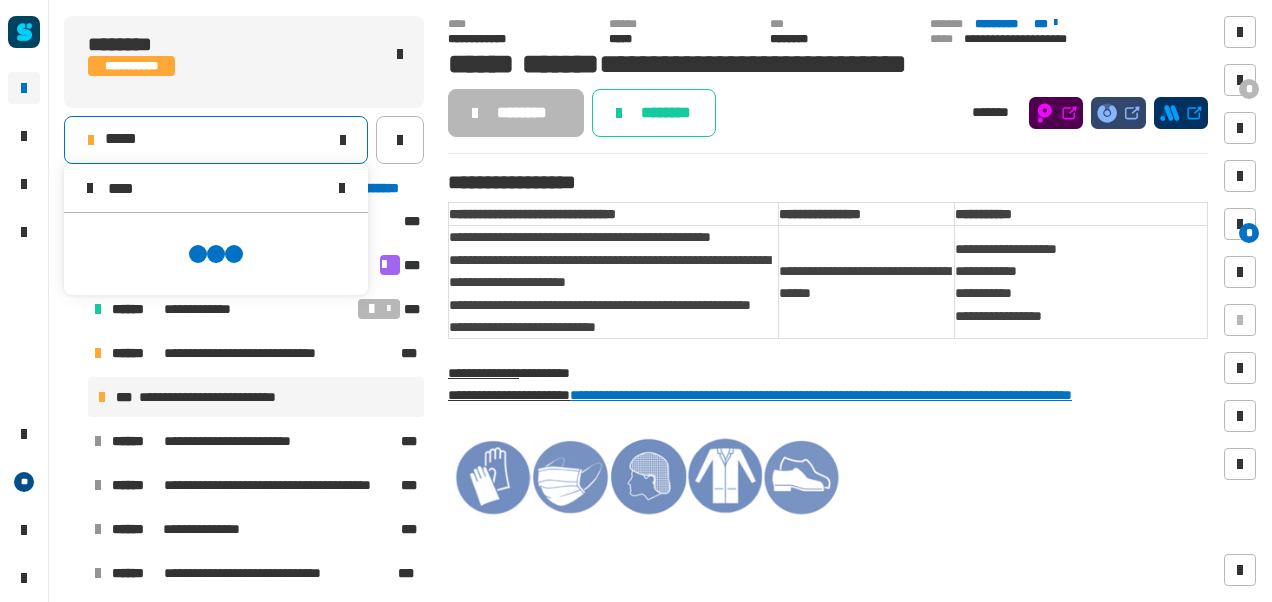 scroll, scrollTop: 0, scrollLeft: 0, axis: both 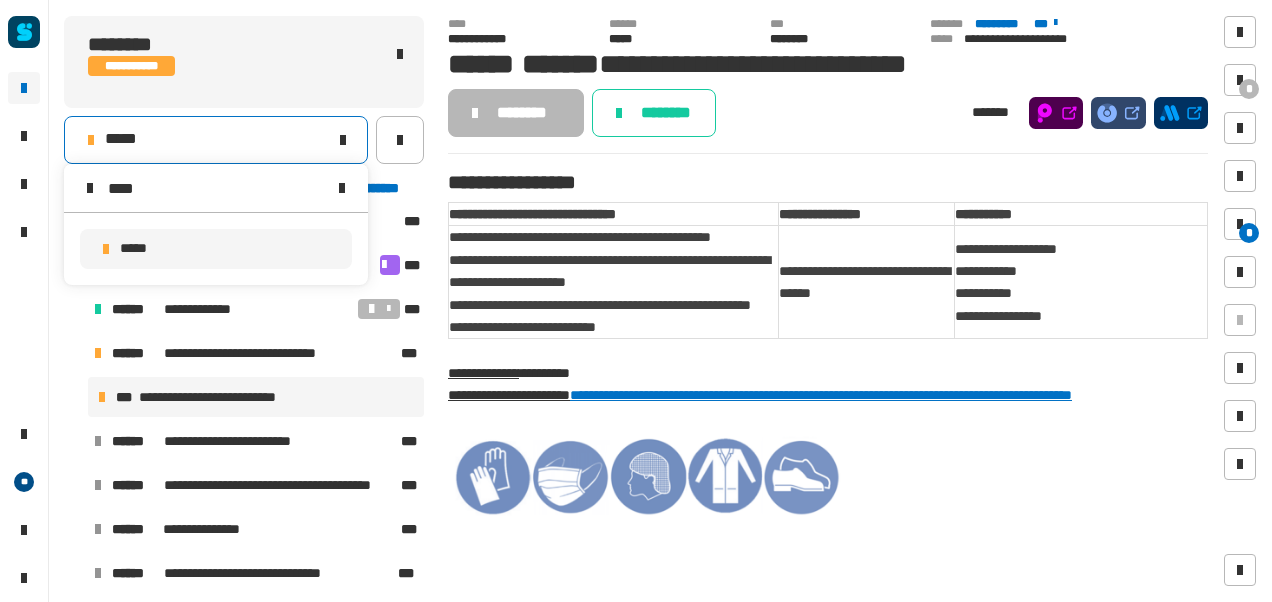 type on "****" 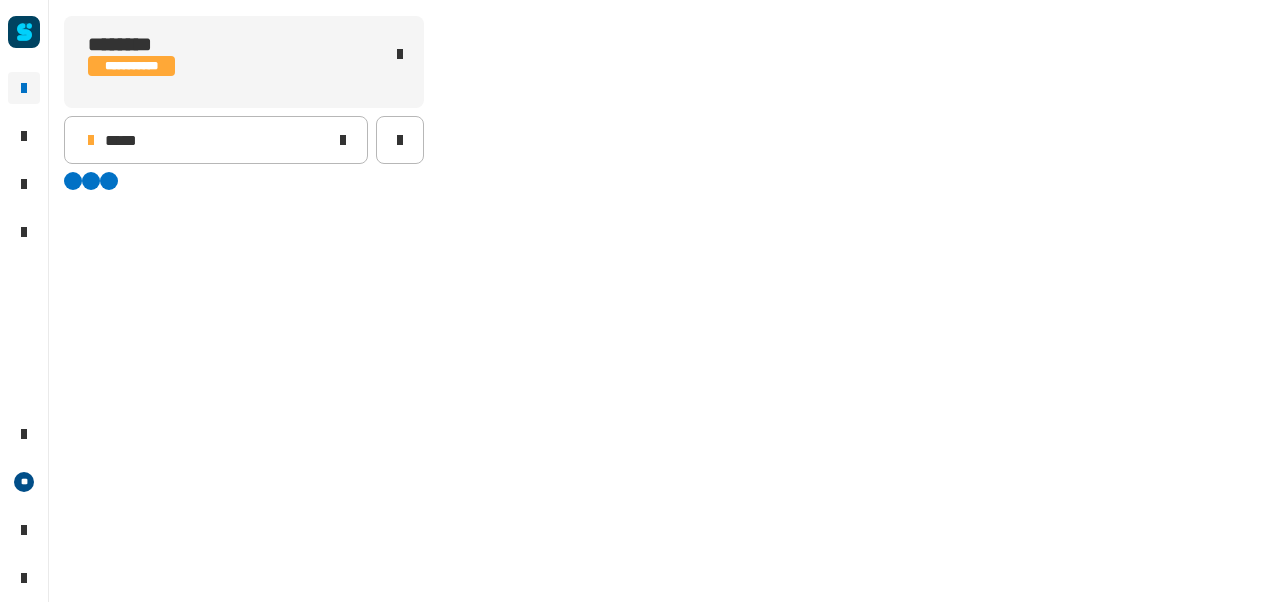 scroll, scrollTop: 0, scrollLeft: 0, axis: both 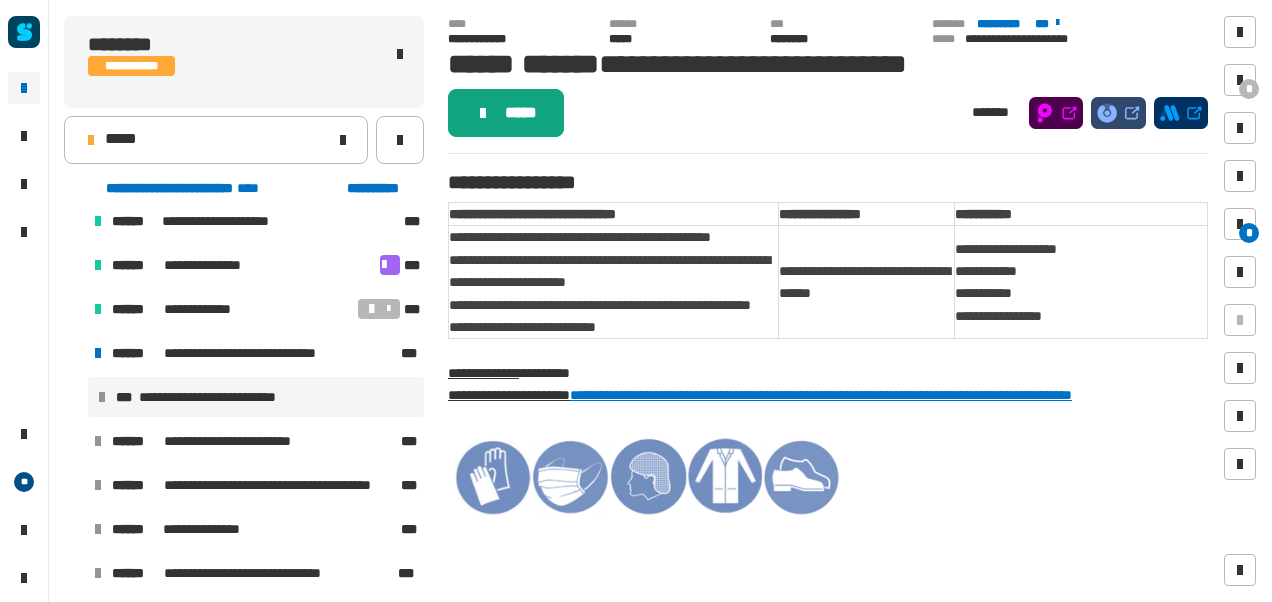 click on "*****" 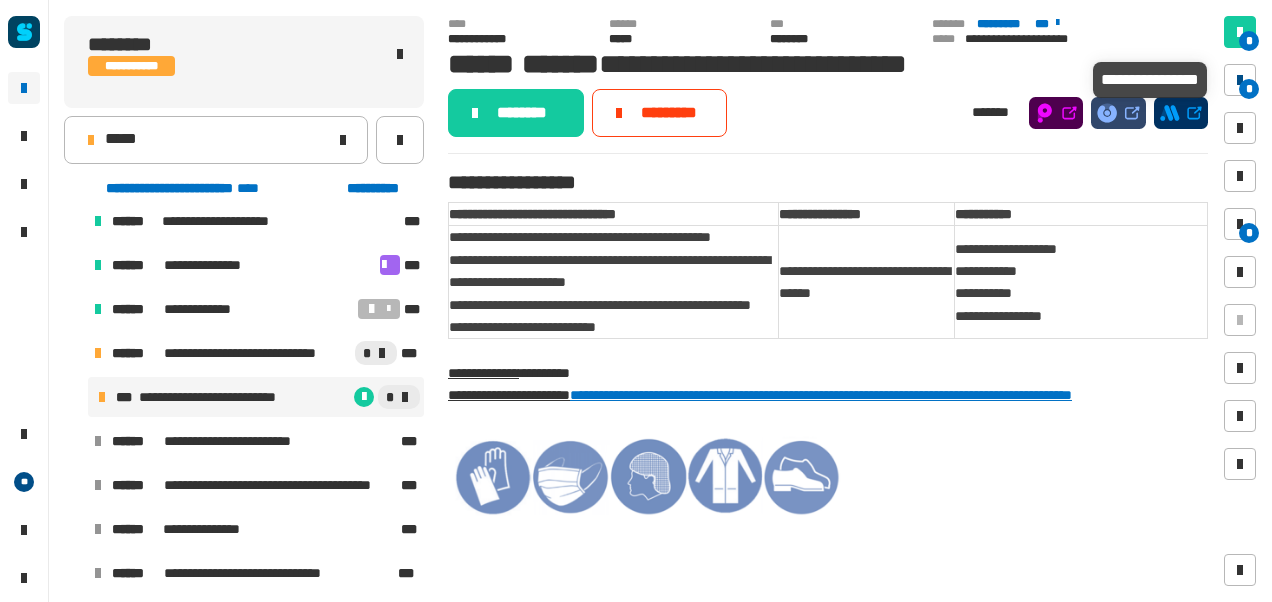 click at bounding box center (1240, 80) 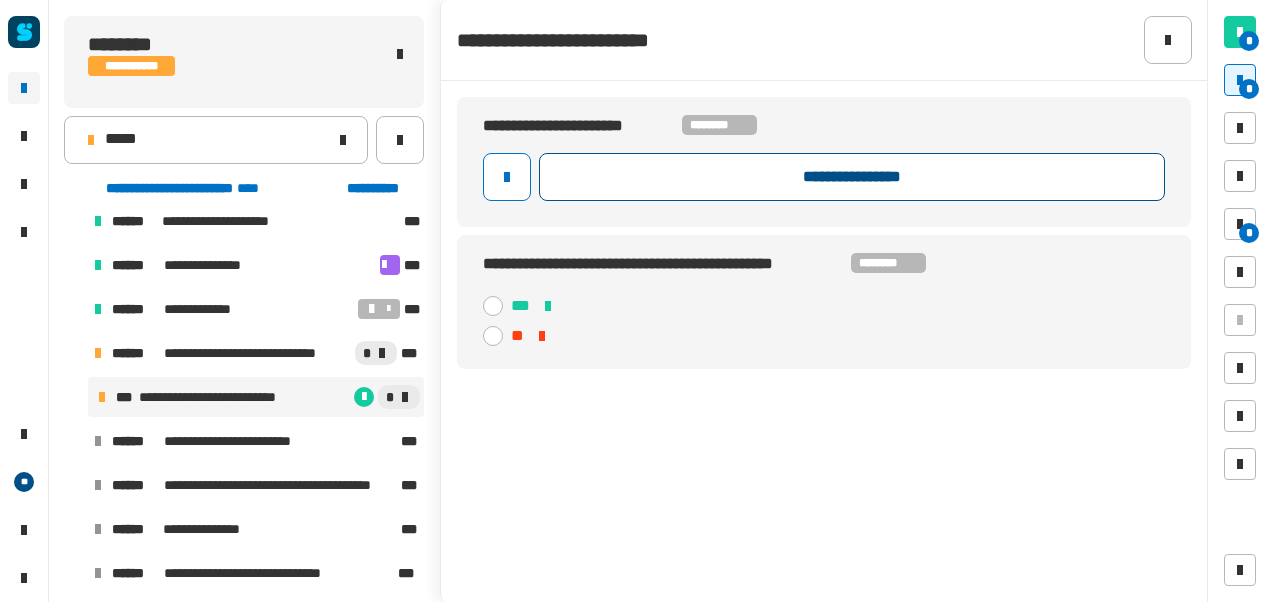 click on "**********" 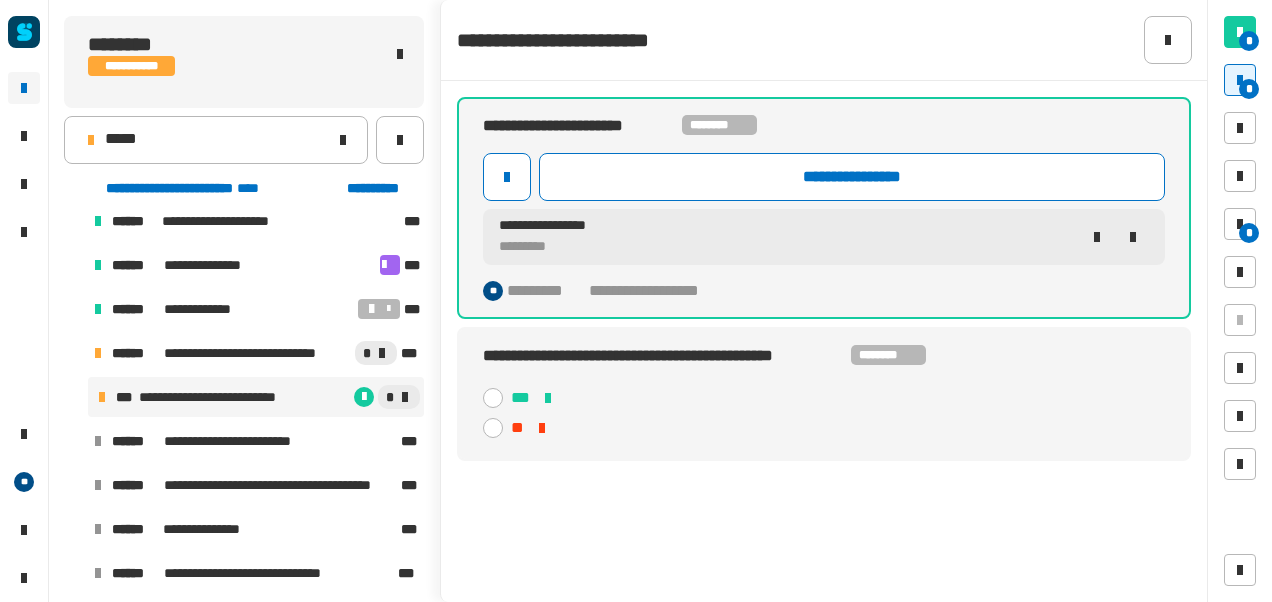 click 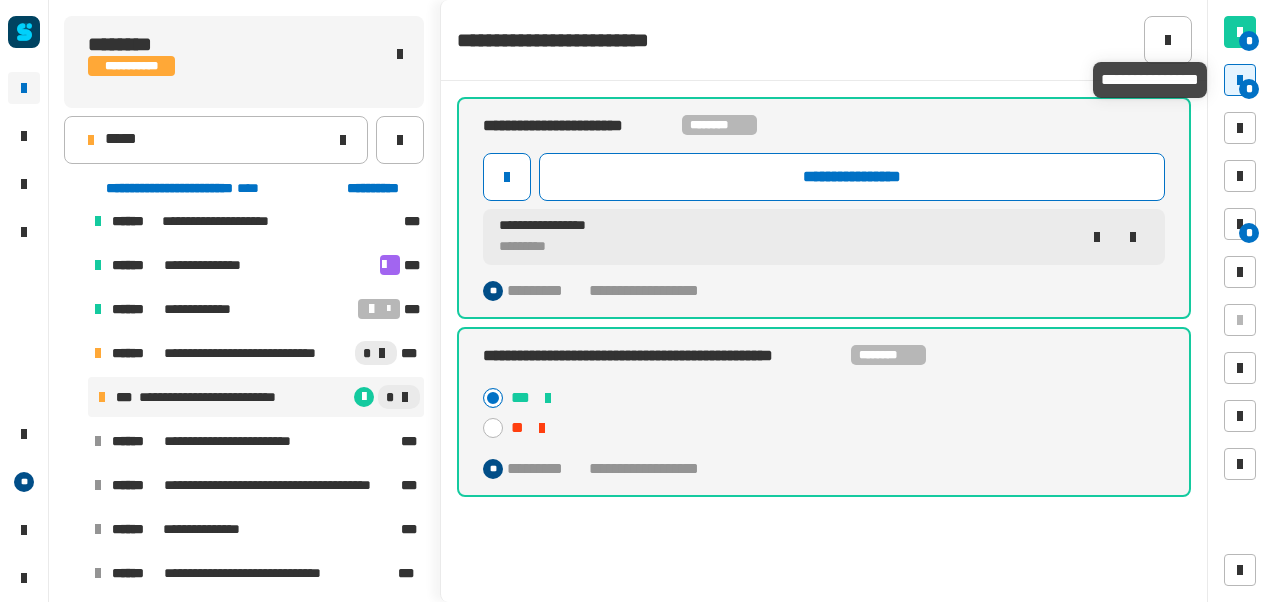 click on "*" at bounding box center (1249, 89) 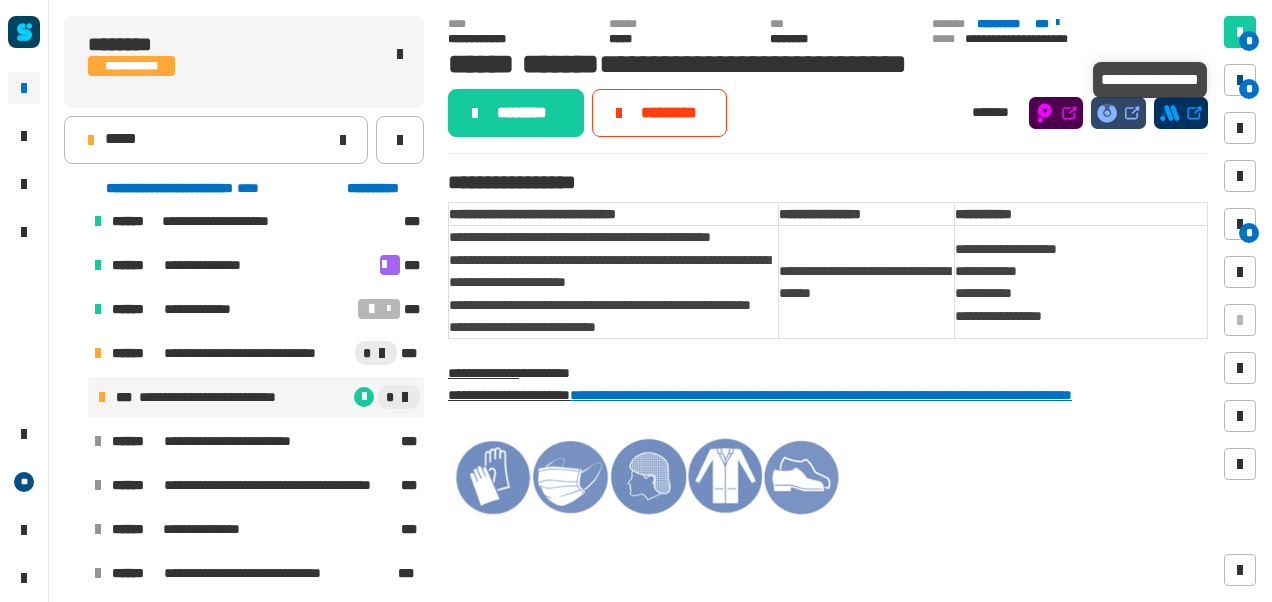 click on "*" at bounding box center [1249, 89] 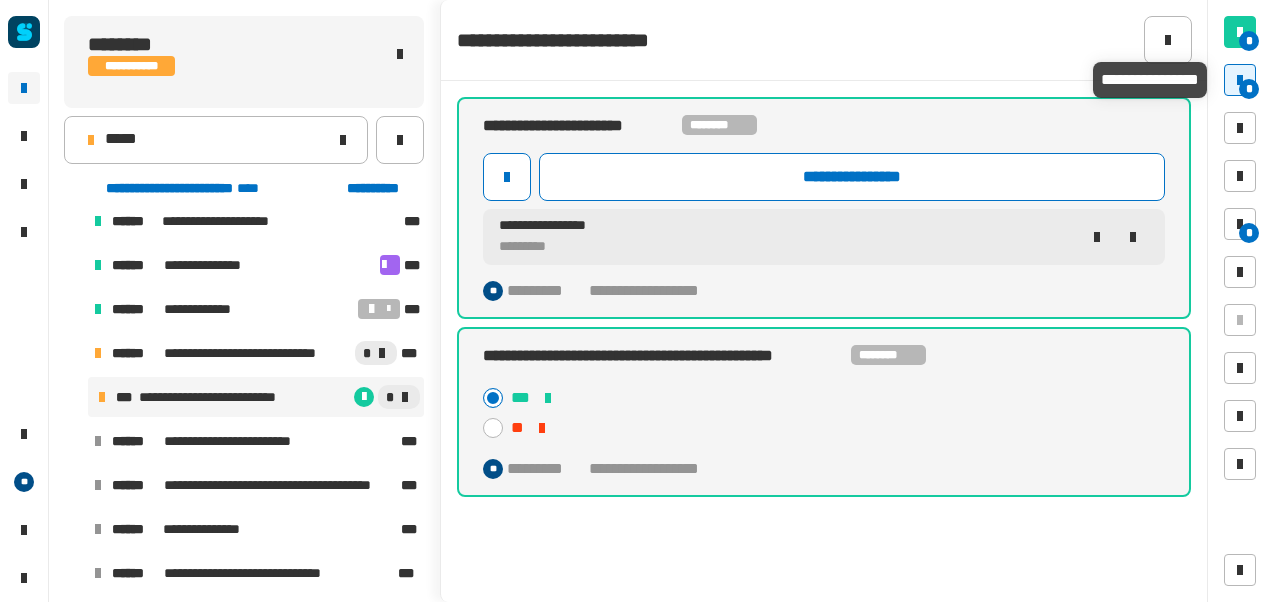 click on "*" at bounding box center [1249, 89] 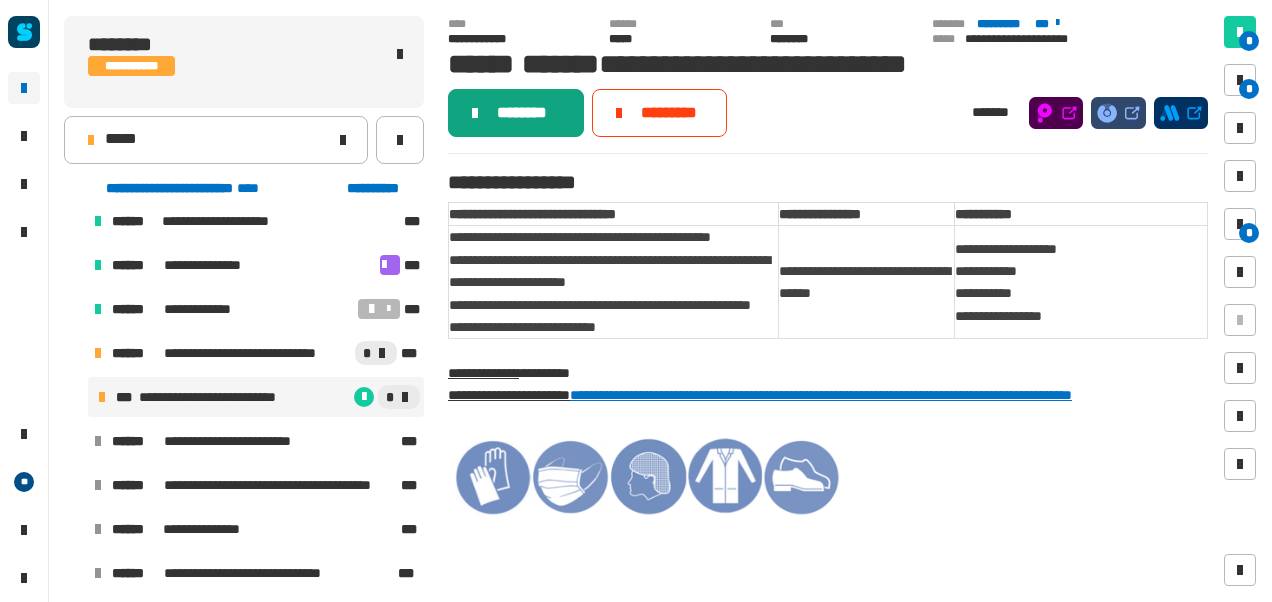 click on "********" 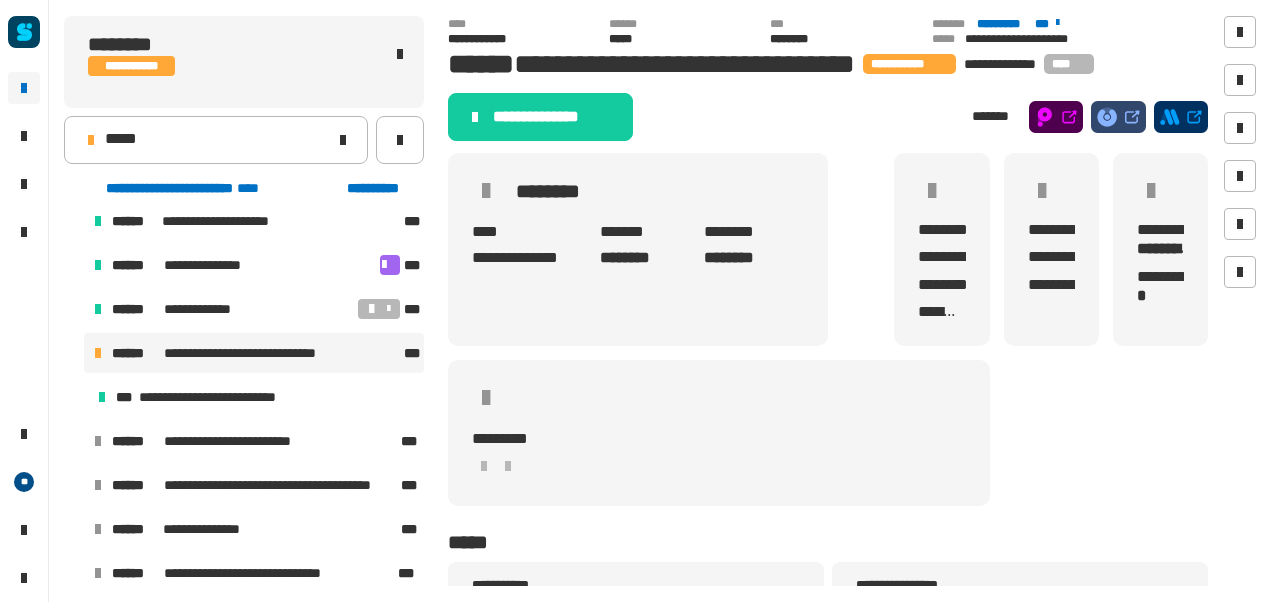 click on "**********" 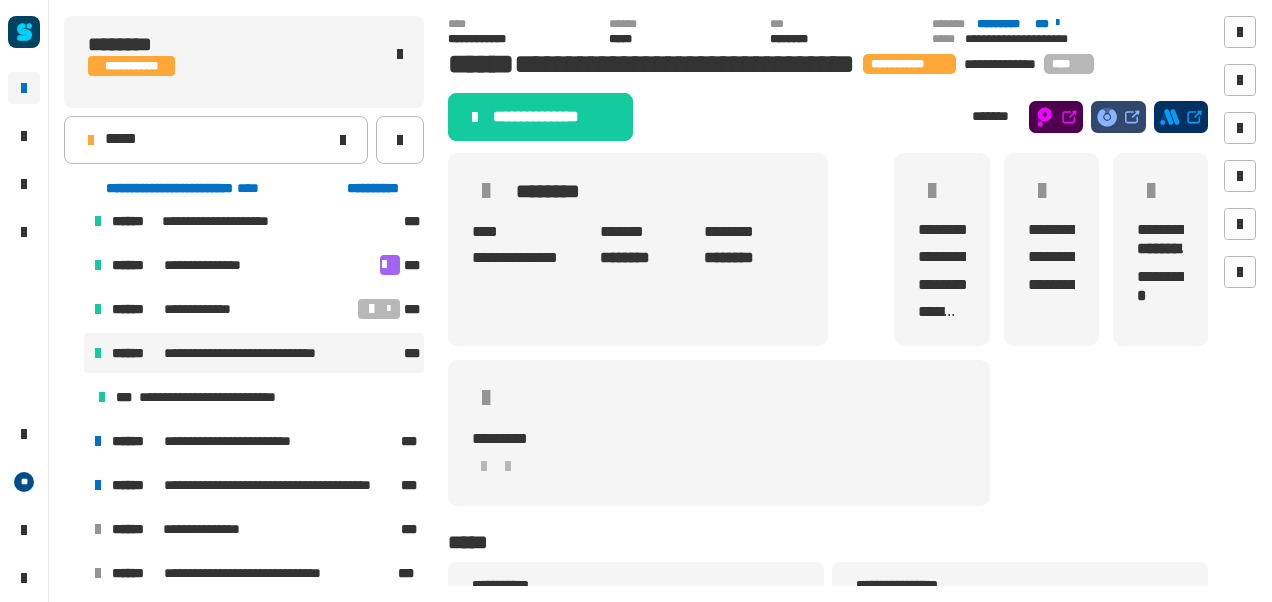 scroll, scrollTop: 502, scrollLeft: 0, axis: vertical 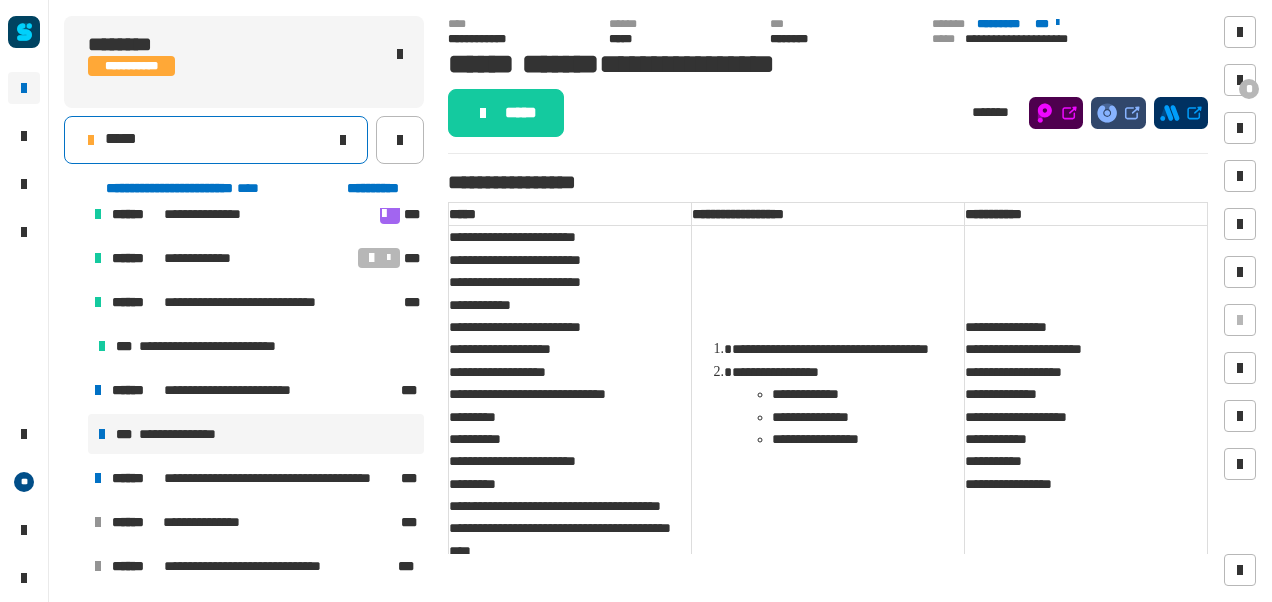 click on "*****" 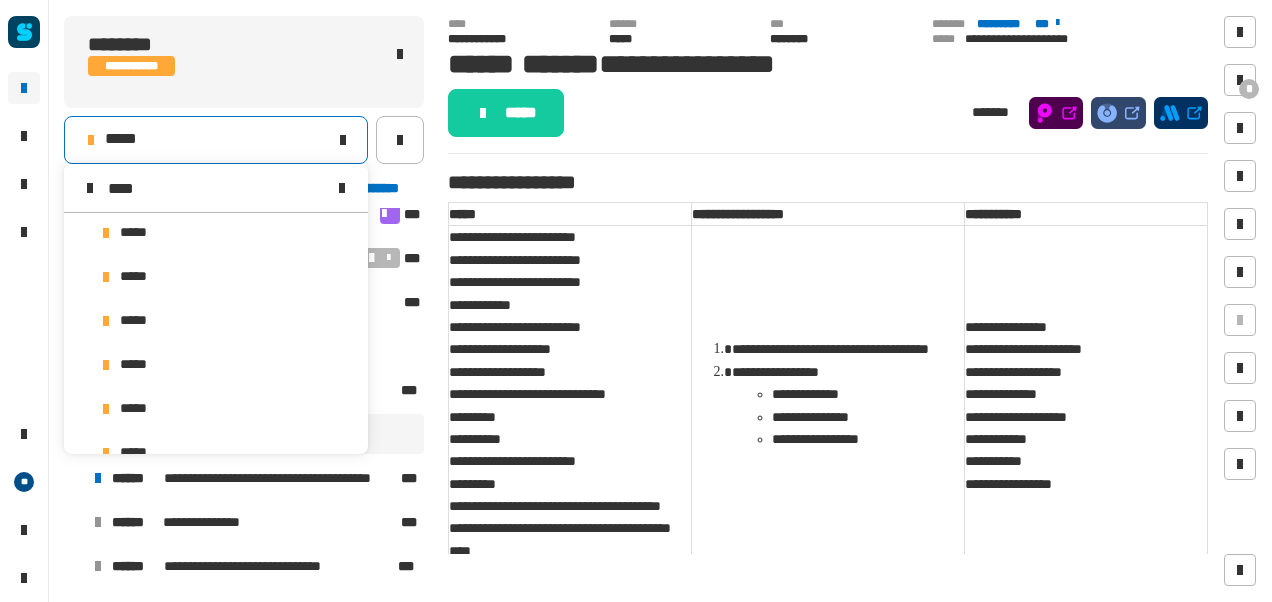 scroll, scrollTop: 0, scrollLeft: 0, axis: both 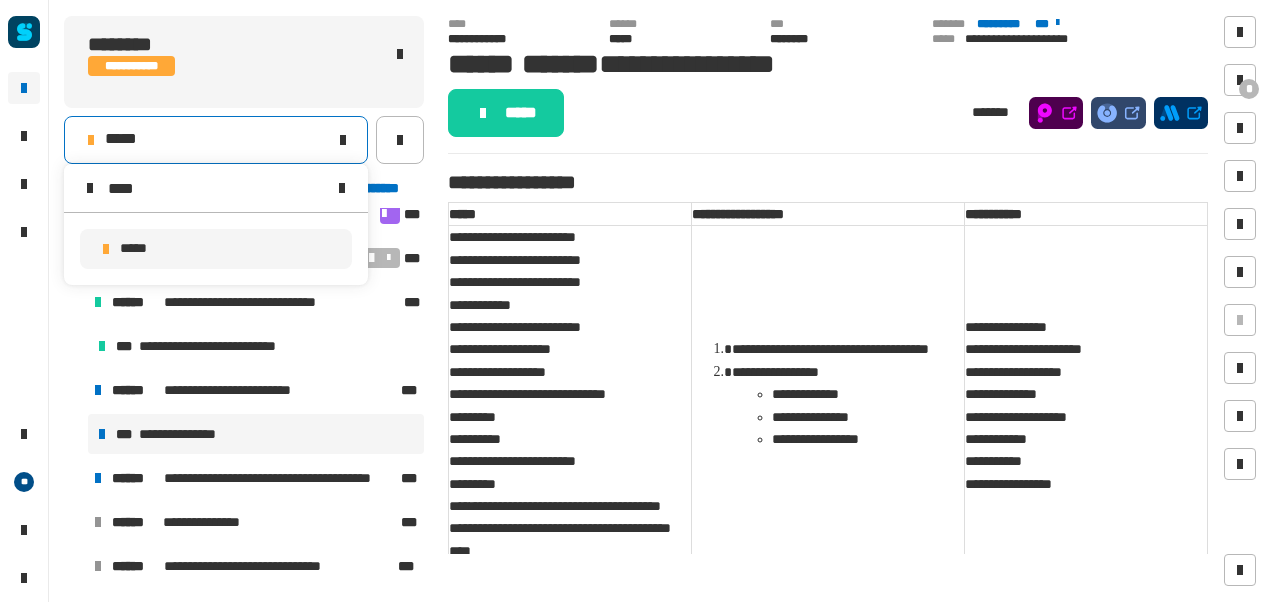 type on "****" 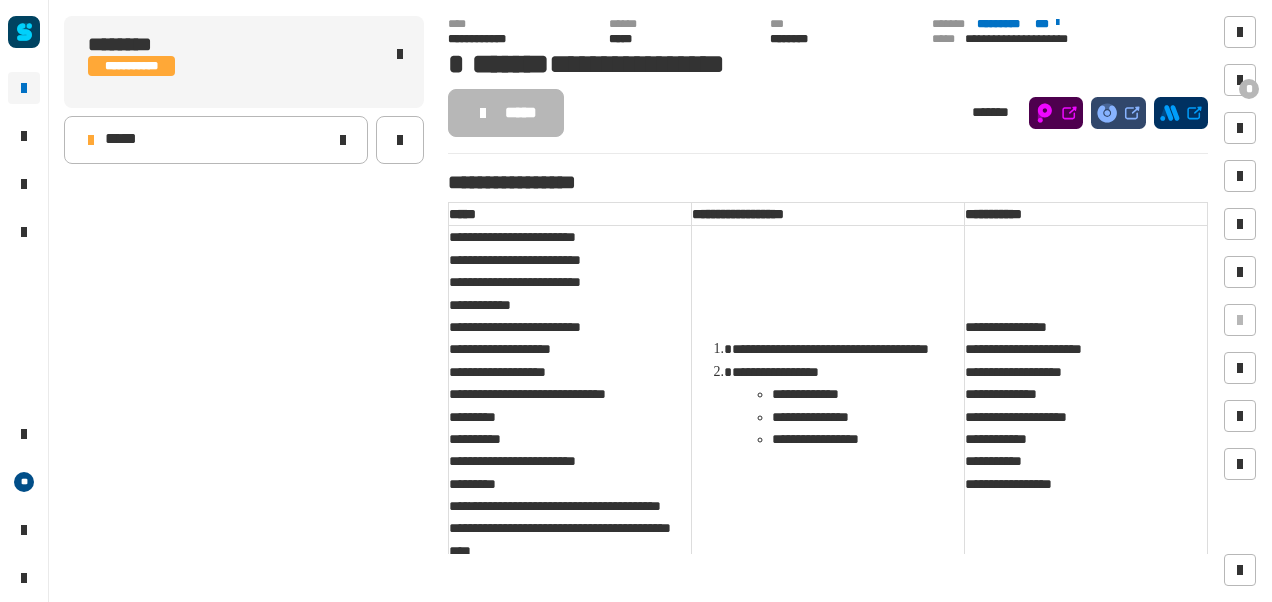 scroll, scrollTop: 0, scrollLeft: 0, axis: both 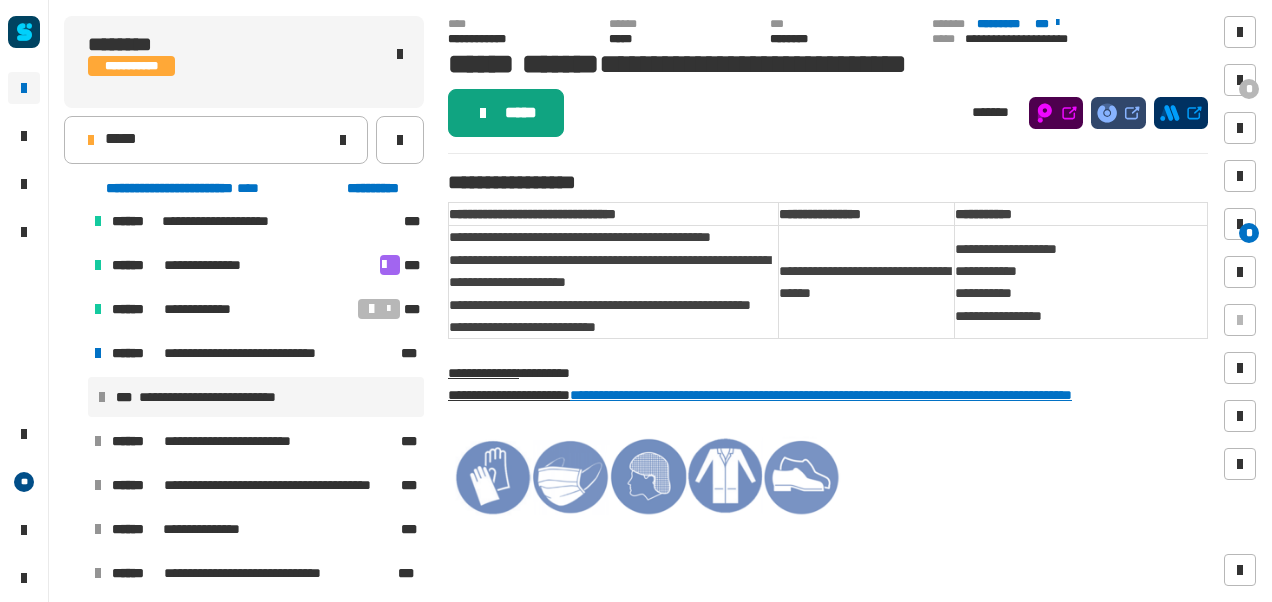 click on "*****" 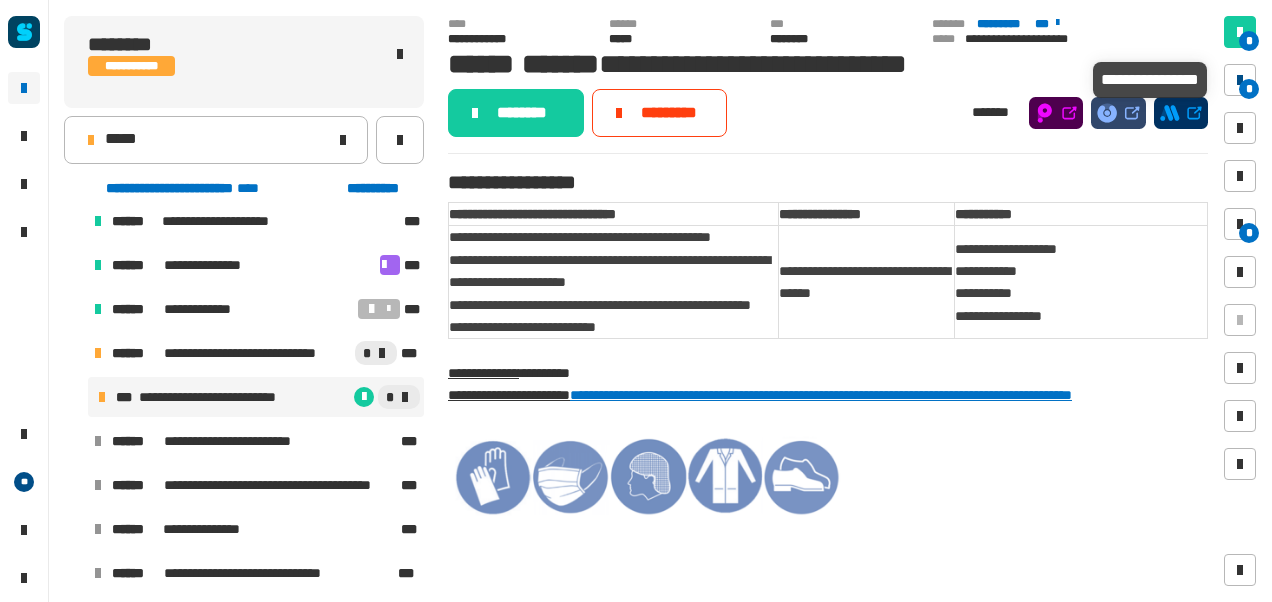 click on "*" at bounding box center [1249, 89] 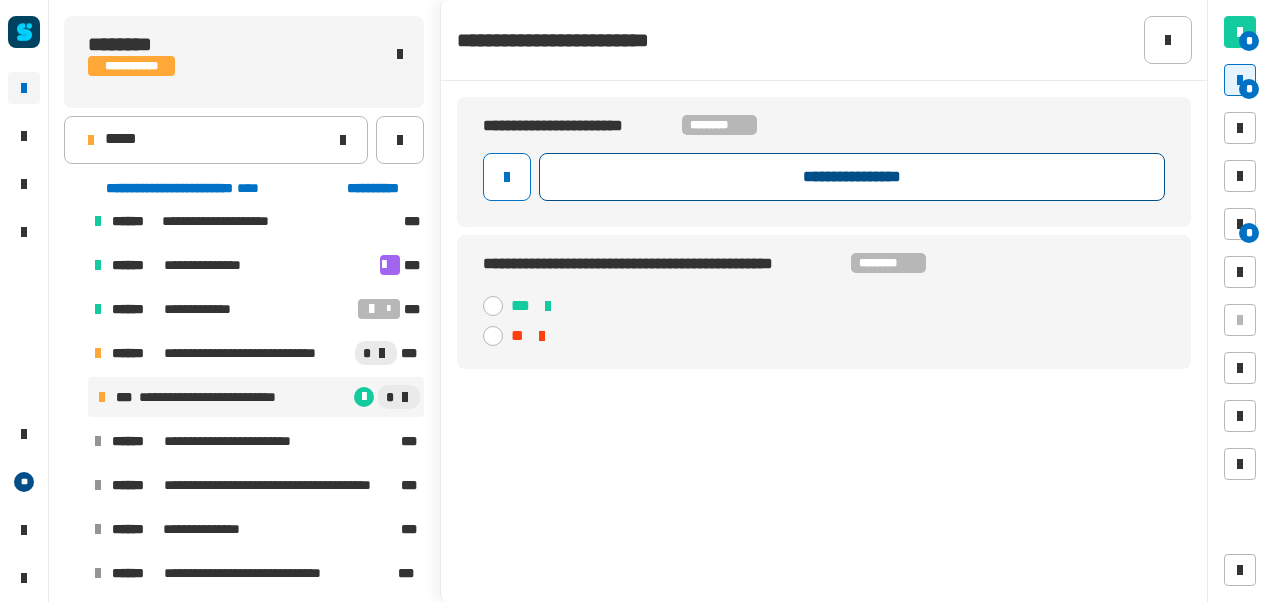 click on "**********" 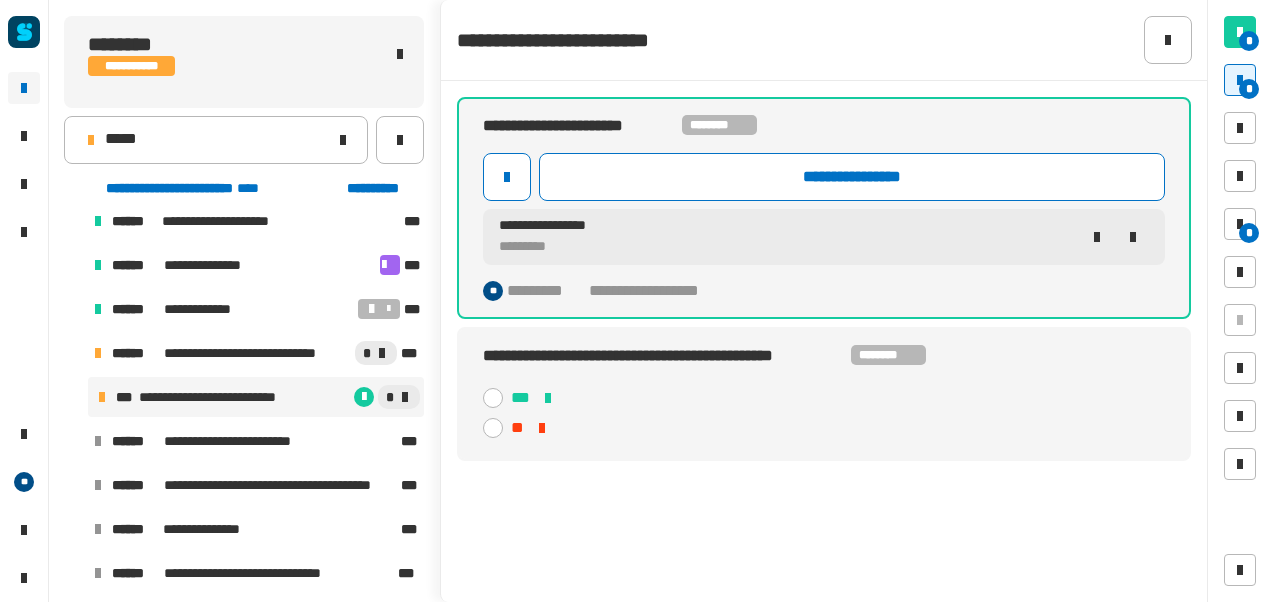 click 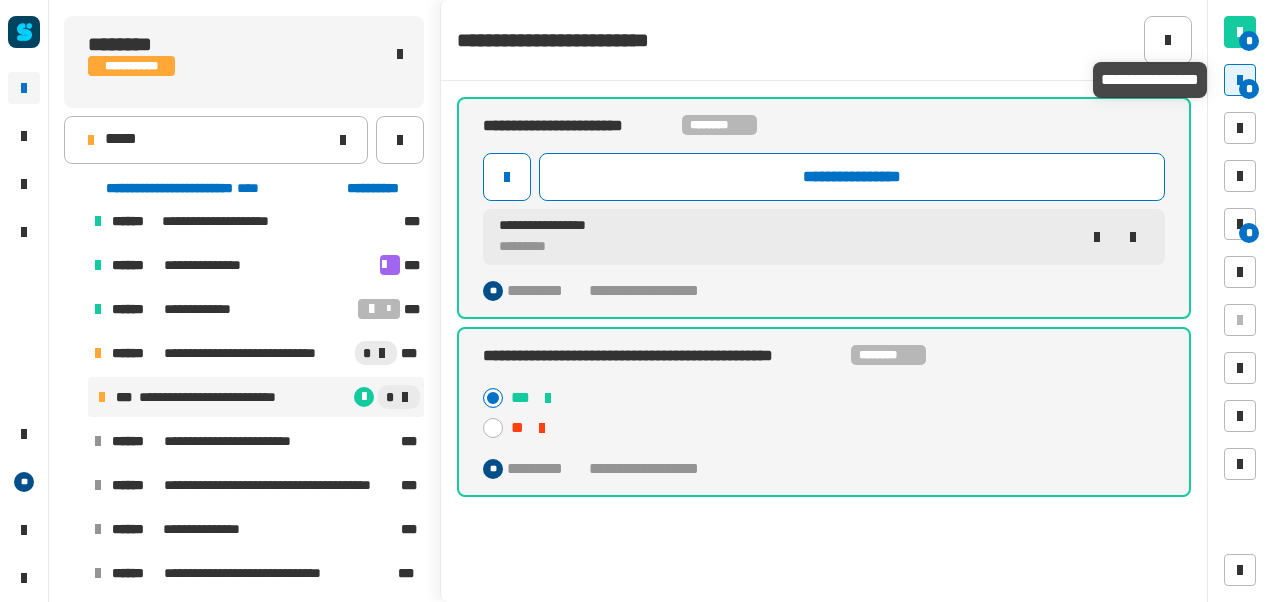 click on "*" at bounding box center [1240, 80] 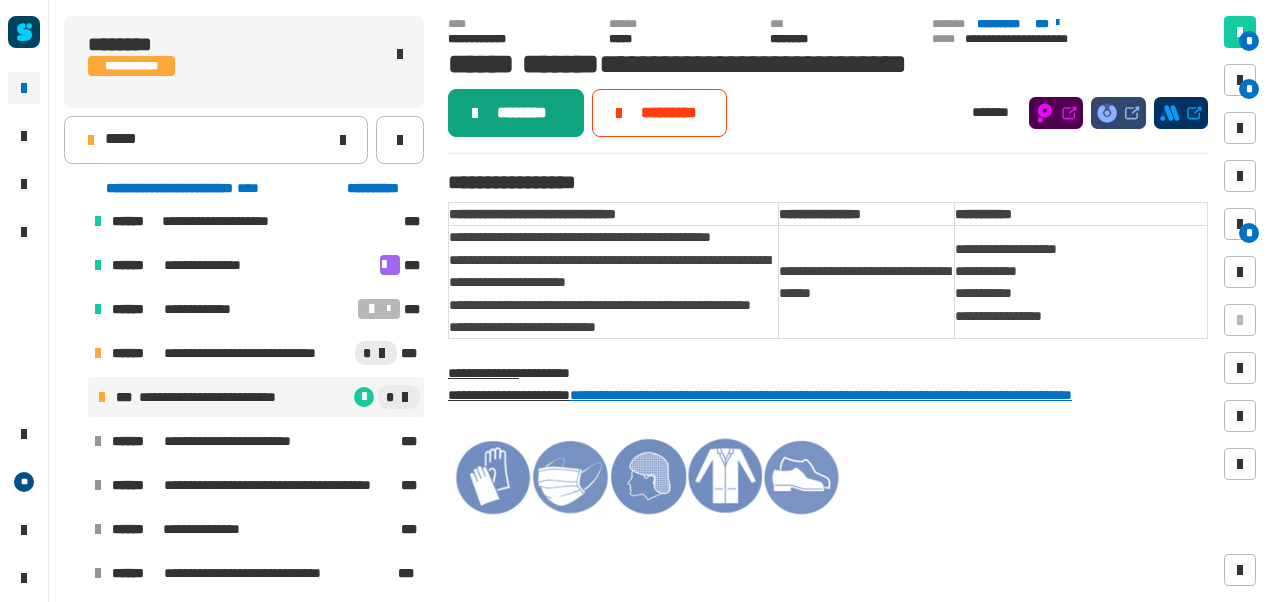 click on "********" 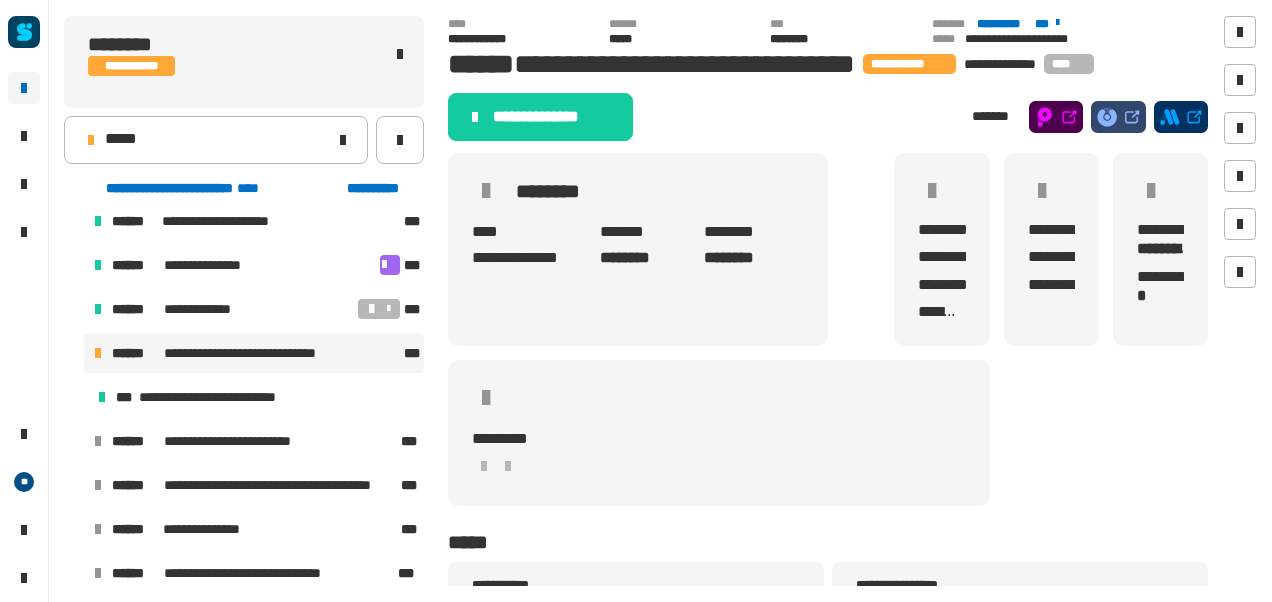 click on "**********" 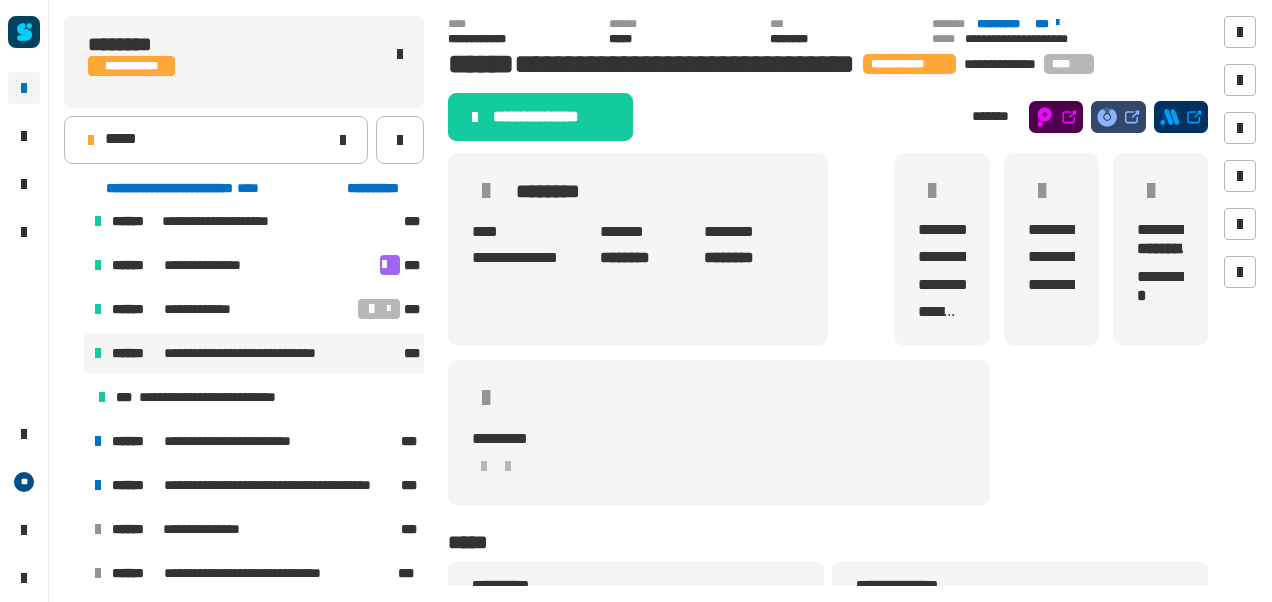 scroll, scrollTop: 502, scrollLeft: 0, axis: vertical 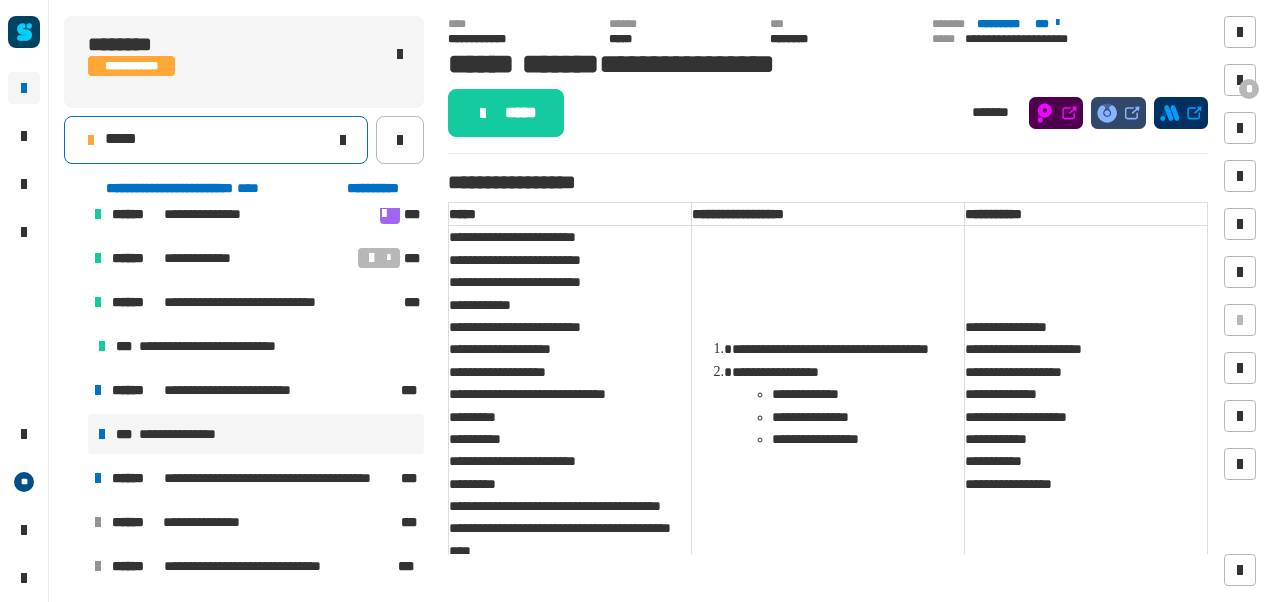 click on "*****" 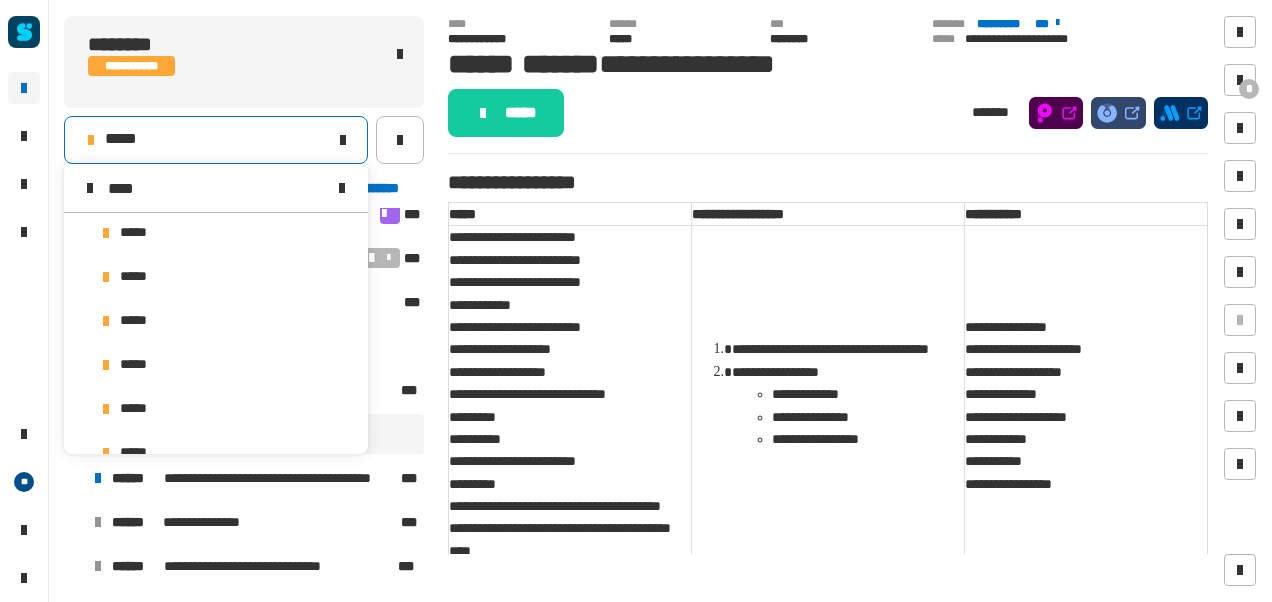 scroll, scrollTop: 0, scrollLeft: 0, axis: both 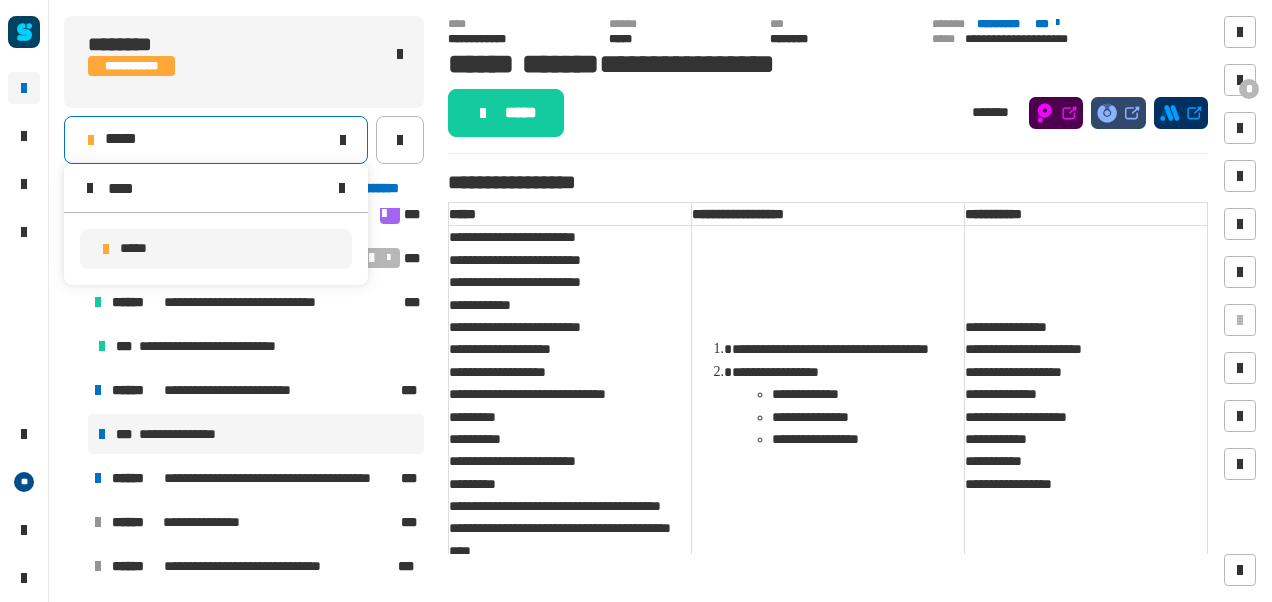type on "****" 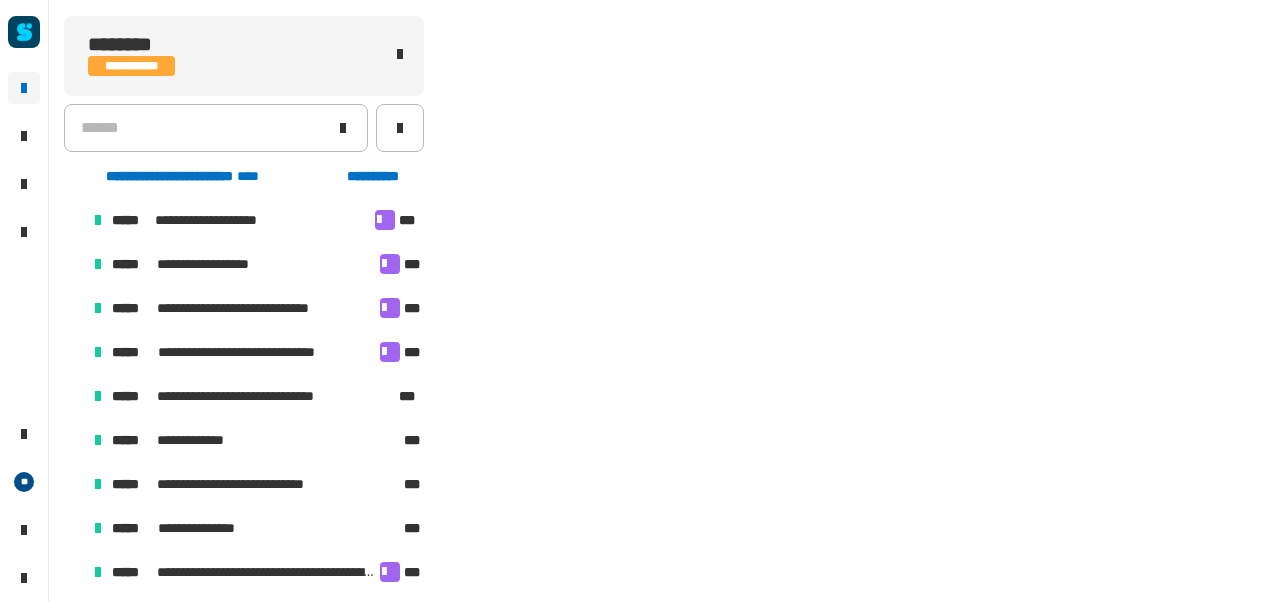 scroll, scrollTop: 451, scrollLeft: 0, axis: vertical 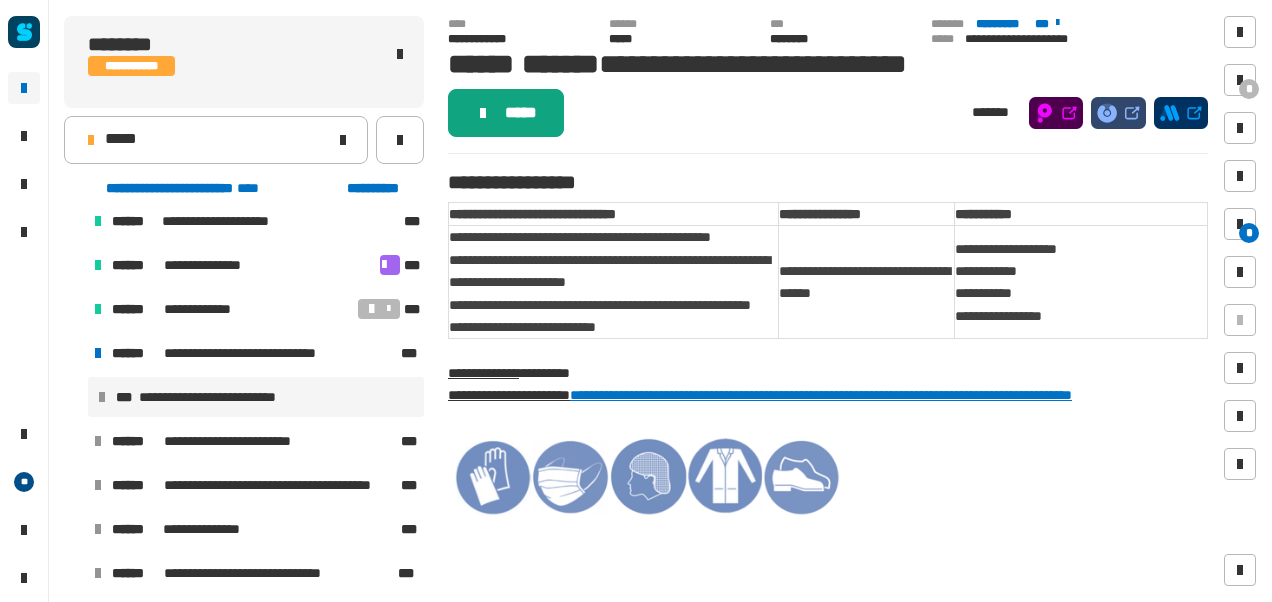 click on "*****" 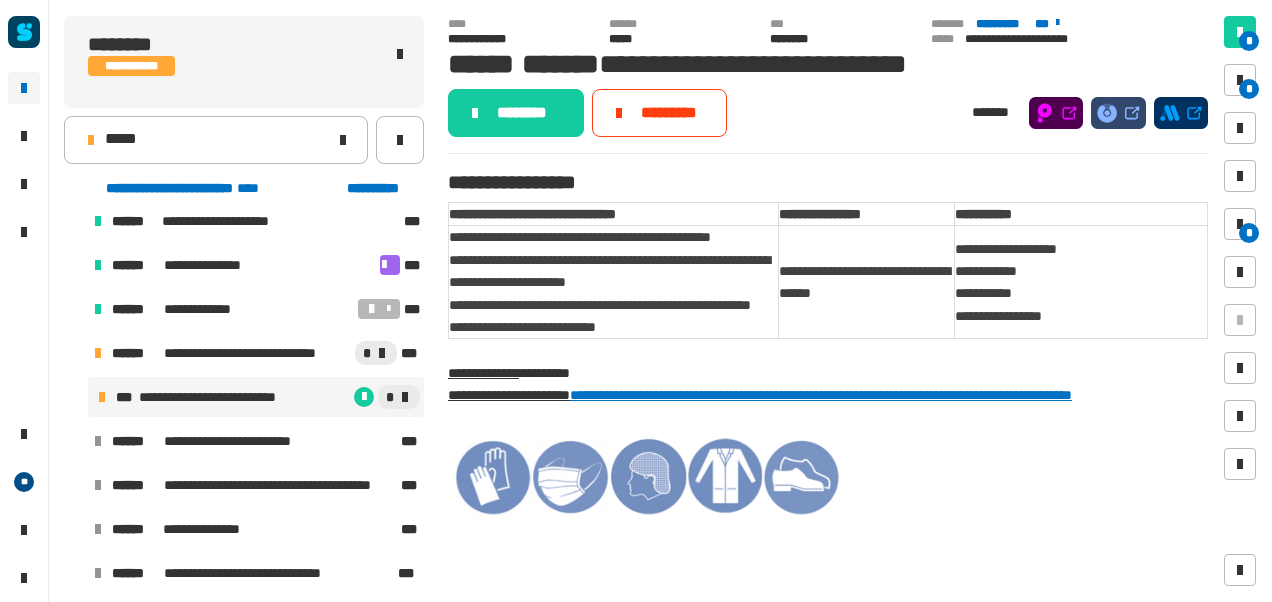 click on "* * *" 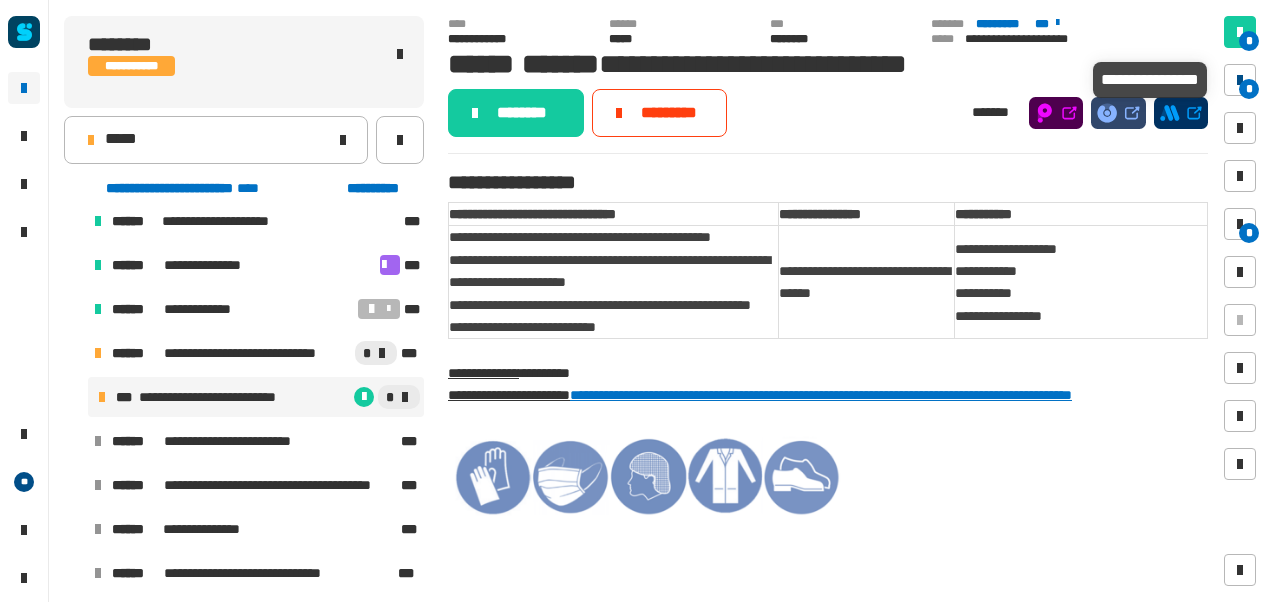 click on "*" at bounding box center [1249, 89] 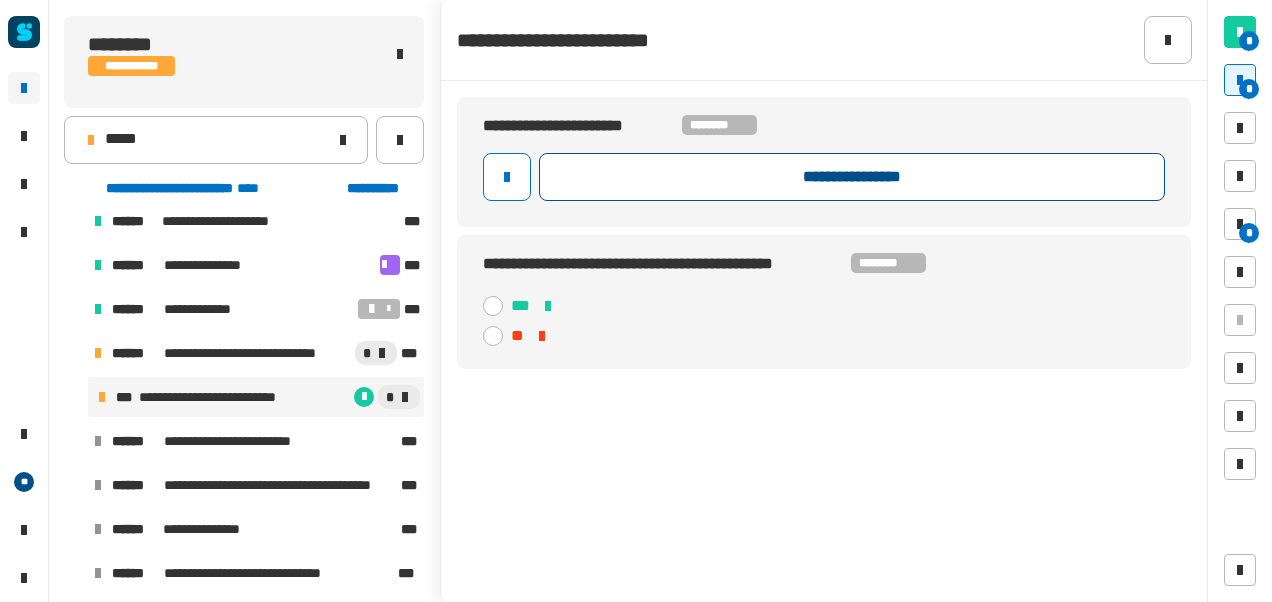 click on "**********" 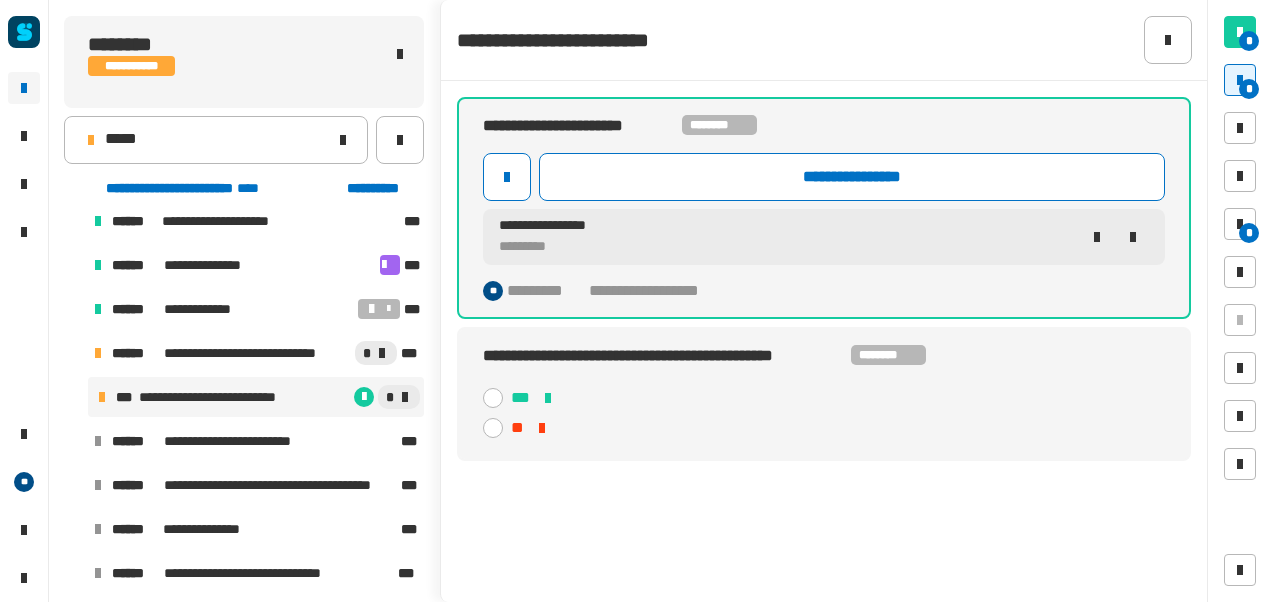 click 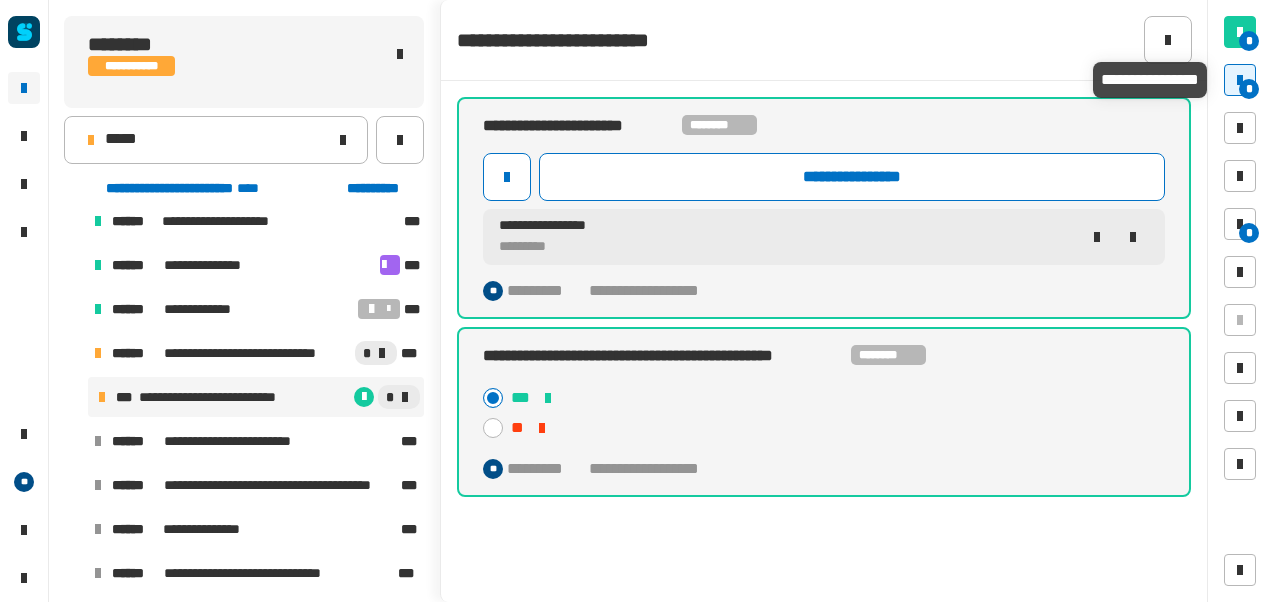 click on "*" at bounding box center [1249, 89] 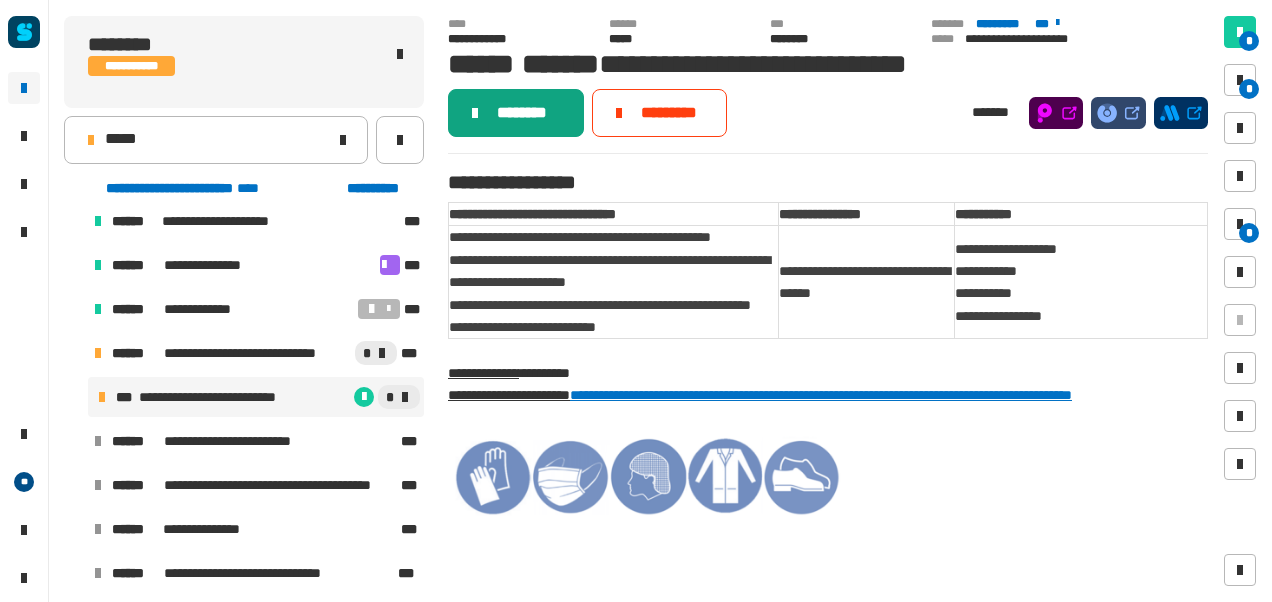 click on "********" 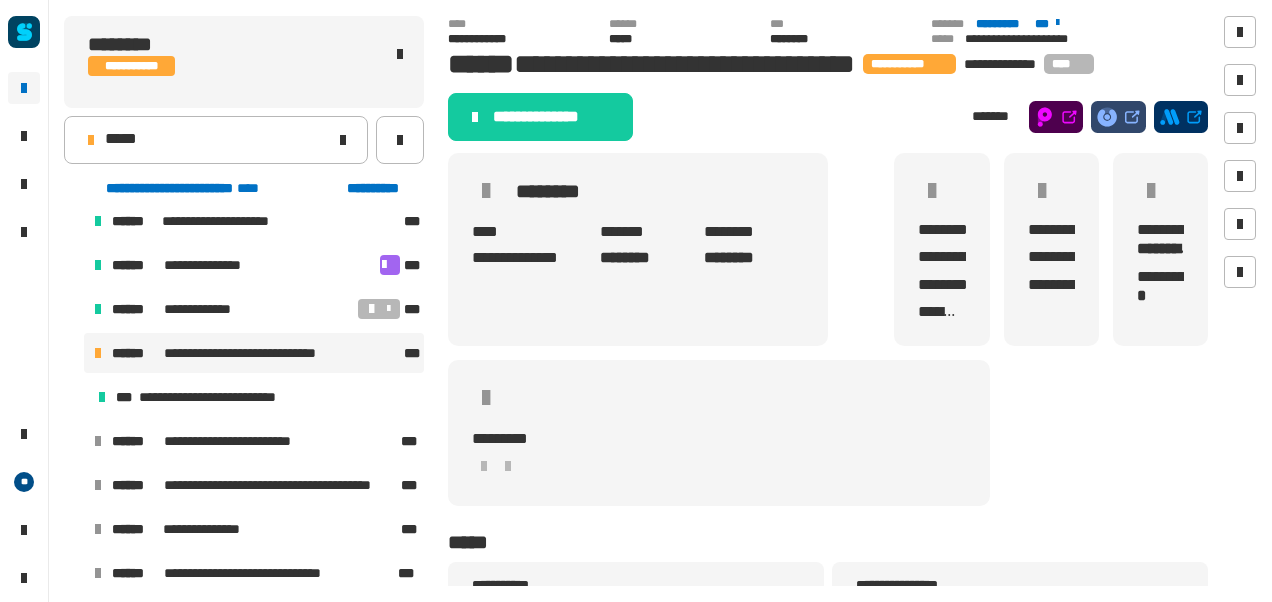 click on "**********" 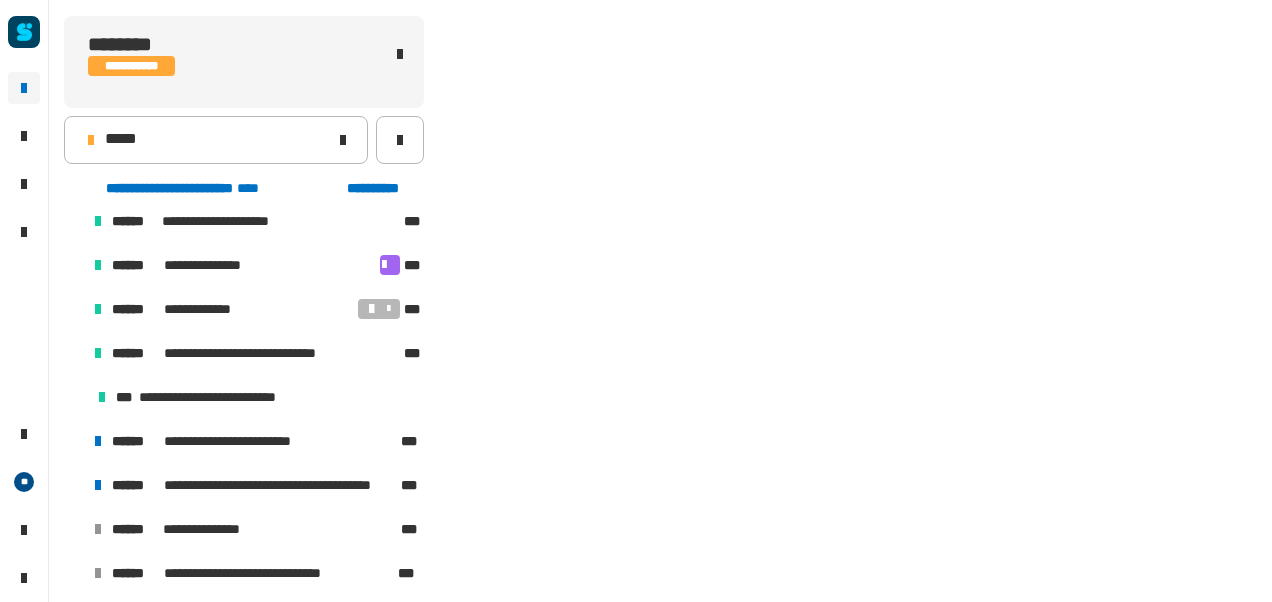 scroll, scrollTop: 502, scrollLeft: 0, axis: vertical 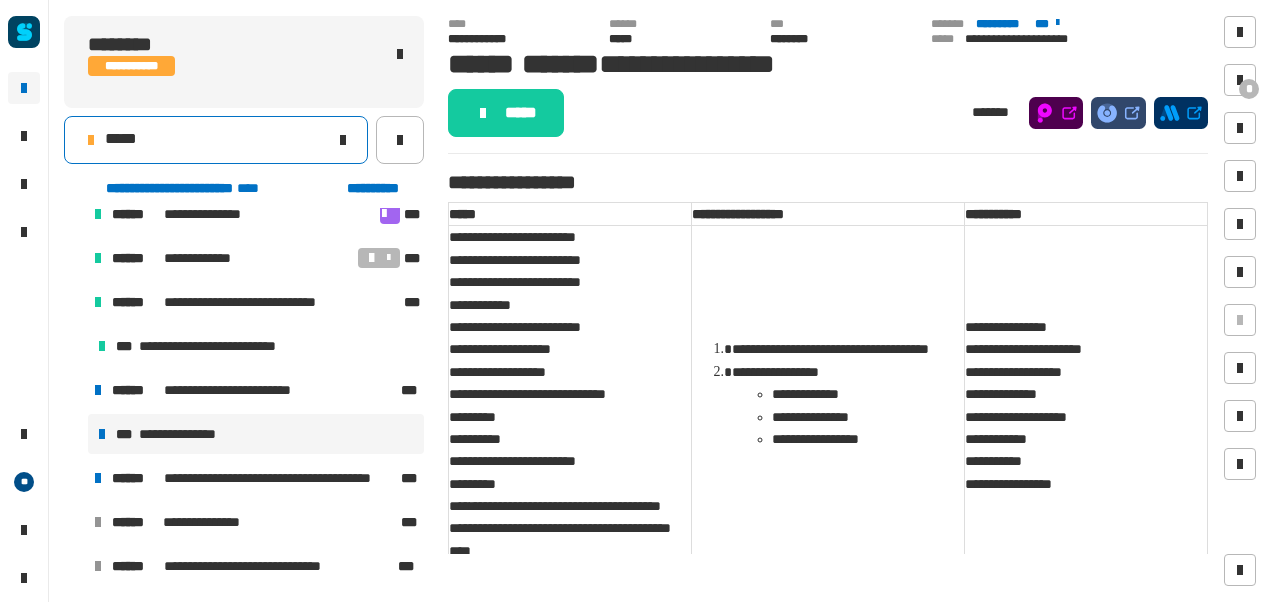 click on "*****" 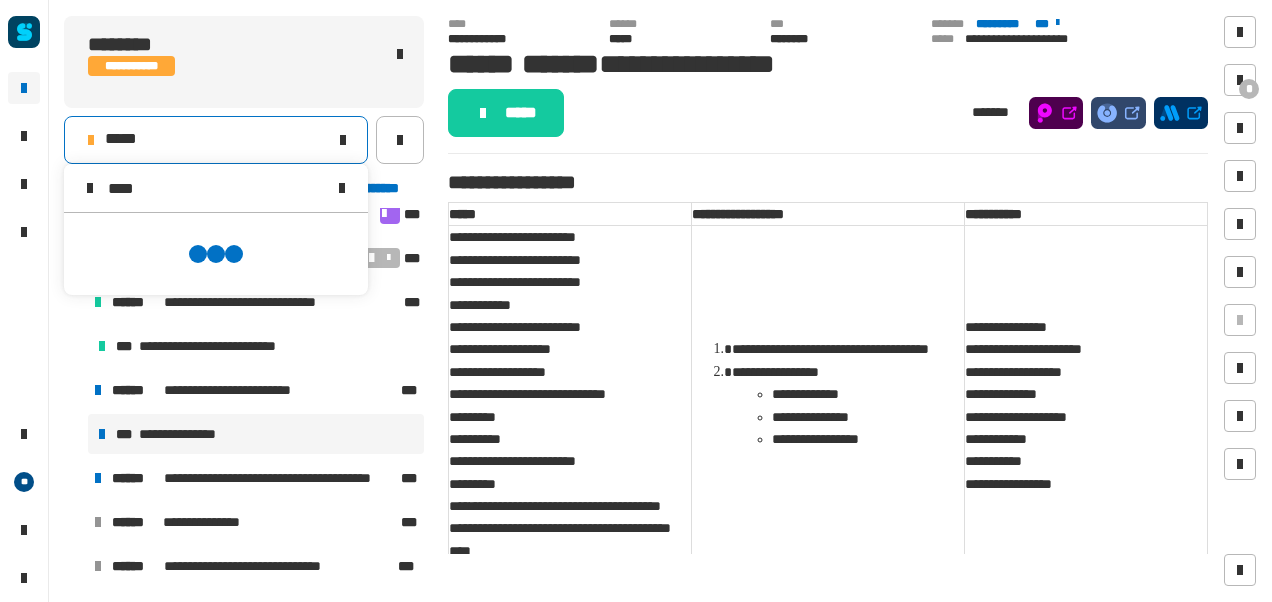 scroll, scrollTop: 0, scrollLeft: 0, axis: both 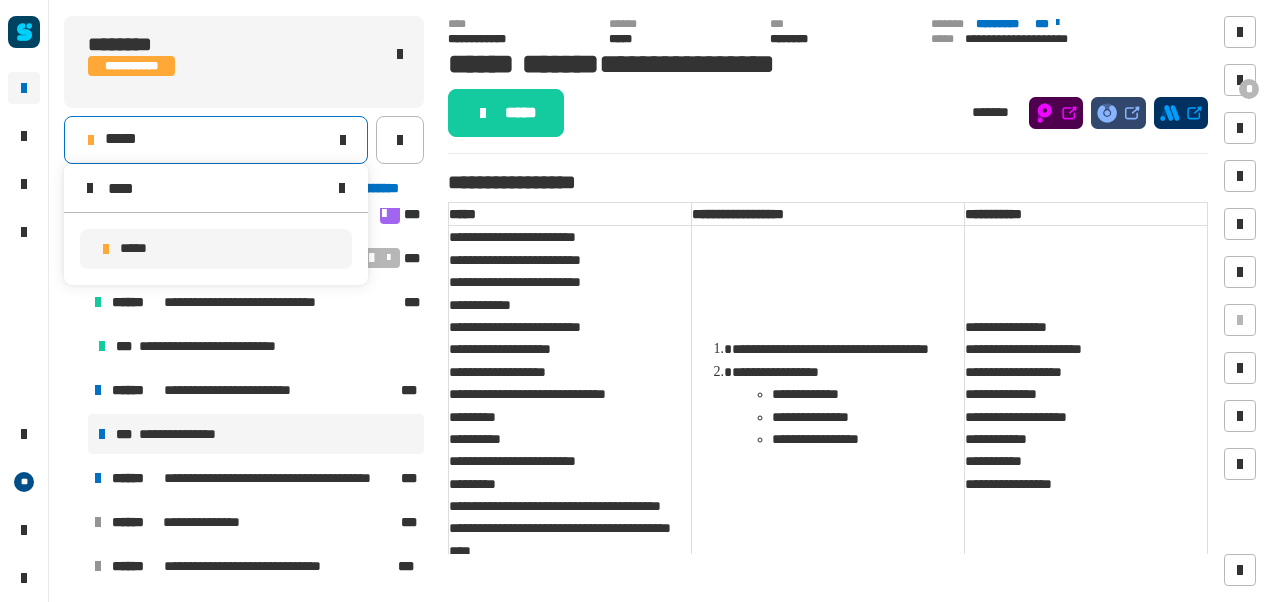 type on "****" 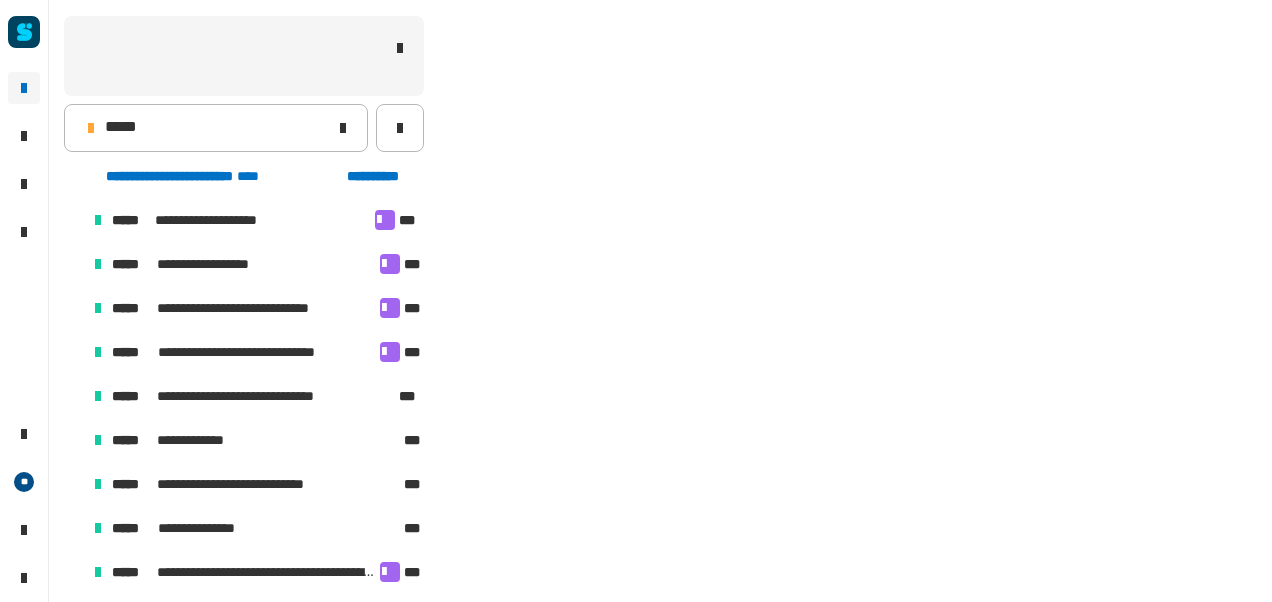scroll, scrollTop: 451, scrollLeft: 0, axis: vertical 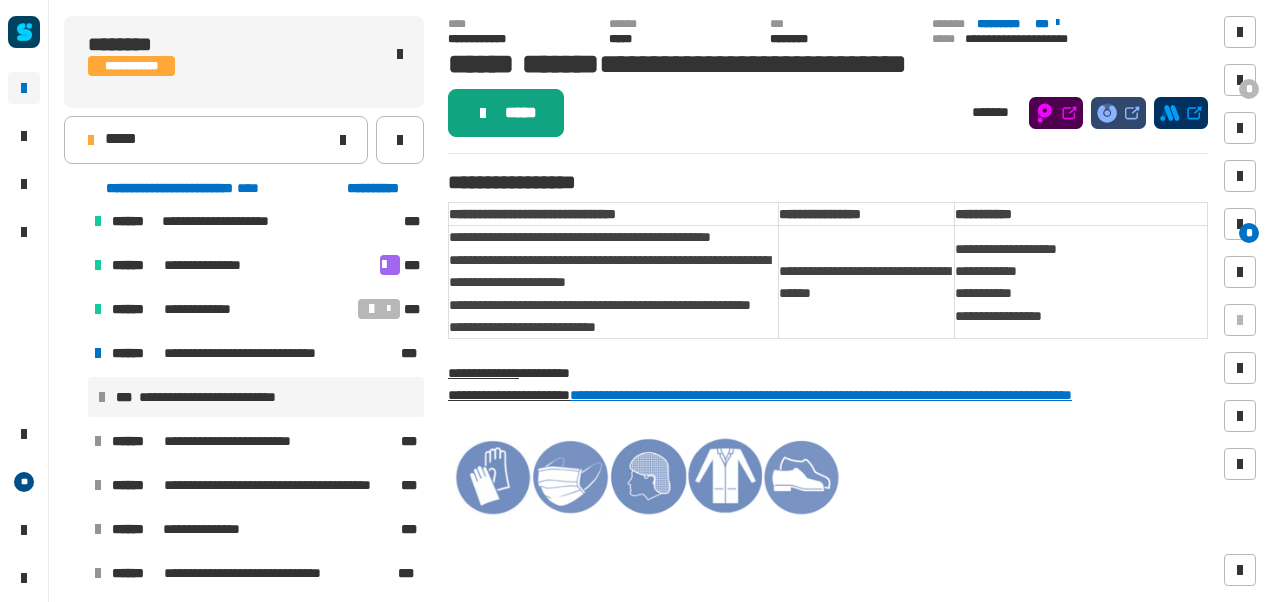 click on "*****" 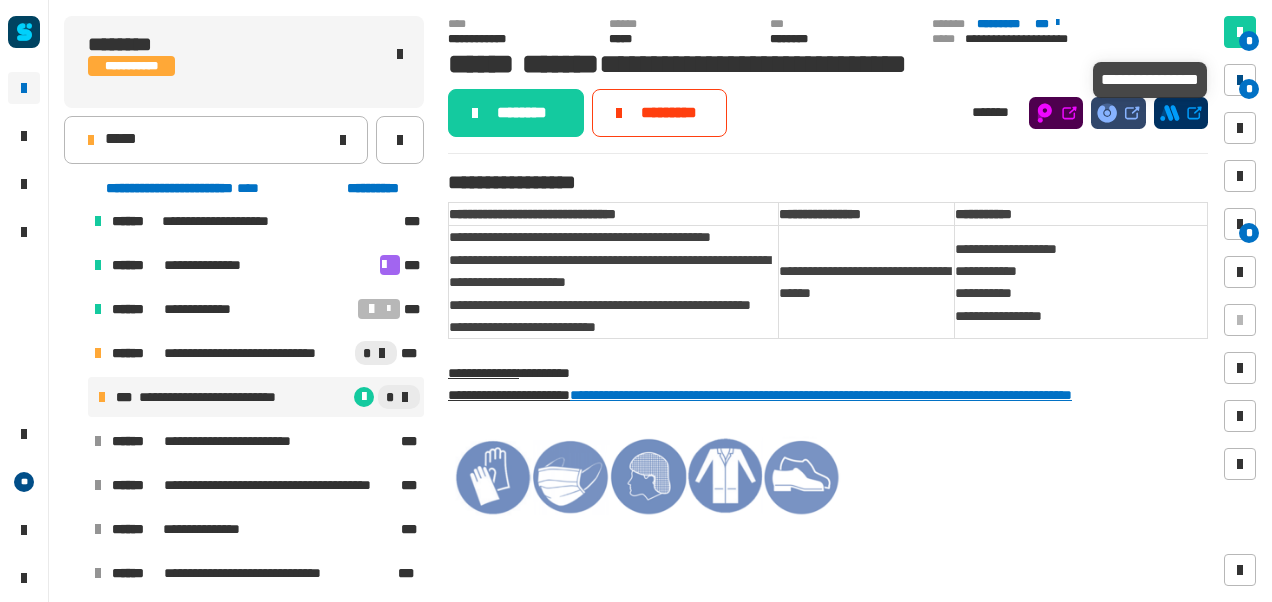 click on "*" at bounding box center (1249, 89) 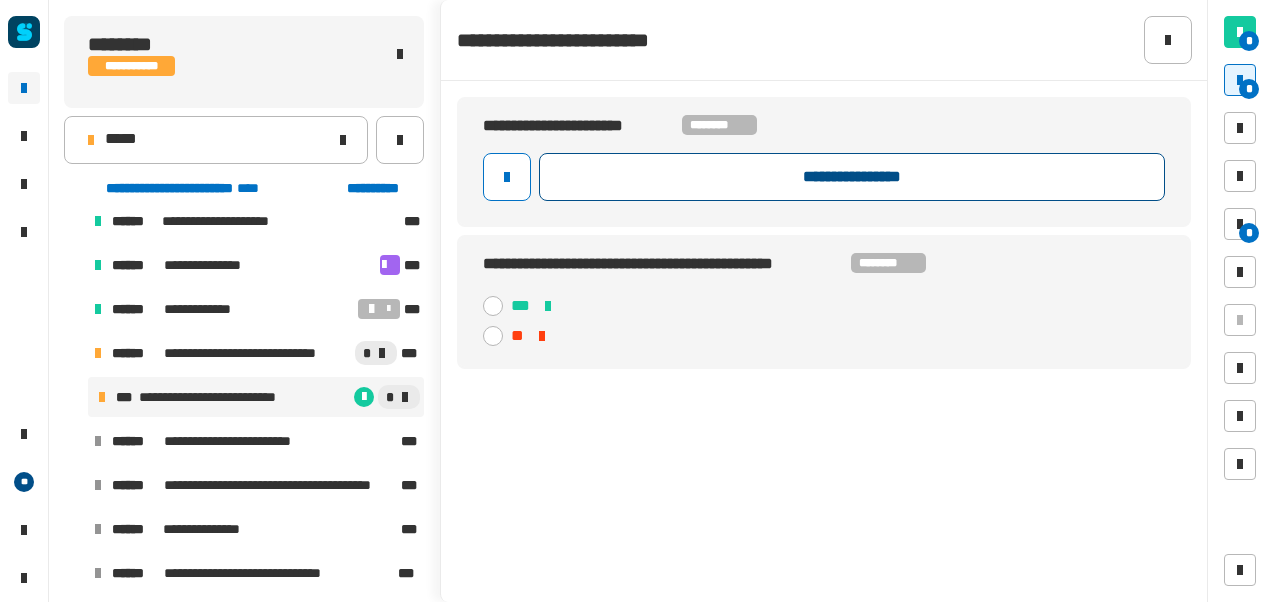click on "**********" 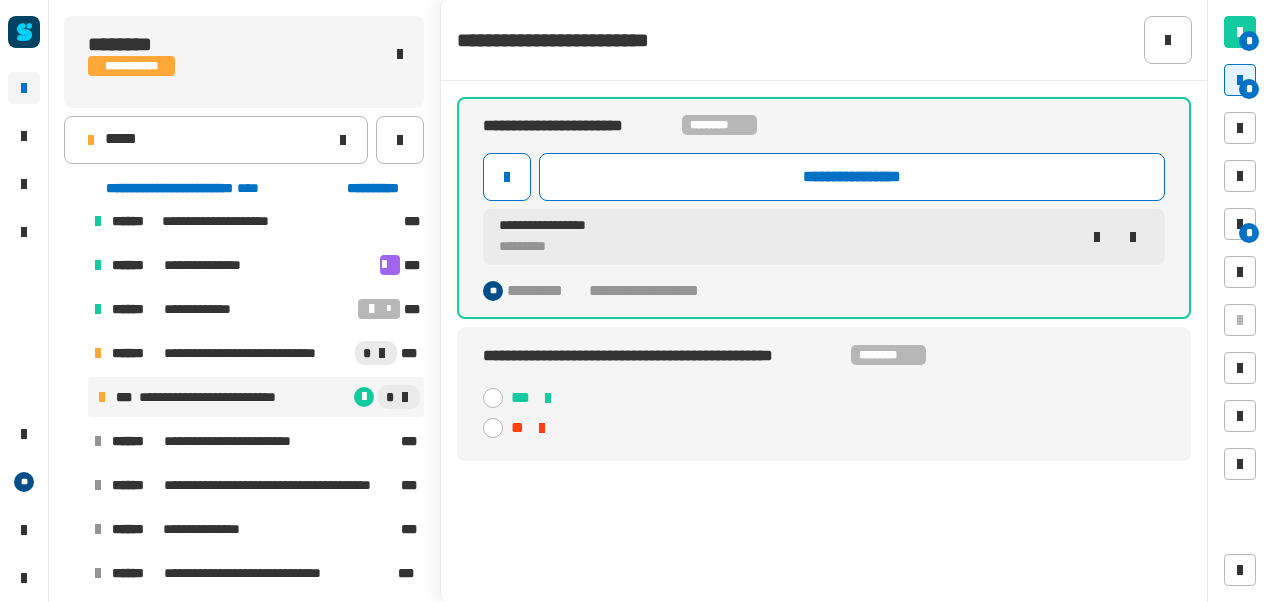 click 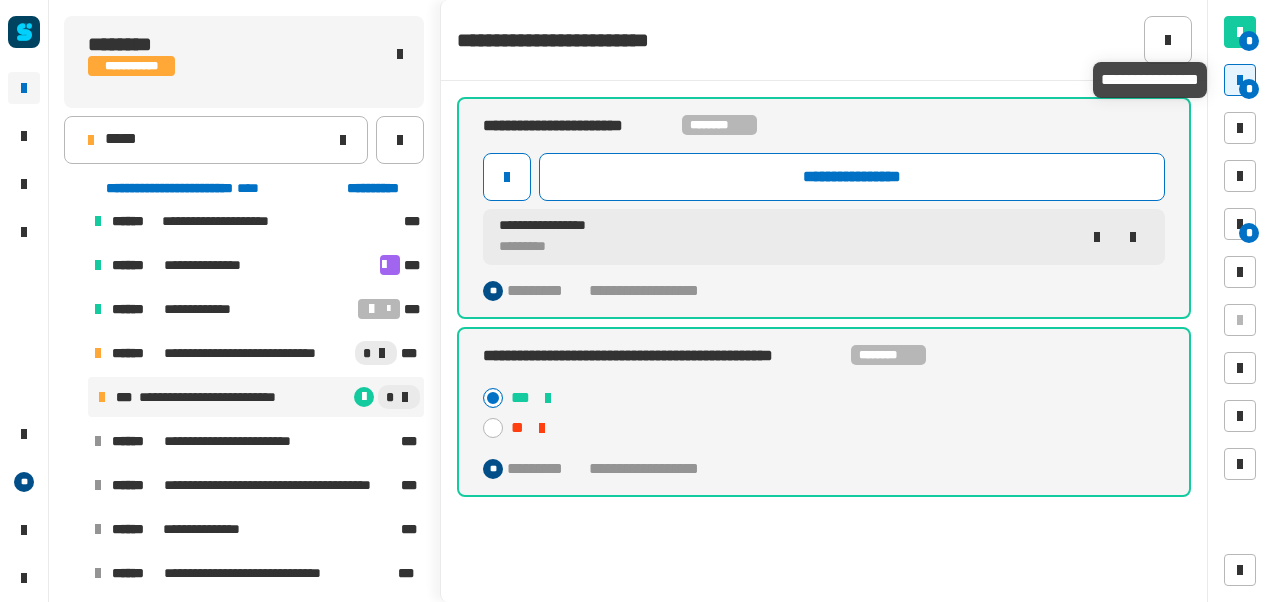 click on "*" at bounding box center [1249, 89] 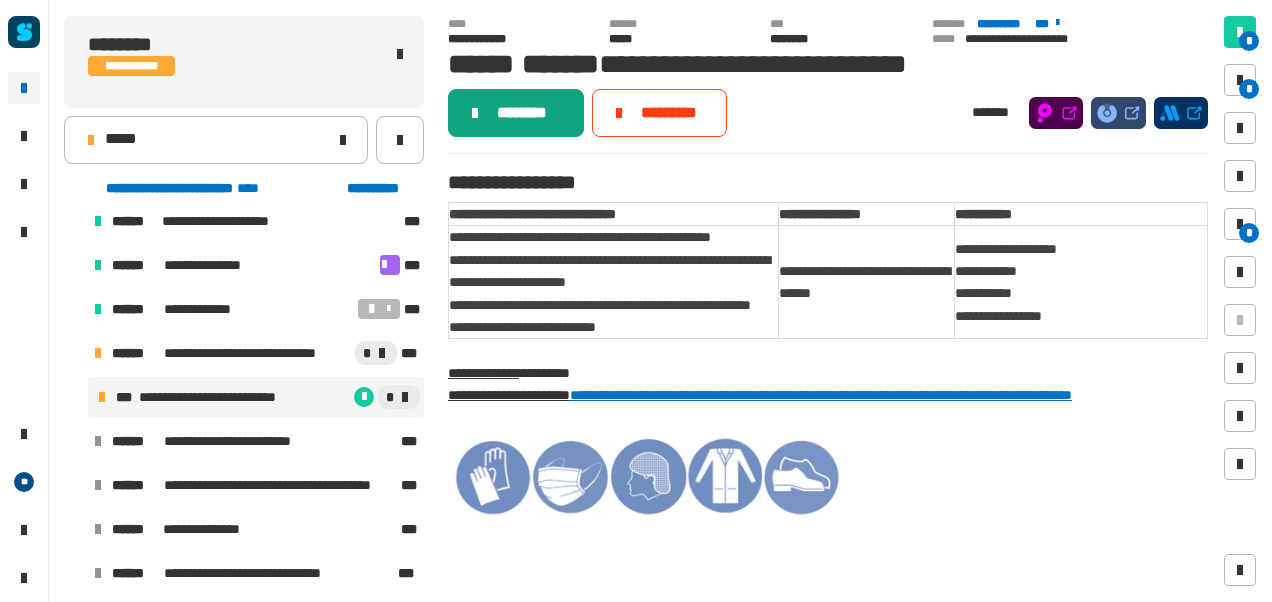 click on "********" 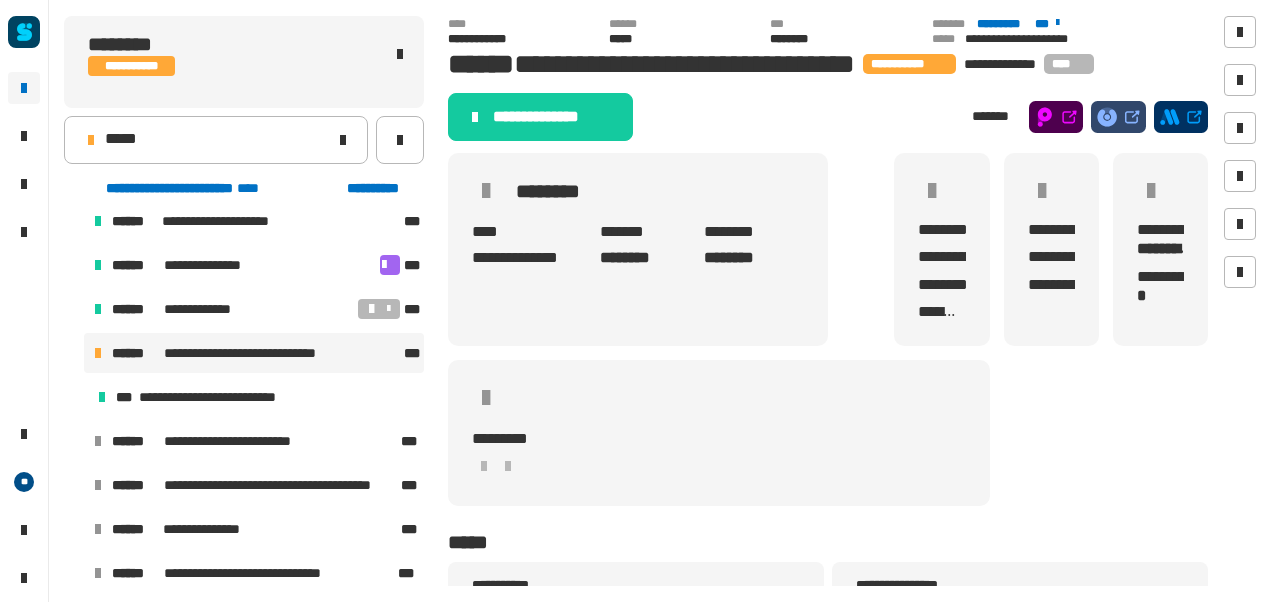 click on "**********" 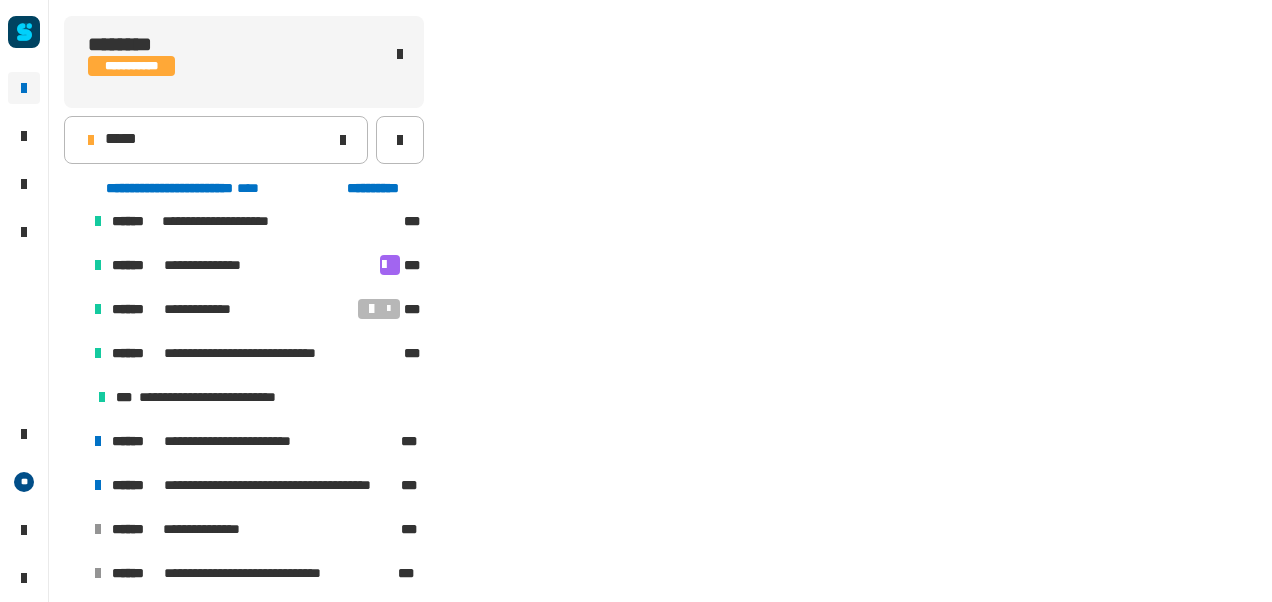 scroll, scrollTop: 502, scrollLeft: 0, axis: vertical 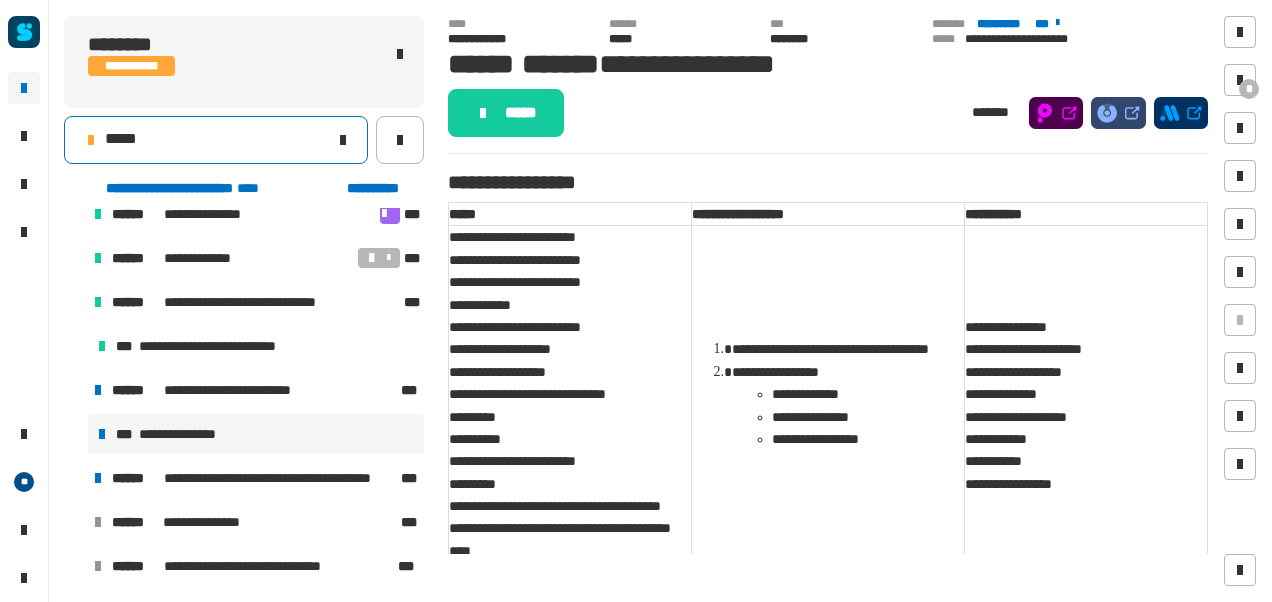 click on "*****" 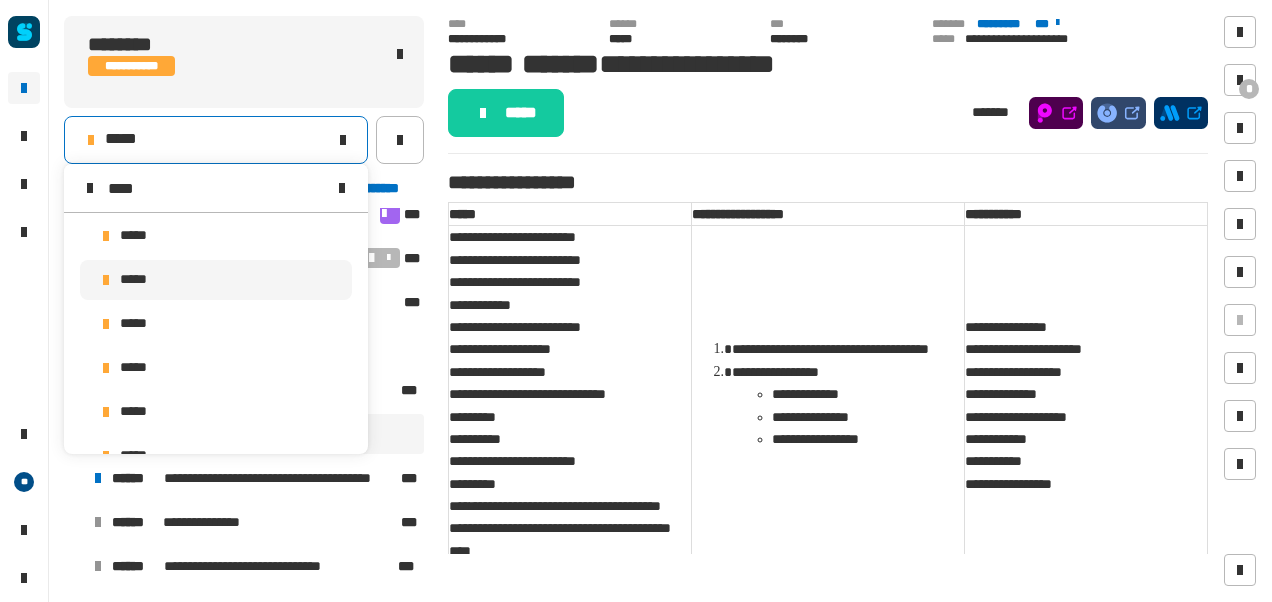 scroll, scrollTop: 0, scrollLeft: 0, axis: both 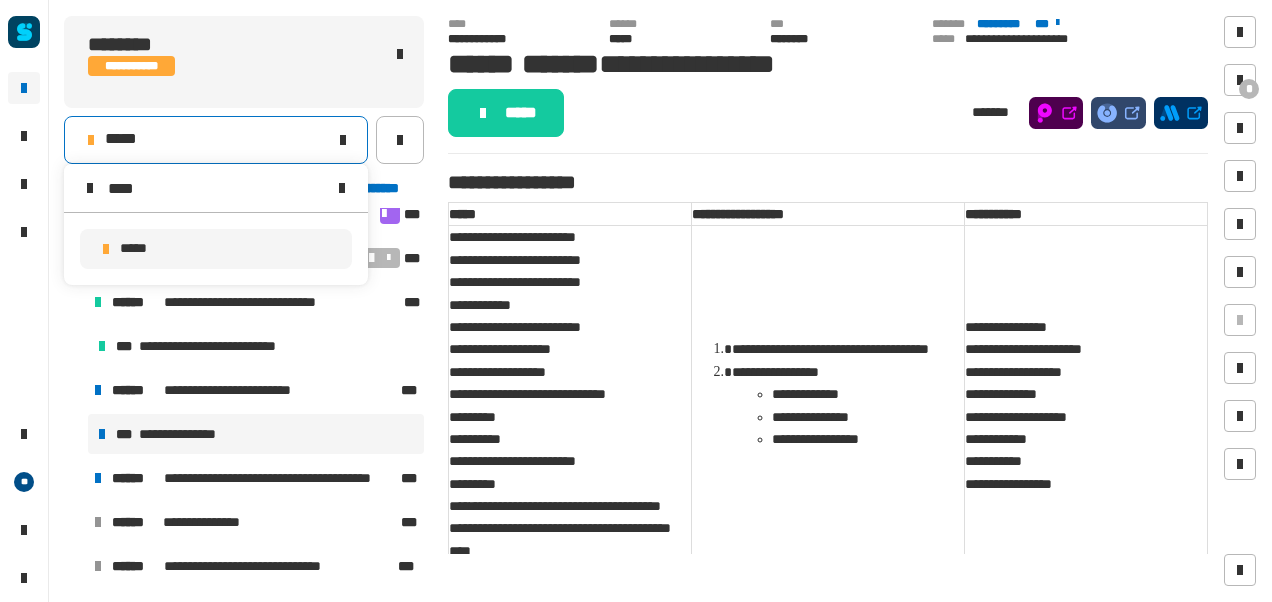 type on "****" 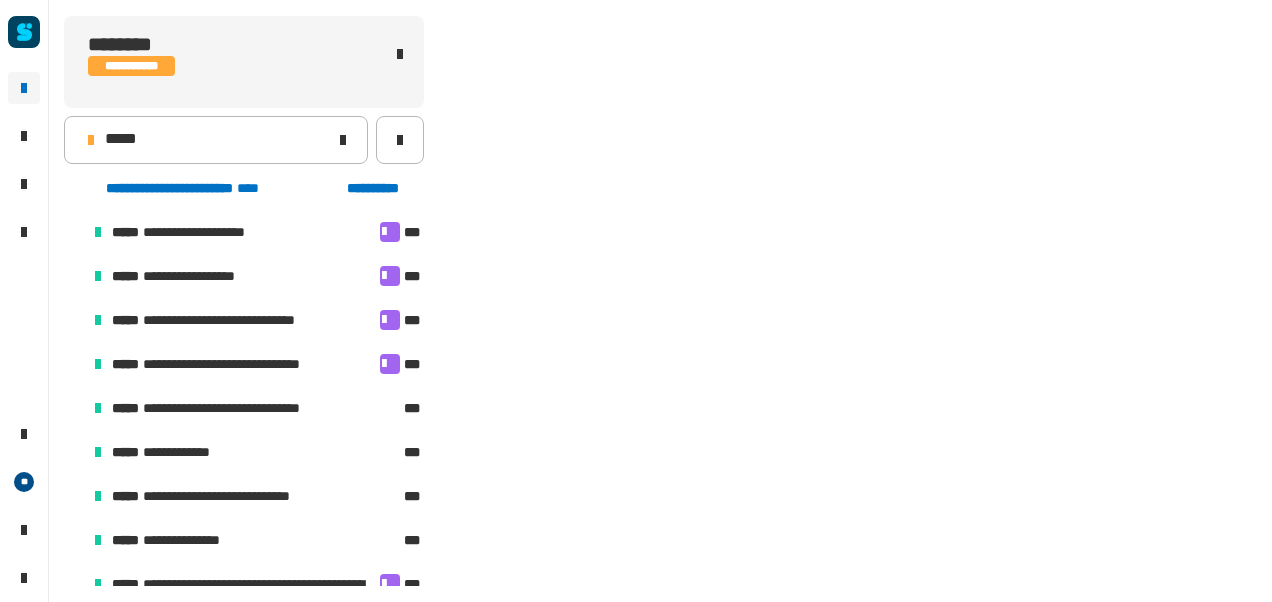 scroll, scrollTop: 451, scrollLeft: 0, axis: vertical 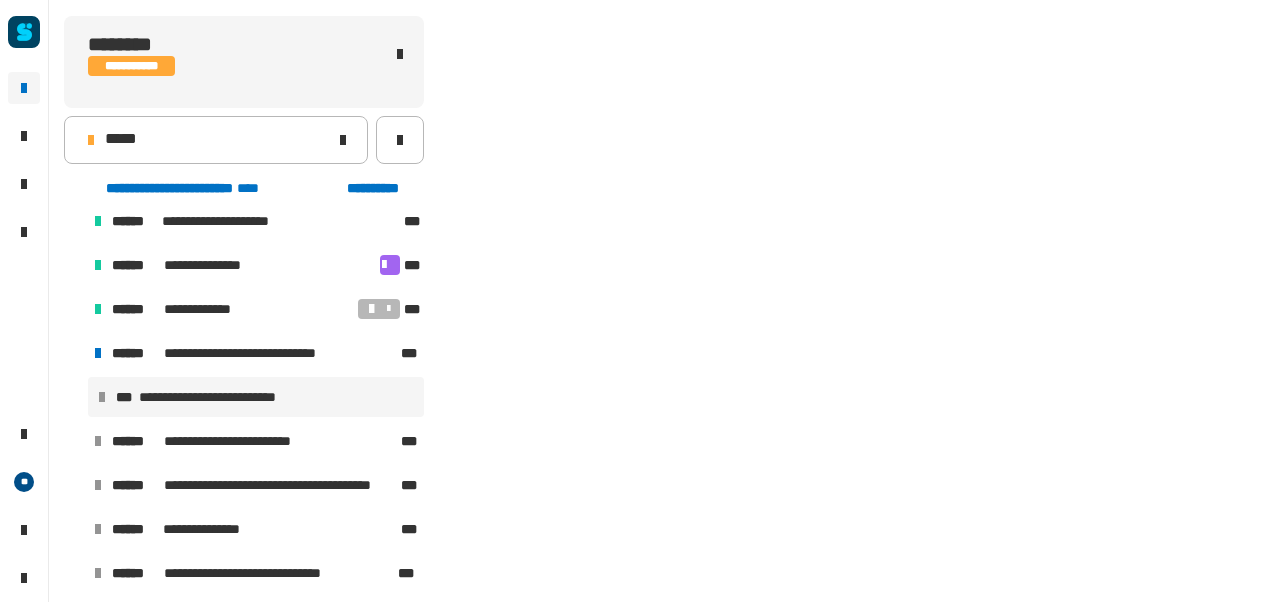 click on "**********" at bounding box center [231, 397] 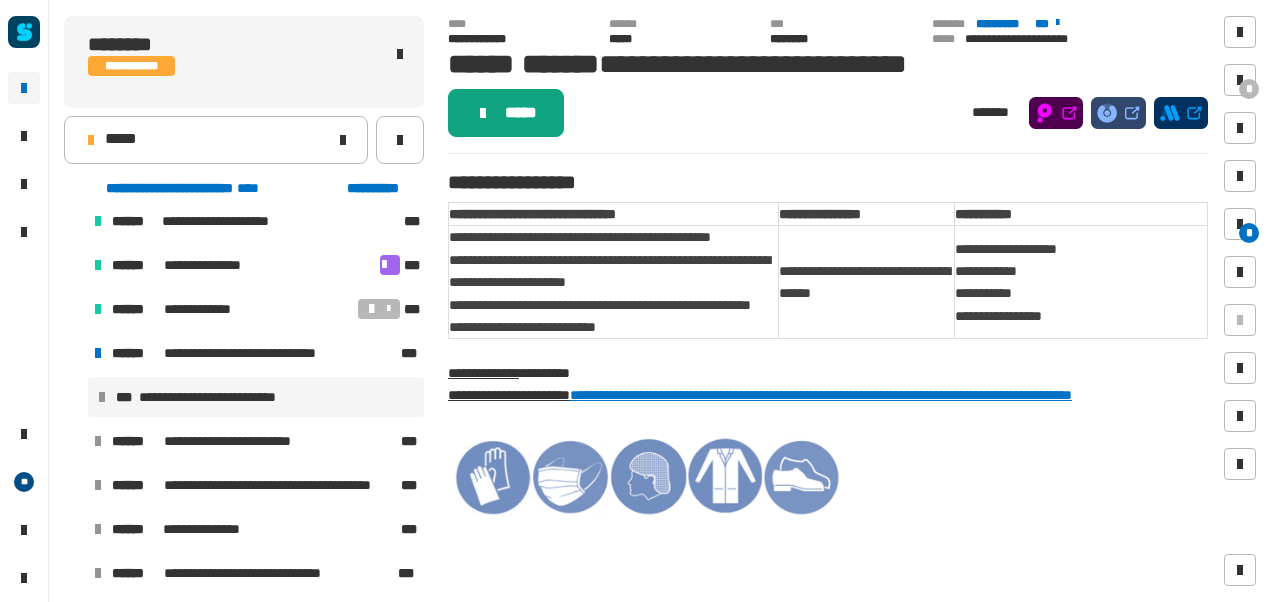 click on "*****" 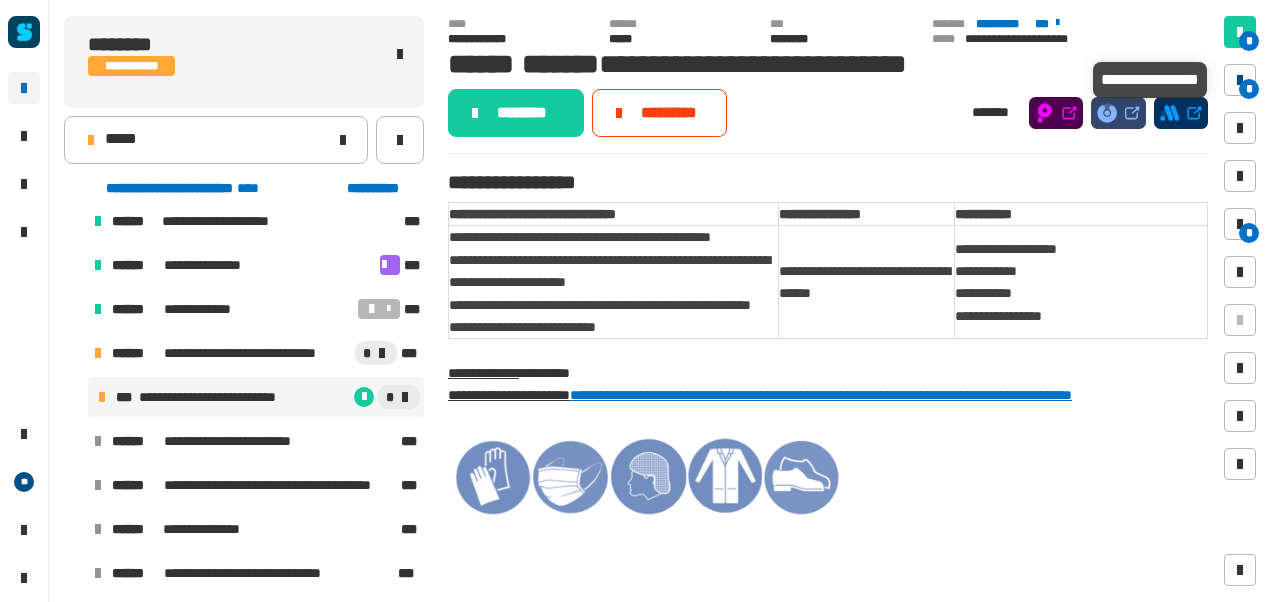 click at bounding box center (1240, 80) 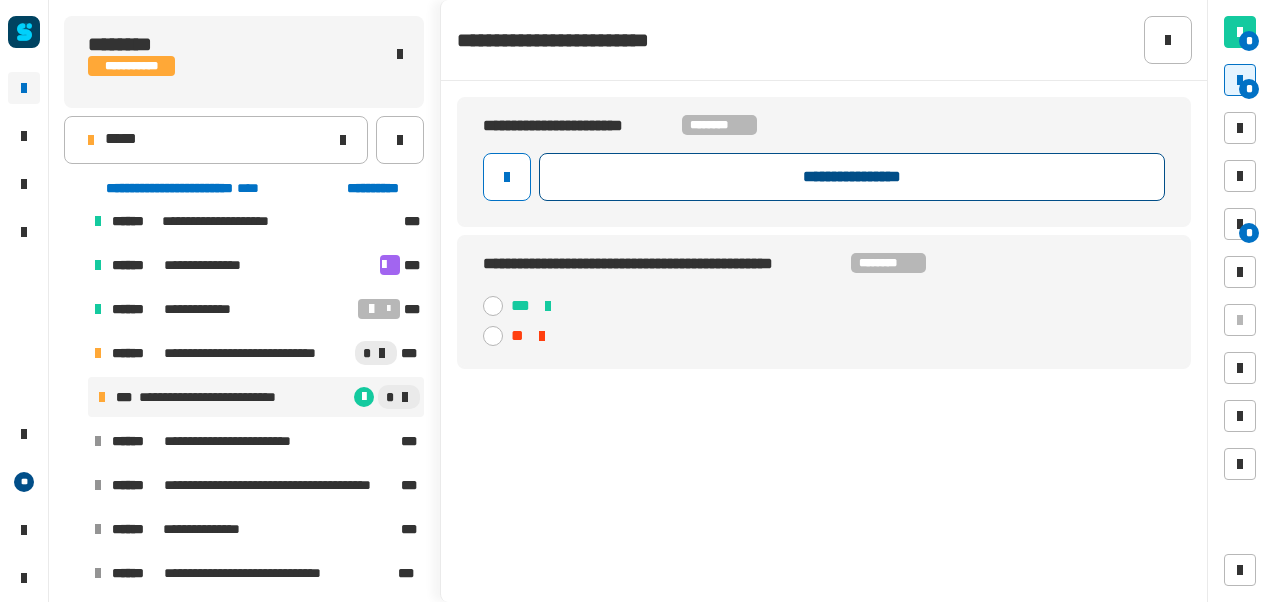 click on "**********" 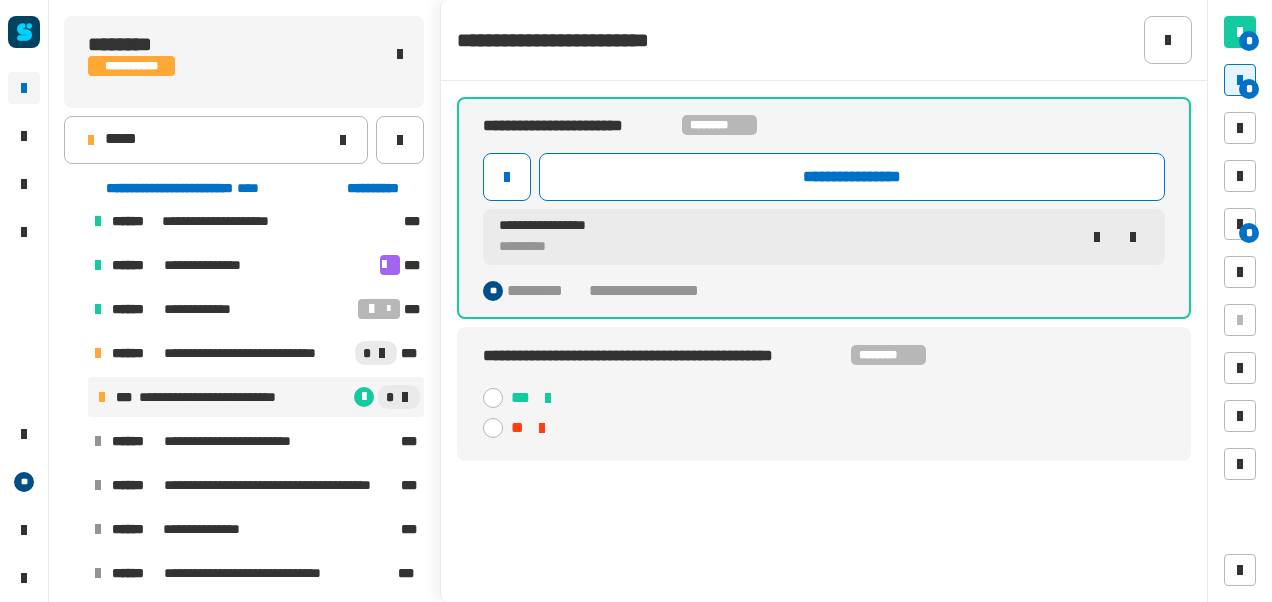 click 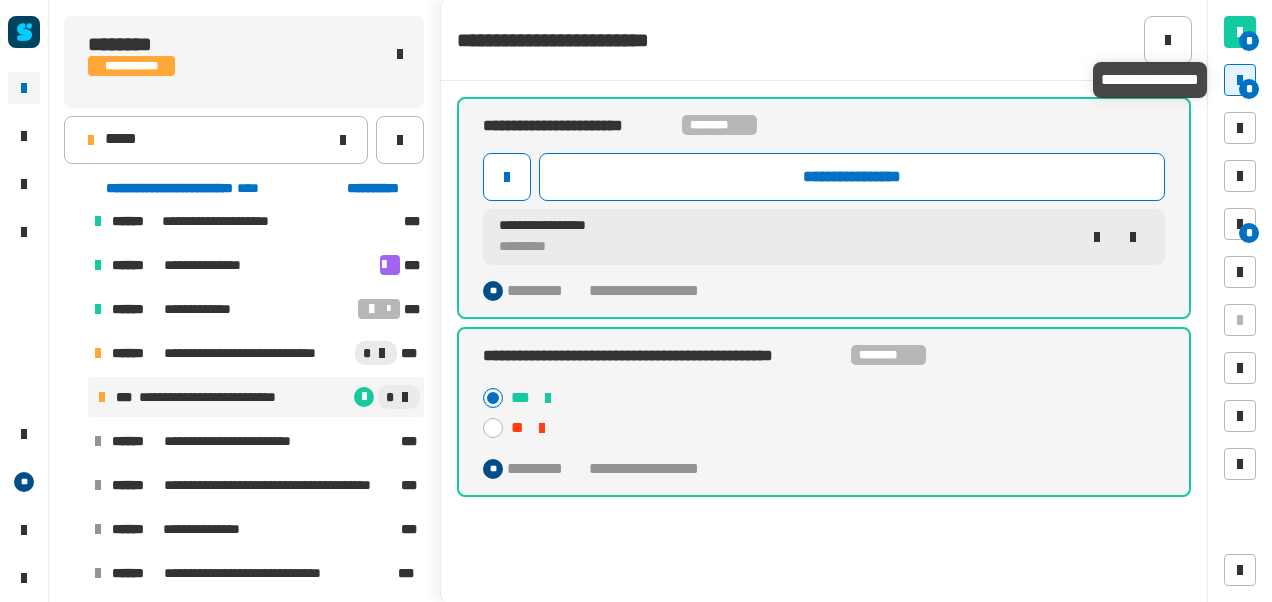 click on "*" at bounding box center (1249, 89) 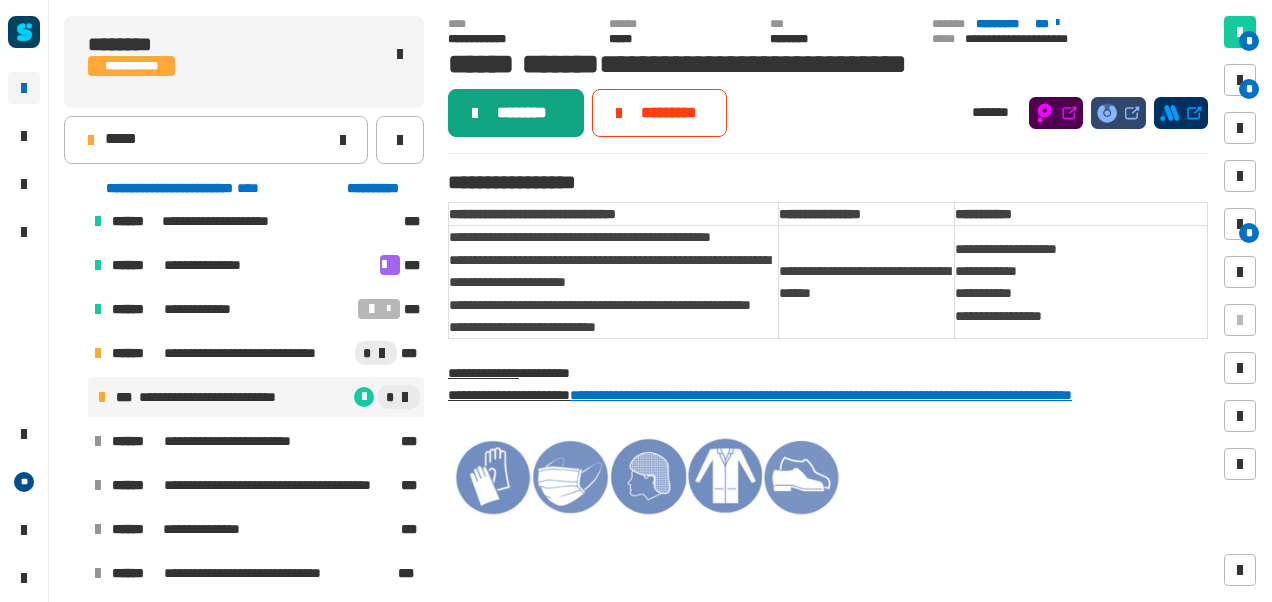 click on "********" 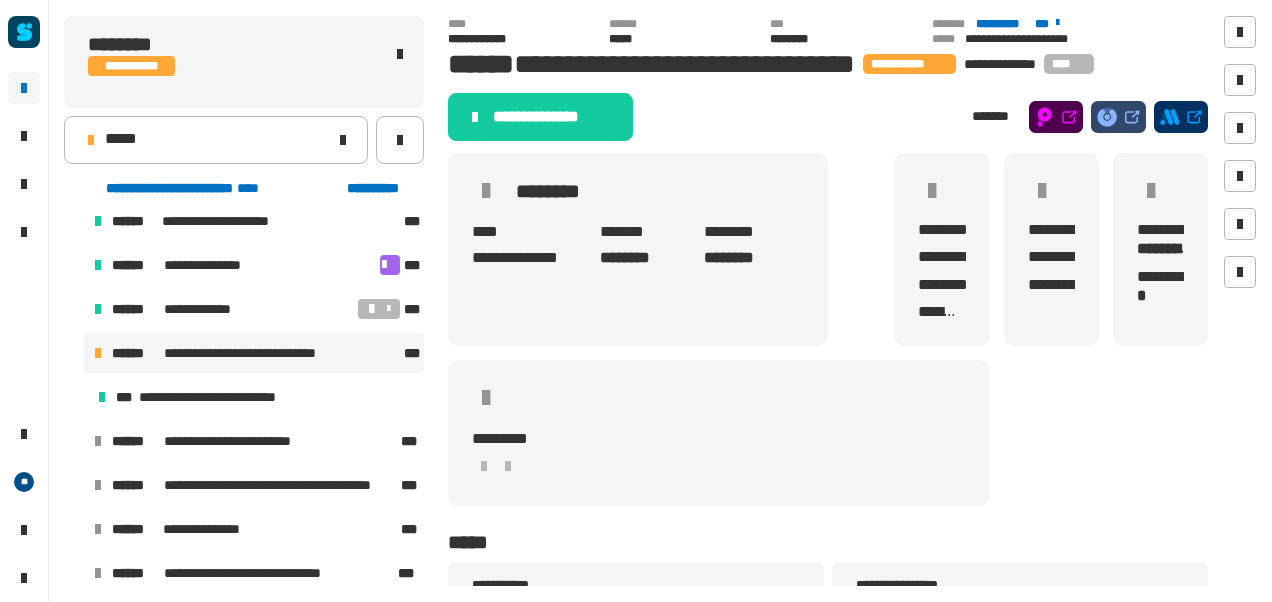 click on "**********" 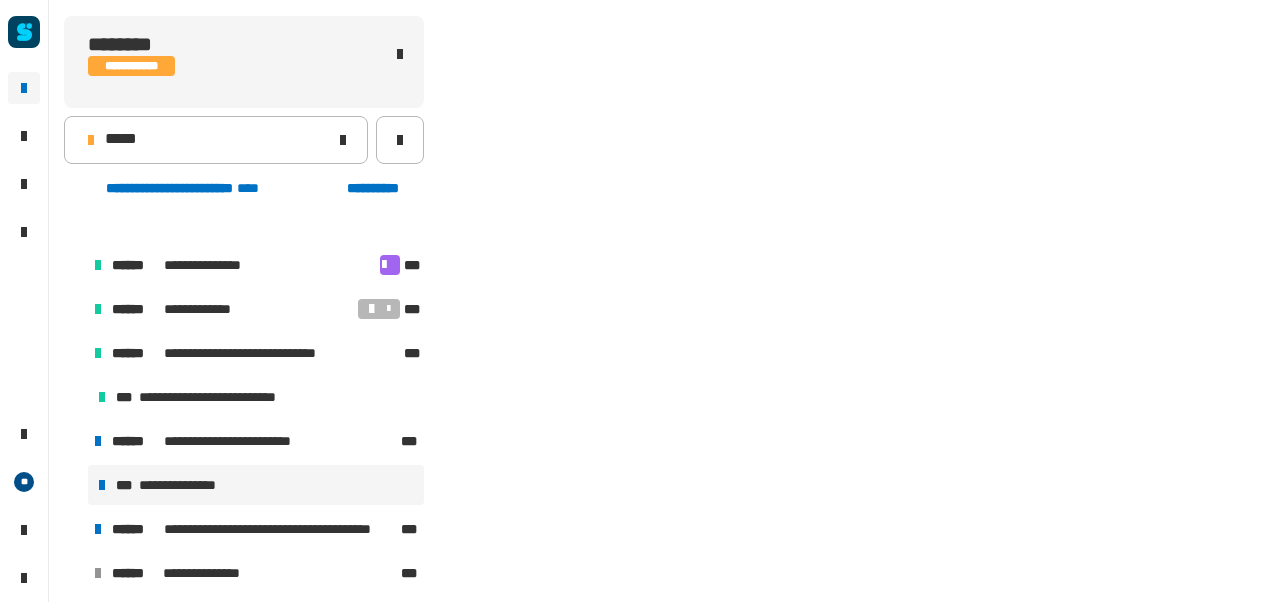 scroll, scrollTop: 502, scrollLeft: 0, axis: vertical 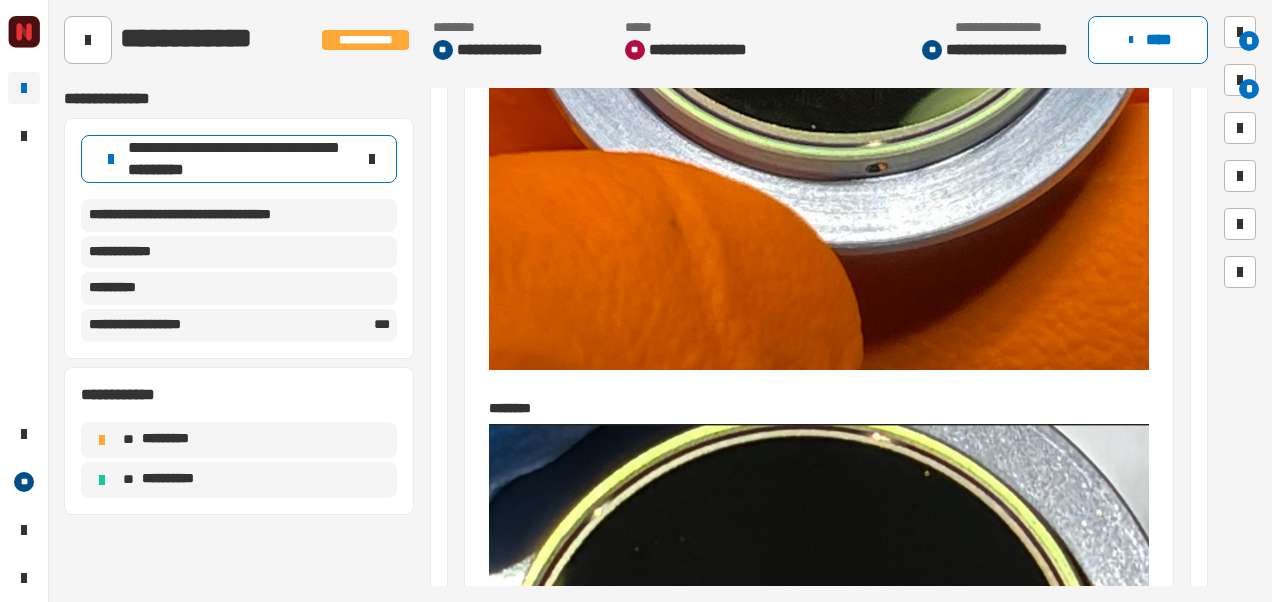 click on "**********" 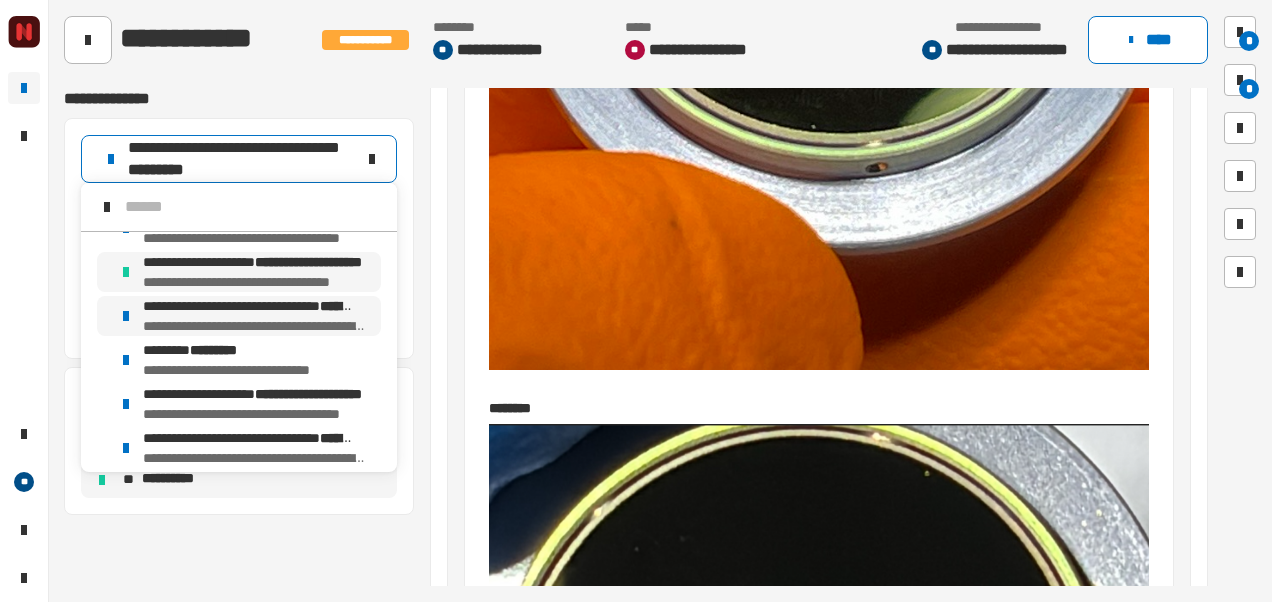 scroll, scrollTop: 95, scrollLeft: 0, axis: vertical 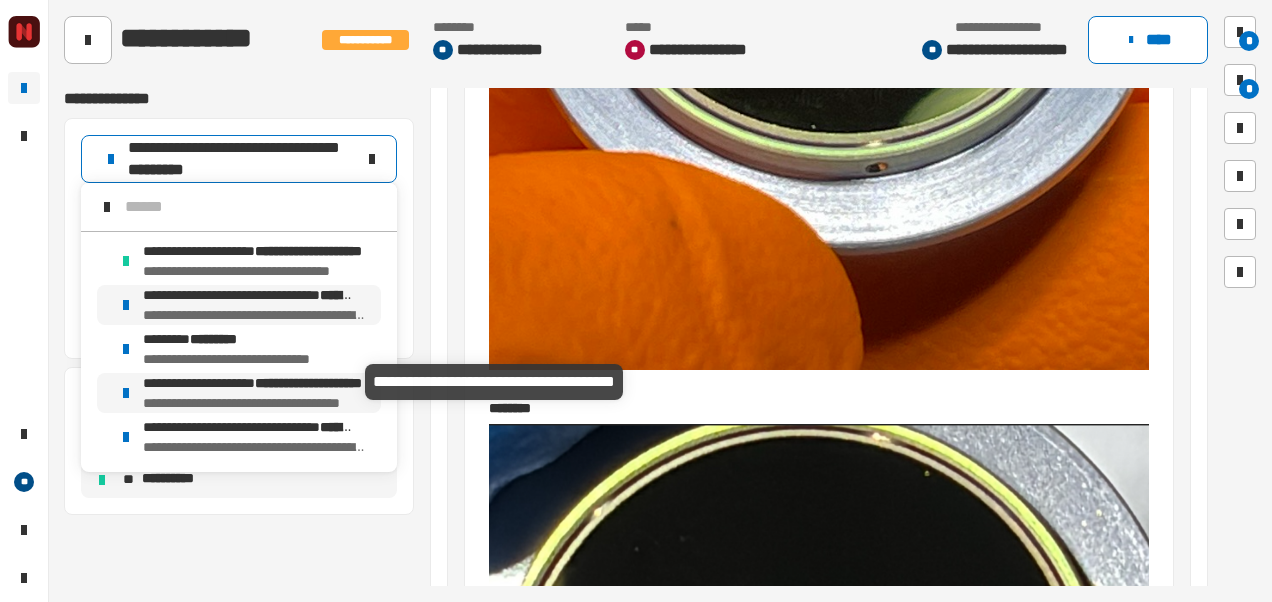 click on "**********" at bounding box center [254, 383] 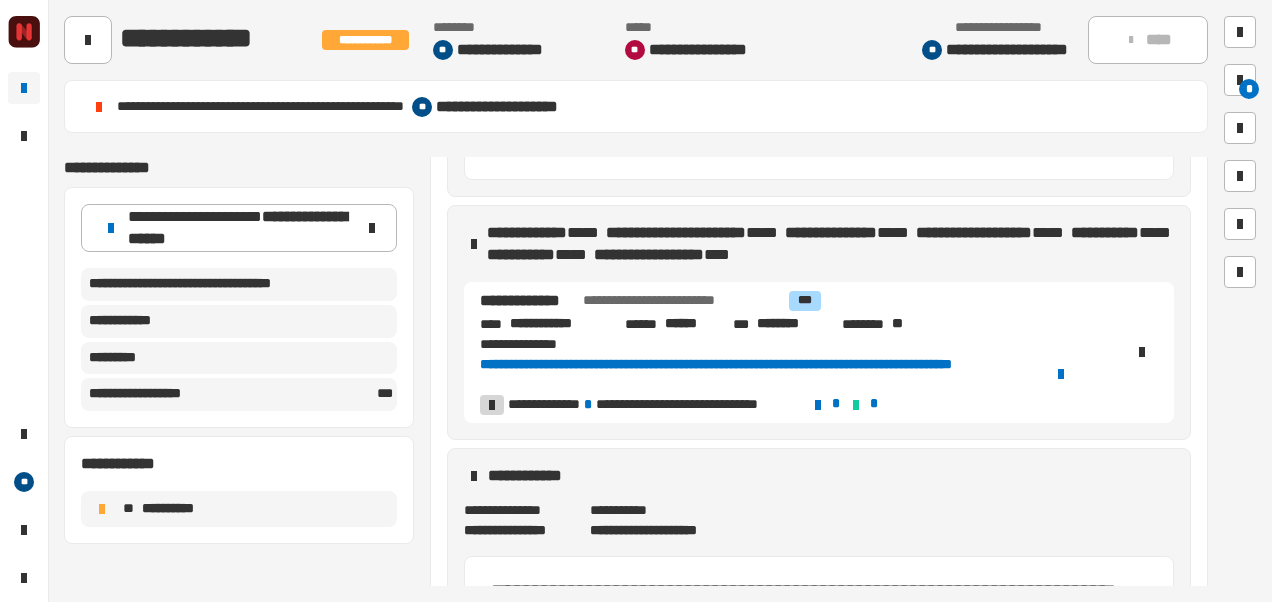 scroll, scrollTop: 413, scrollLeft: 0, axis: vertical 